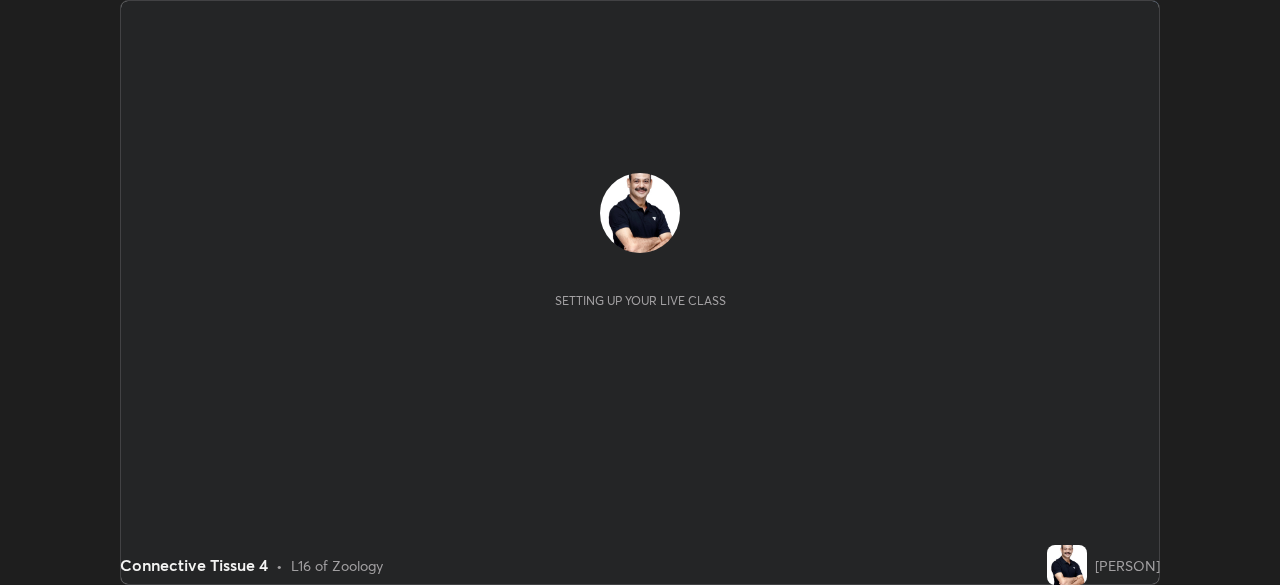 scroll, scrollTop: 0, scrollLeft: 0, axis: both 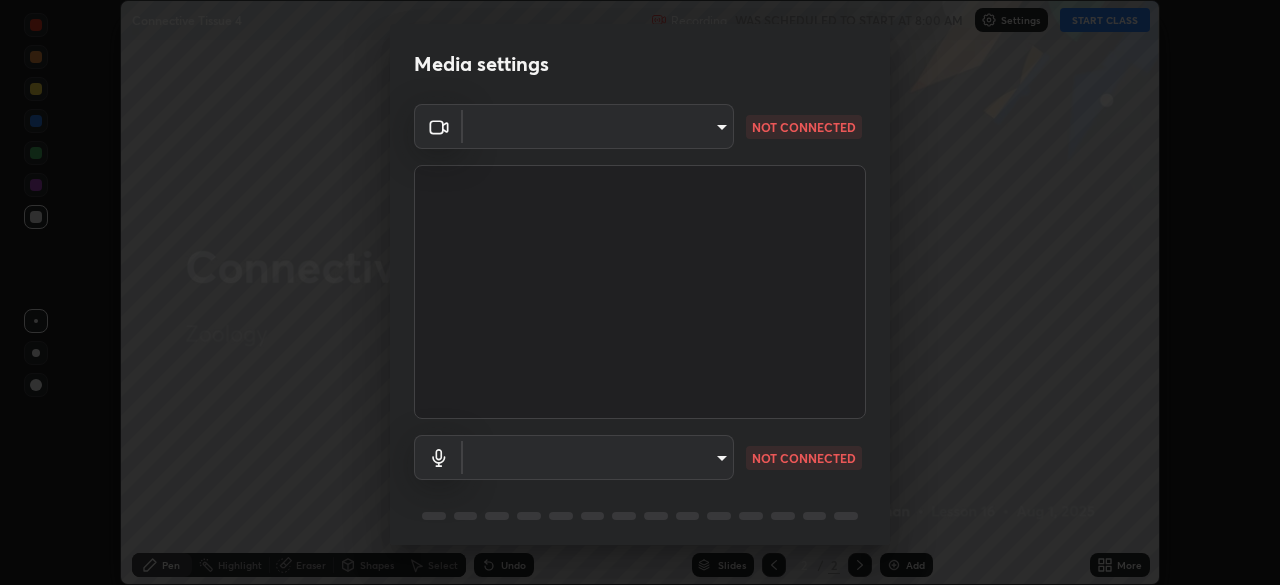type on "[HASH]" 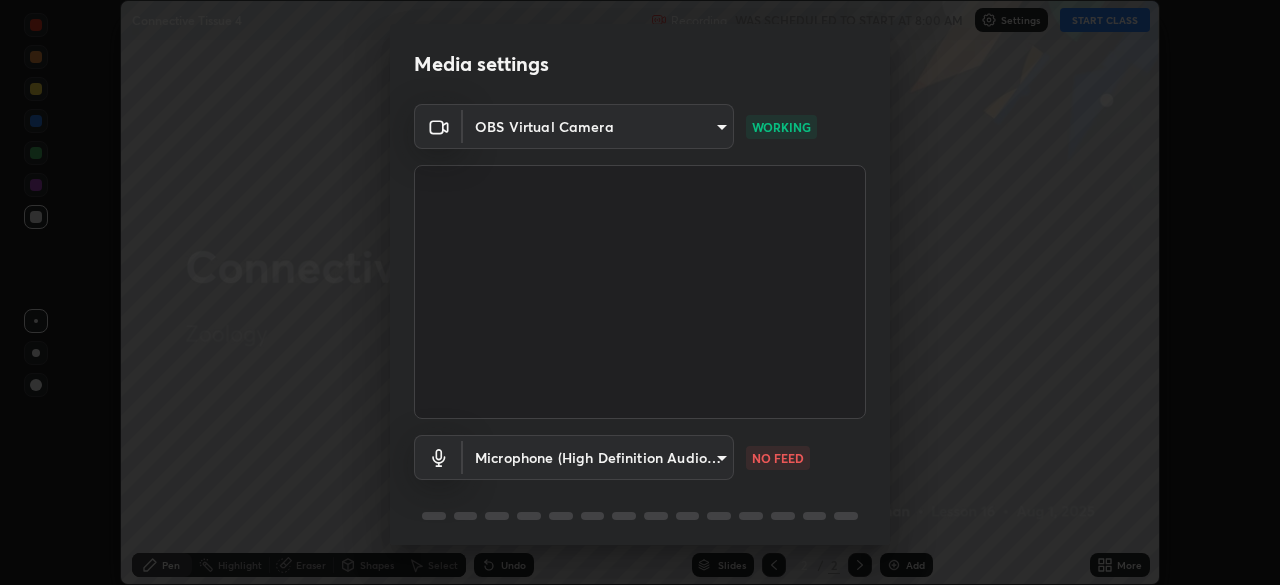 click on "Erase all Connective Tissue 4 Recording WAS SCHEDULED TO START AT  8:00 AM Settings START CLASS Setting up your live class Connective Tissue 4 • L16 of Zoology [PERSON] Pen Highlight Eraser Shapes Select Undo Slides 2 / 2 Add More No doubts shared Encourage your learners to ask a doubt for better clarity Report an issue Reason for reporting Buffering Chat not working Audio - Video sync issue Educator video quality low ​ Attach an image Report Media settings OBS Virtual Camera [HASH] WORKING Microphone (High Definition Audio Device) [HASH] NO FEED 1 / 5 Next" at bounding box center (640, 292) 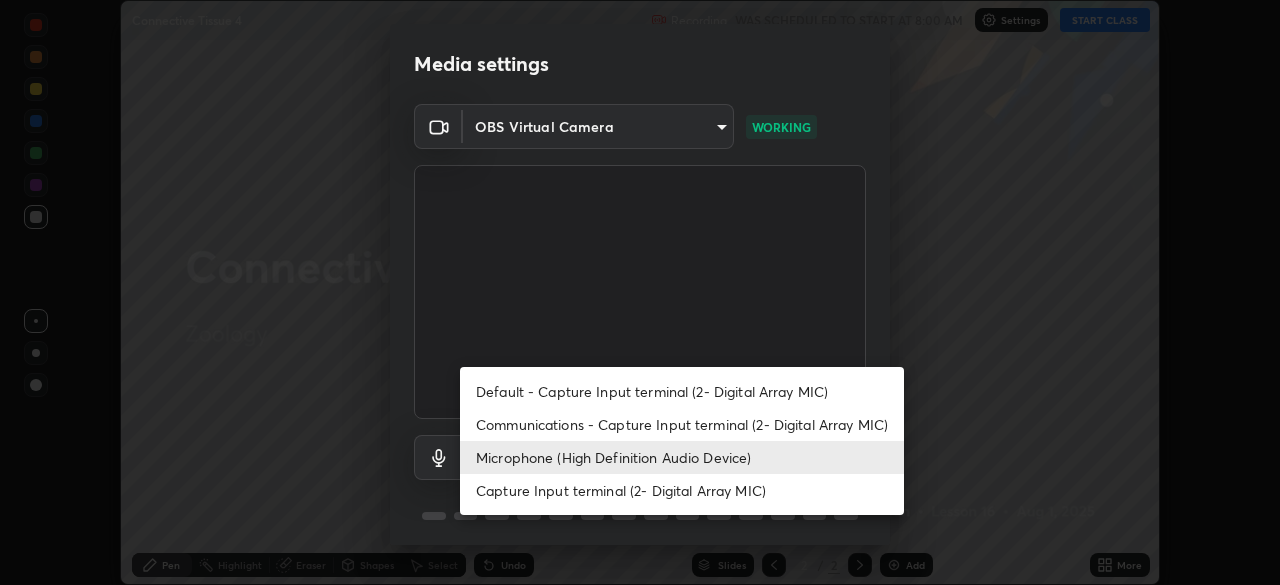 click on "Communications - Capture Input terminal (2- Digital Array MIC)" at bounding box center (682, 424) 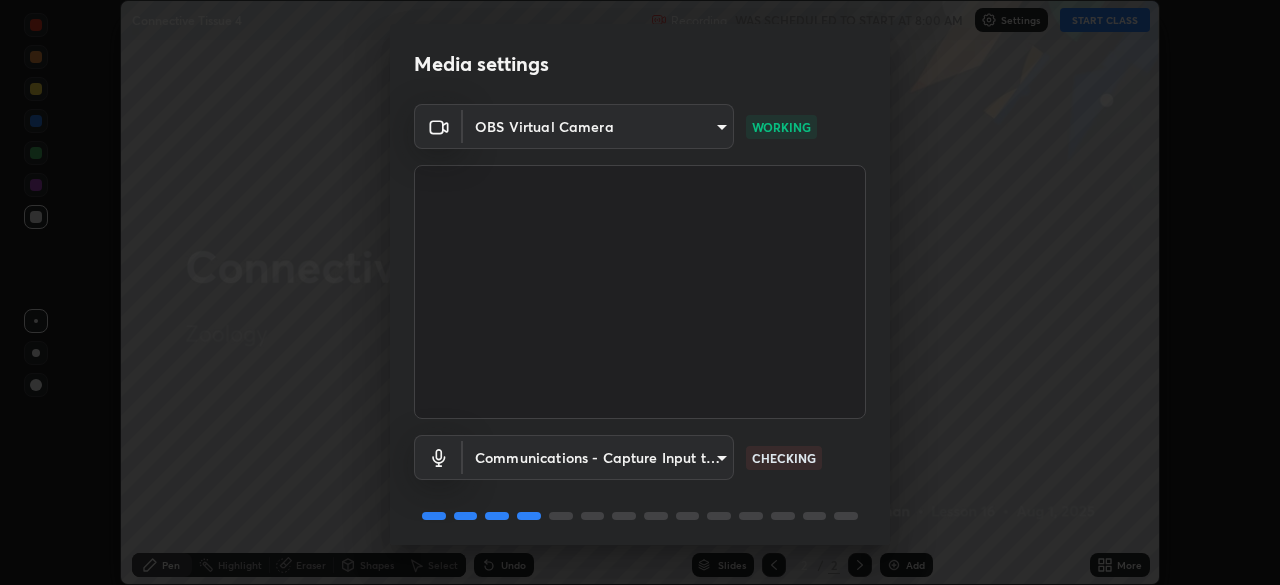 scroll, scrollTop: 71, scrollLeft: 0, axis: vertical 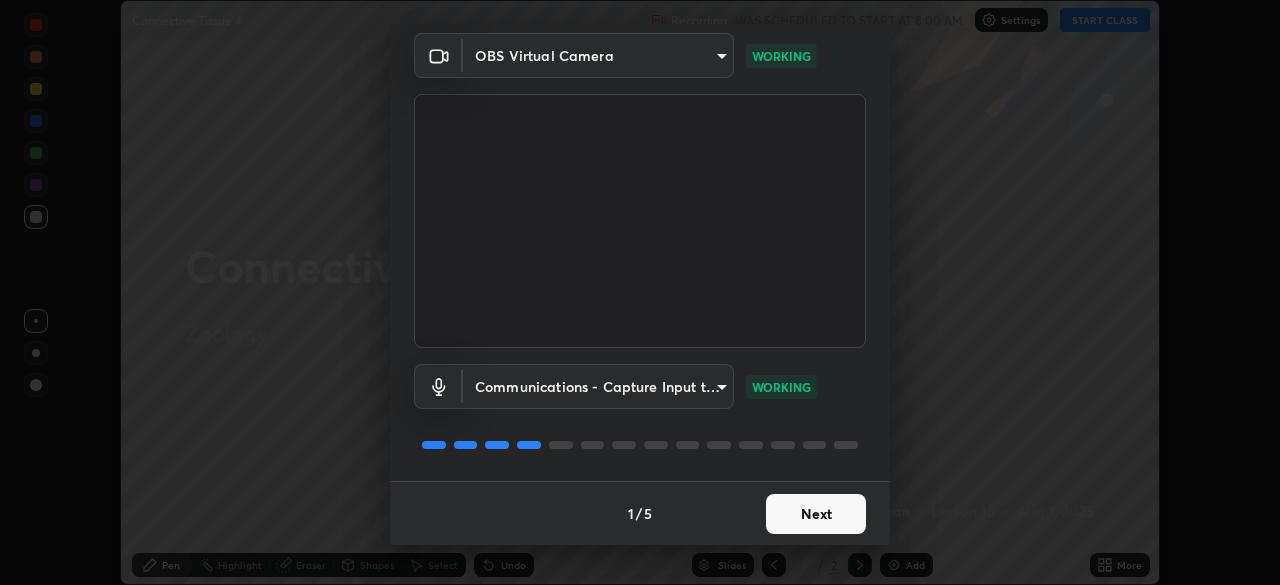 click on "Next" at bounding box center (816, 514) 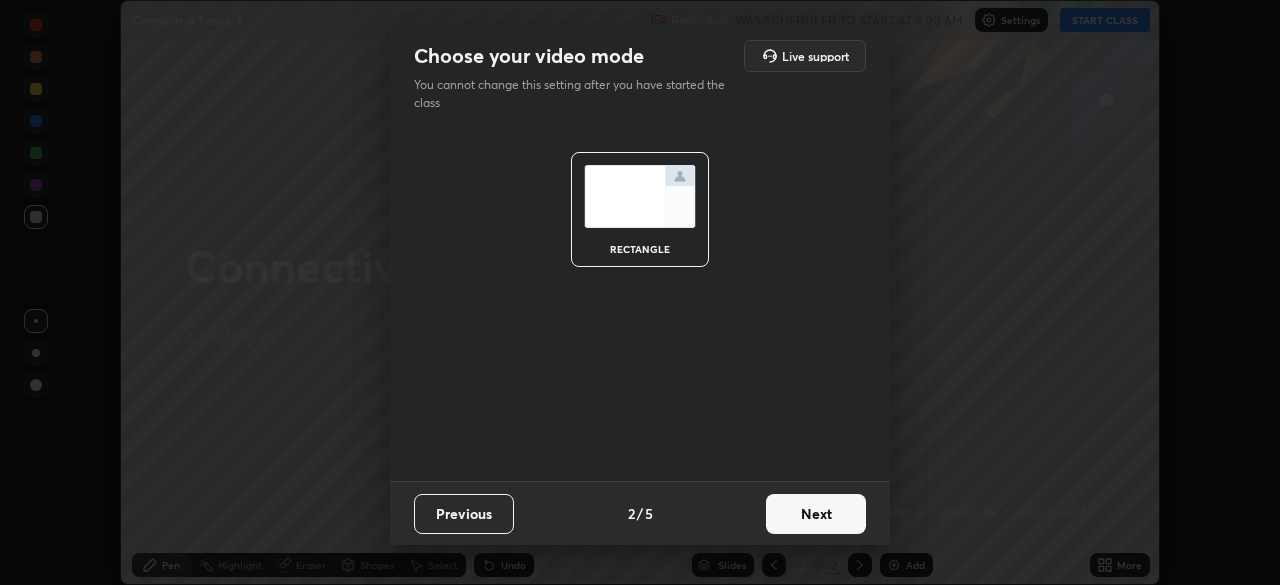 click on "Next" at bounding box center [816, 514] 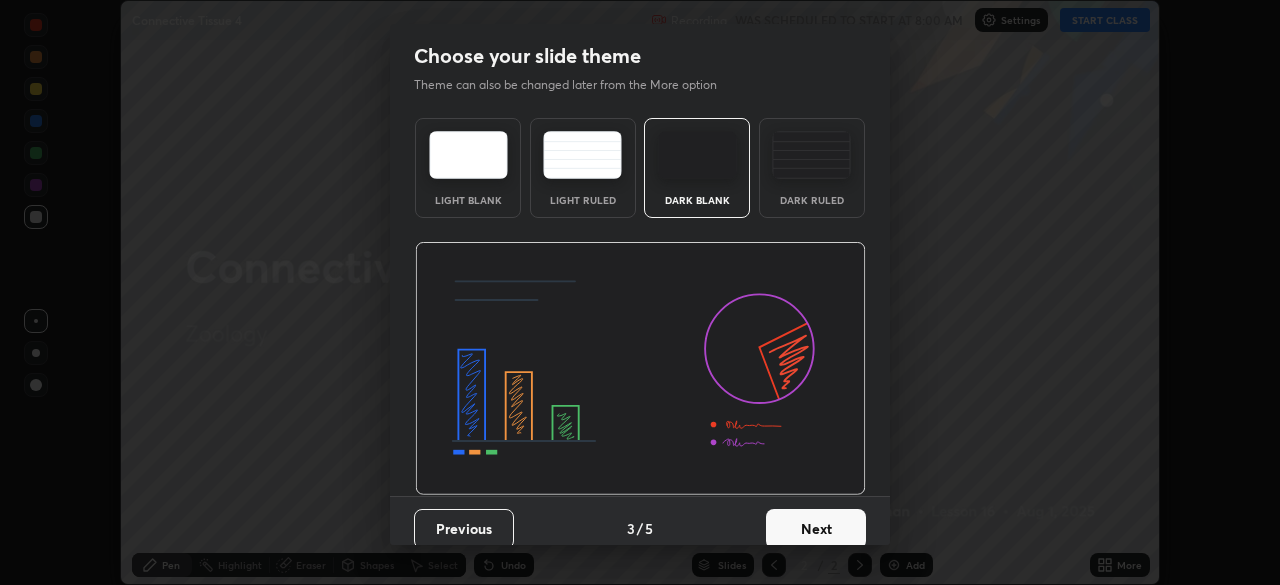click on "Next" at bounding box center (816, 529) 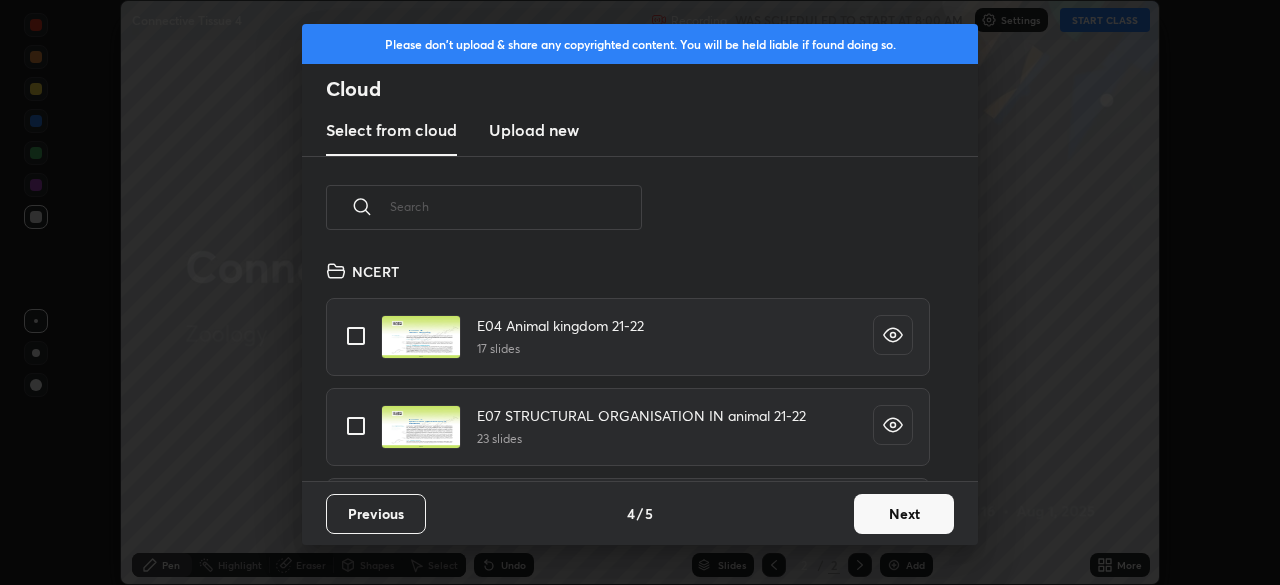 scroll, scrollTop: 7, scrollLeft: 11, axis: both 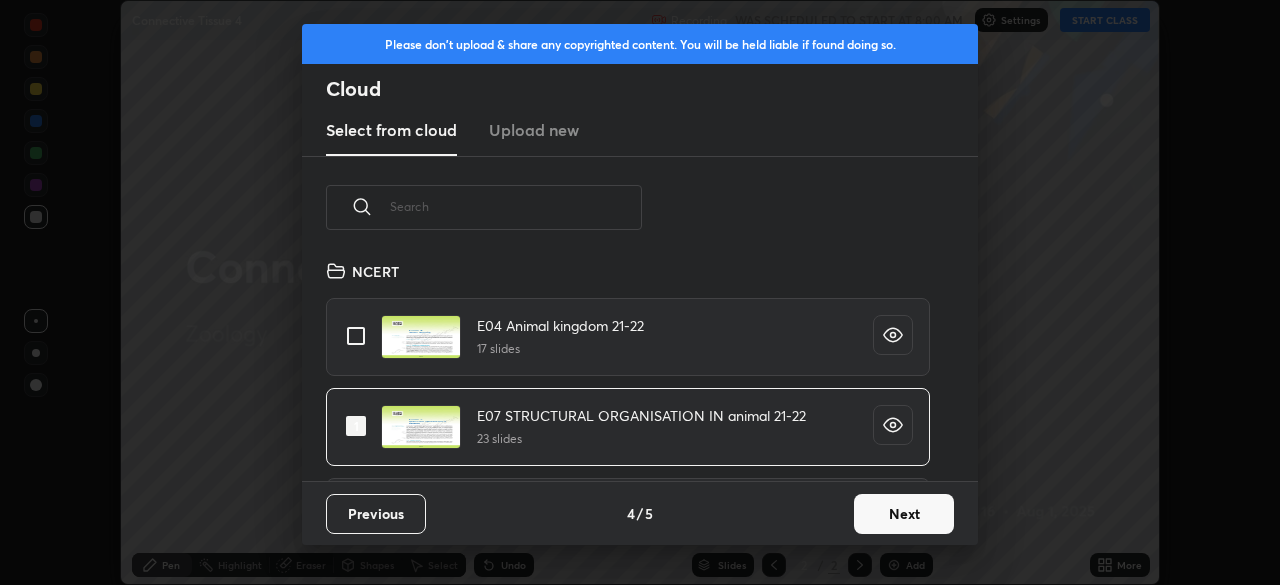click on "Next" at bounding box center [904, 514] 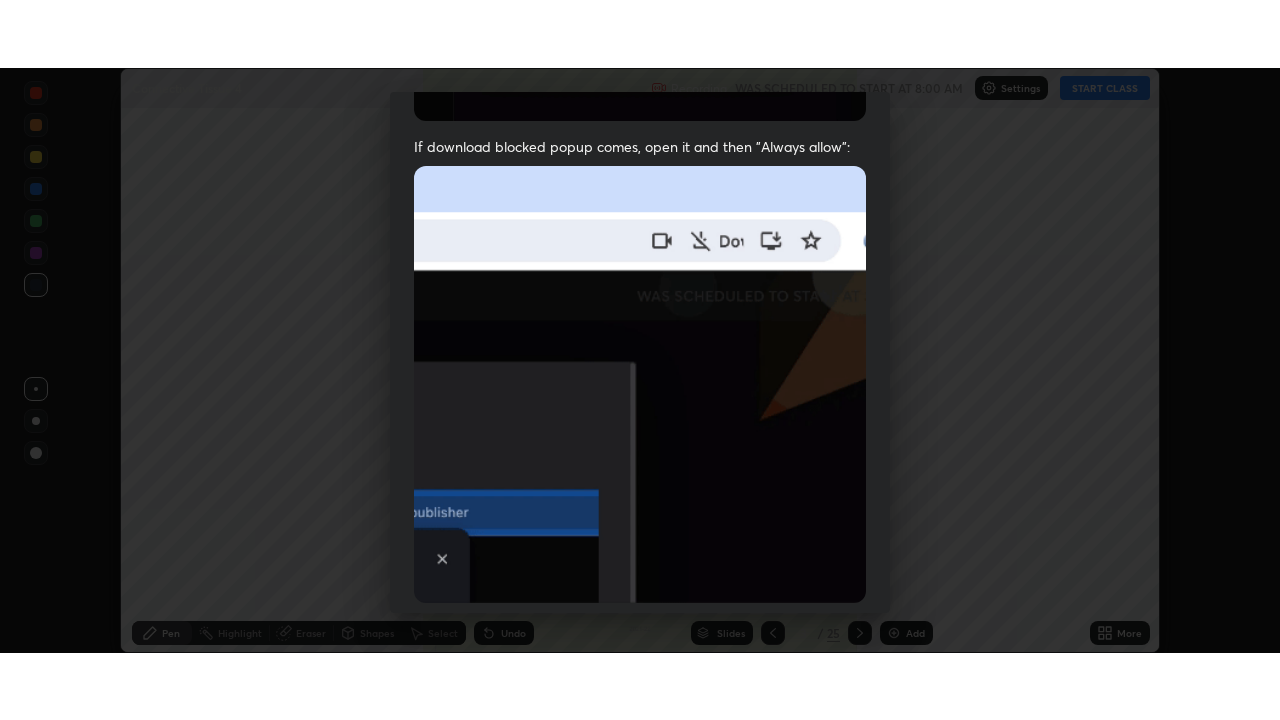 scroll, scrollTop: 479, scrollLeft: 0, axis: vertical 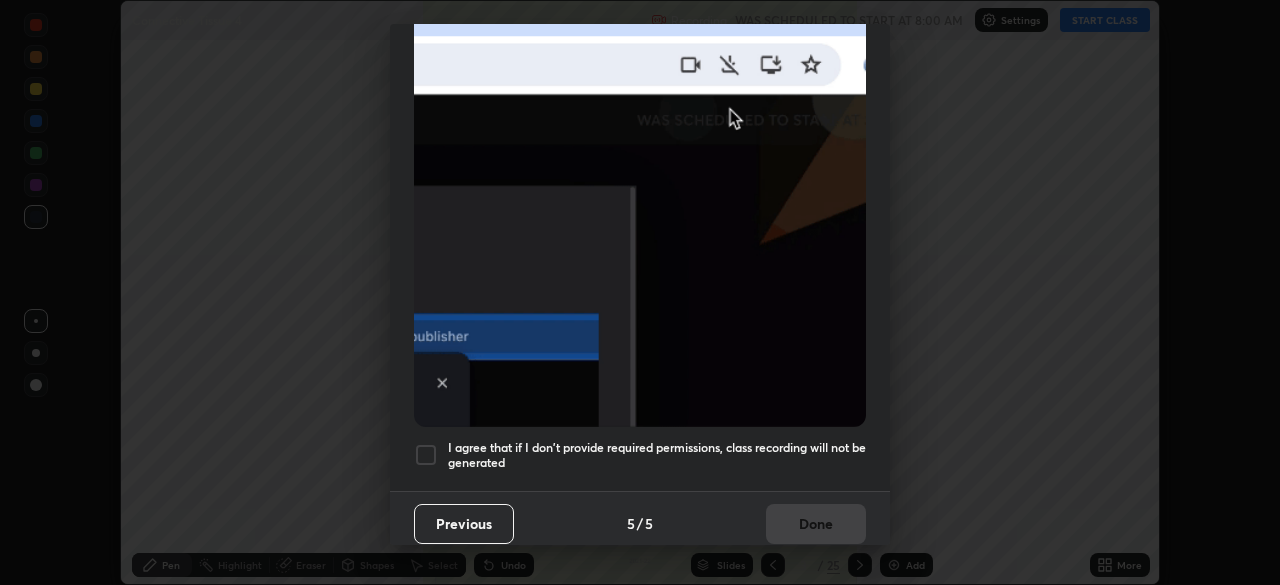 click at bounding box center [426, 455] 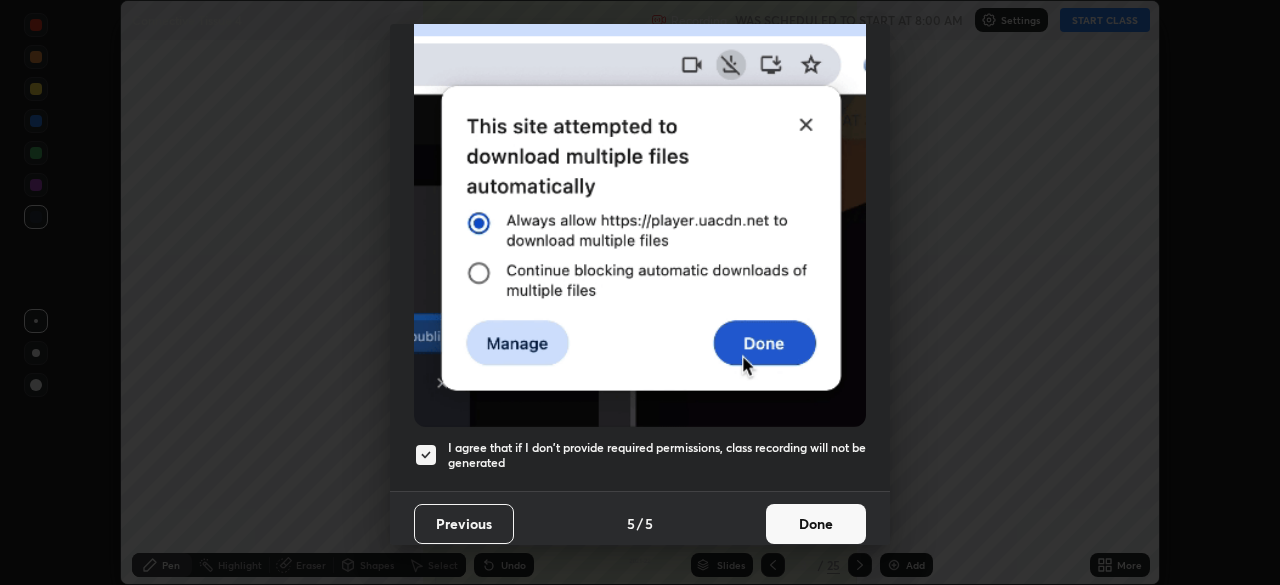 click on "Done" at bounding box center (816, 524) 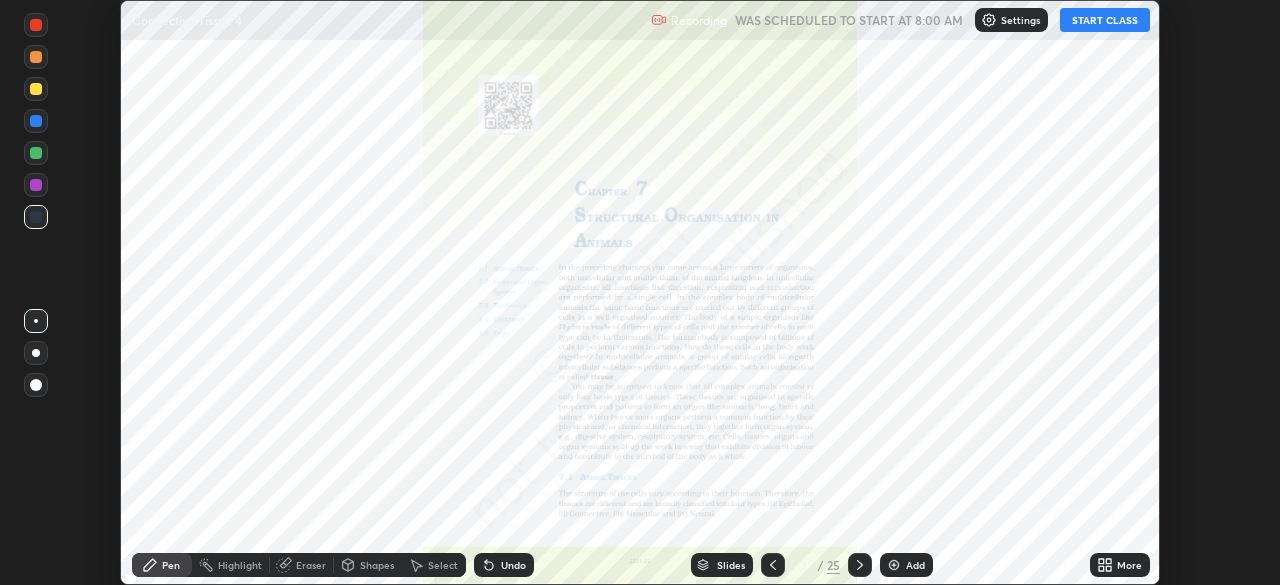 click on "More" at bounding box center [1129, 565] 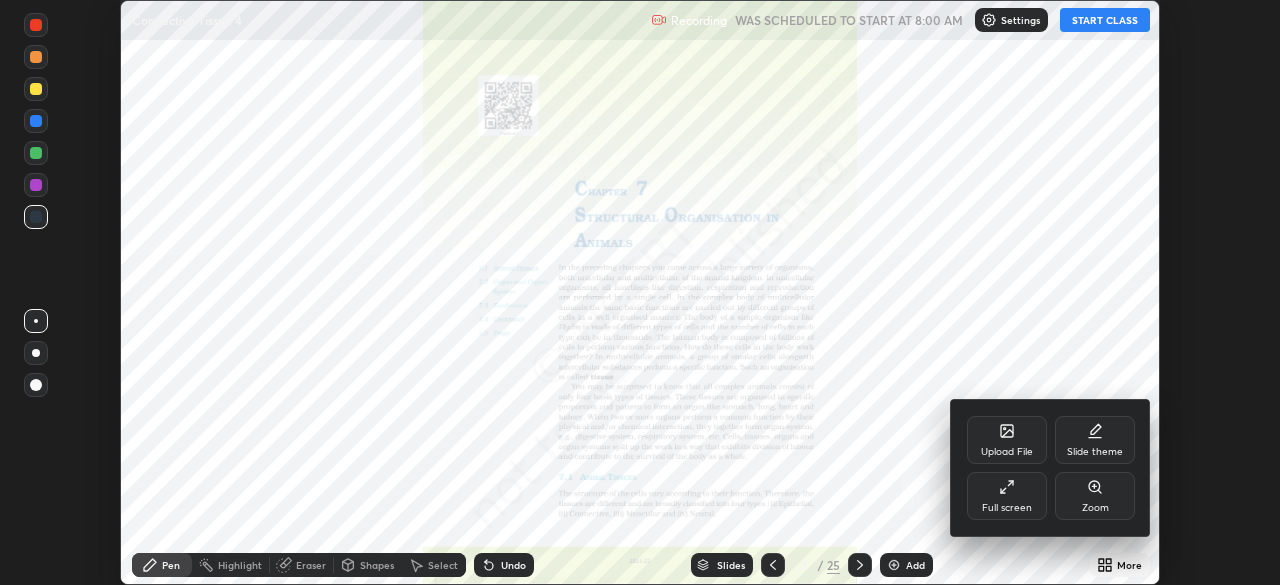 click at bounding box center [640, 292] 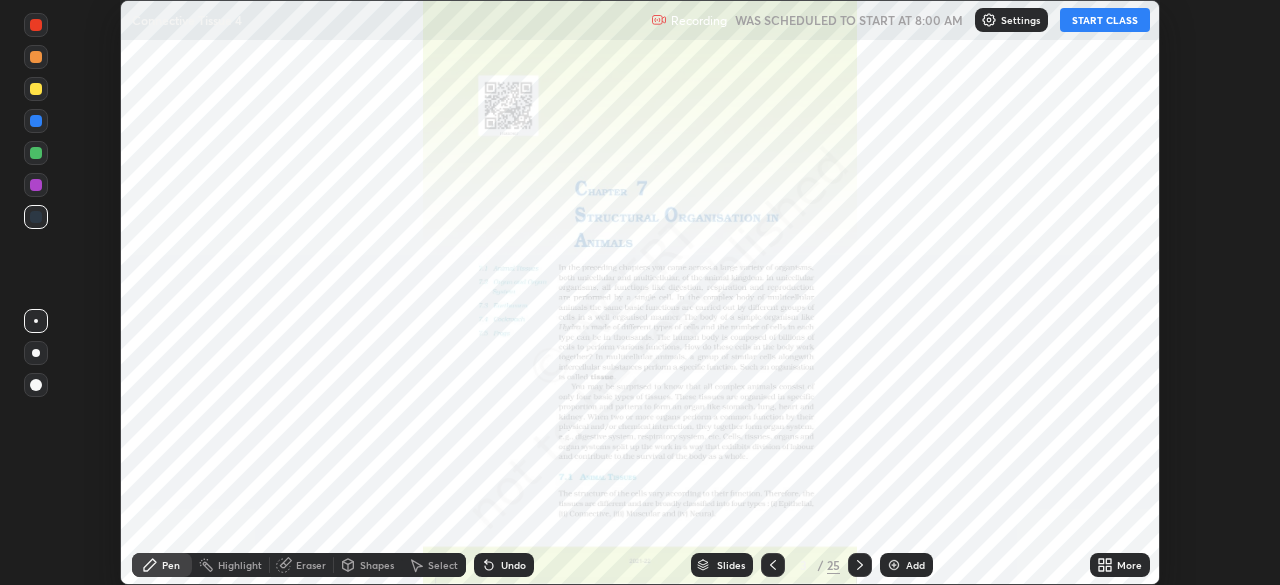 click on "More" at bounding box center (1129, 565) 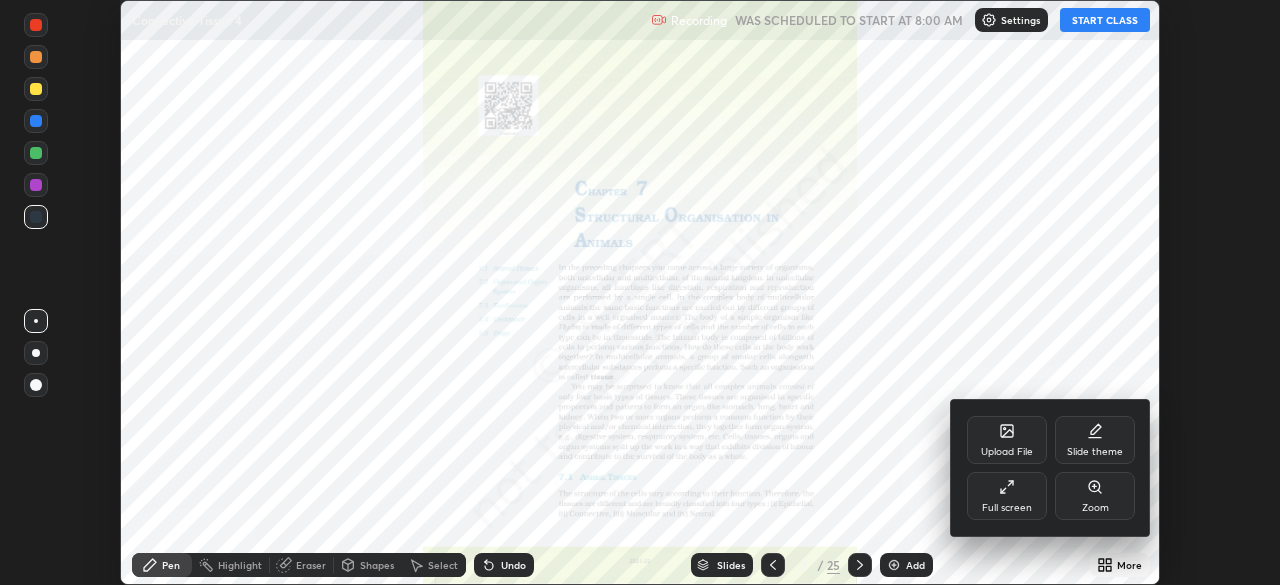 click at bounding box center [640, 292] 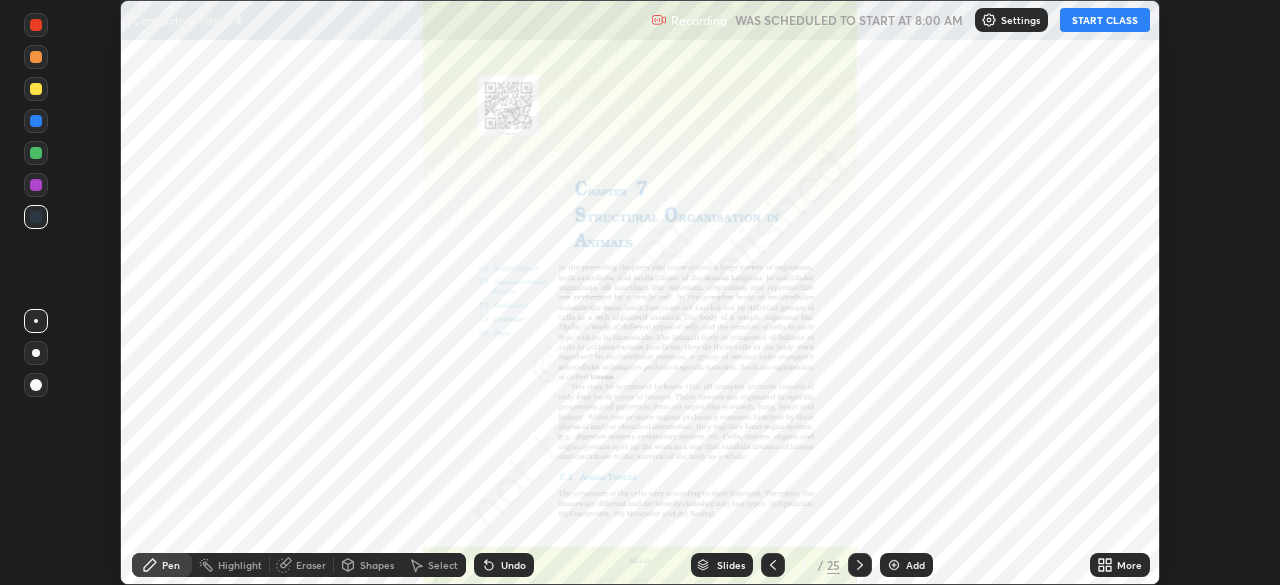 click on "More" at bounding box center (1120, 565) 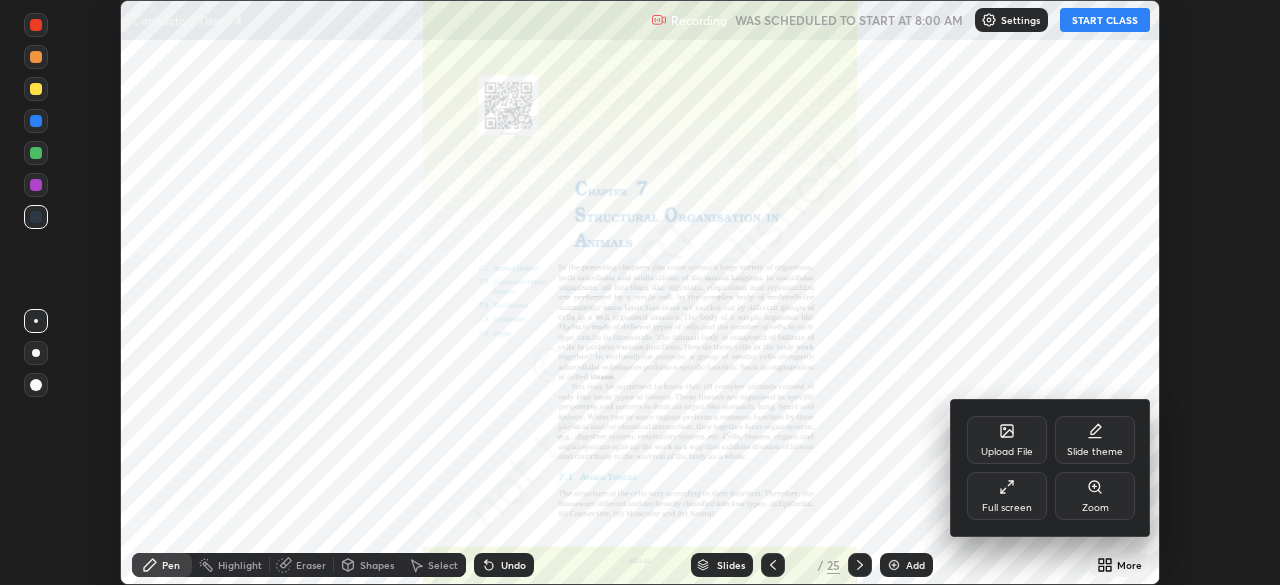 click 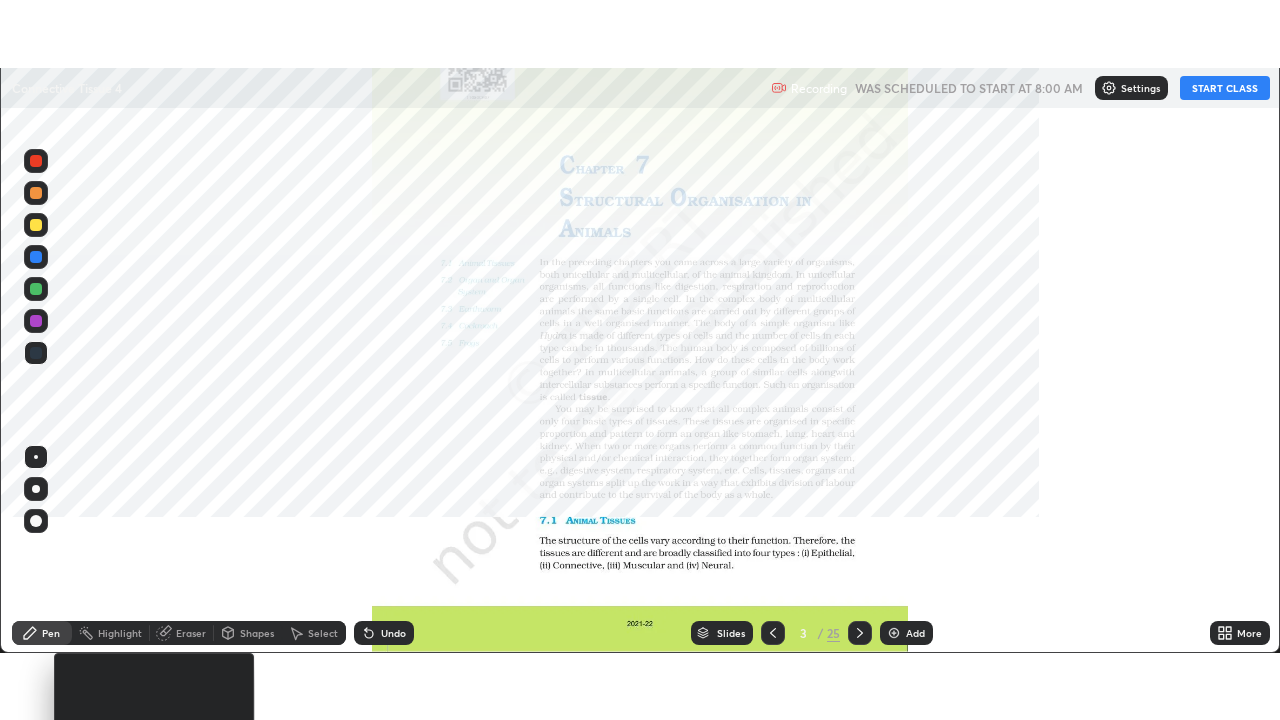 scroll, scrollTop: 99280, scrollLeft: 98720, axis: both 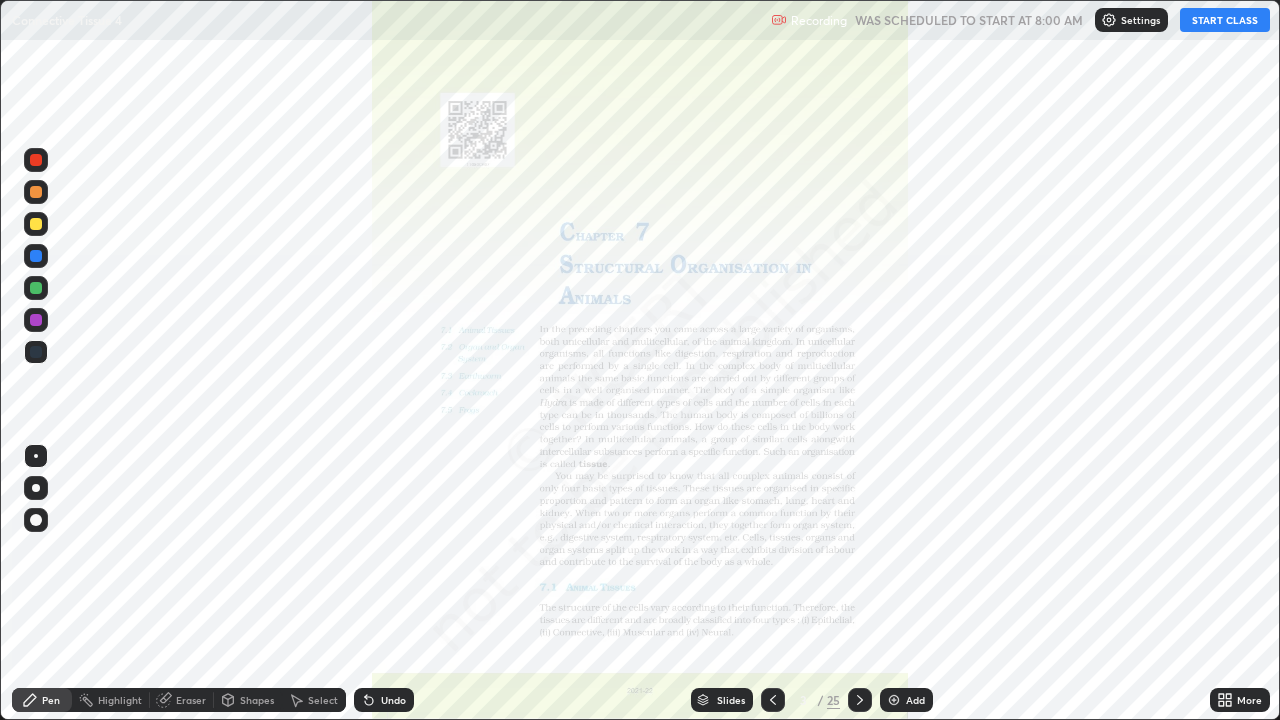 click on "START CLASS" at bounding box center [1225, 20] 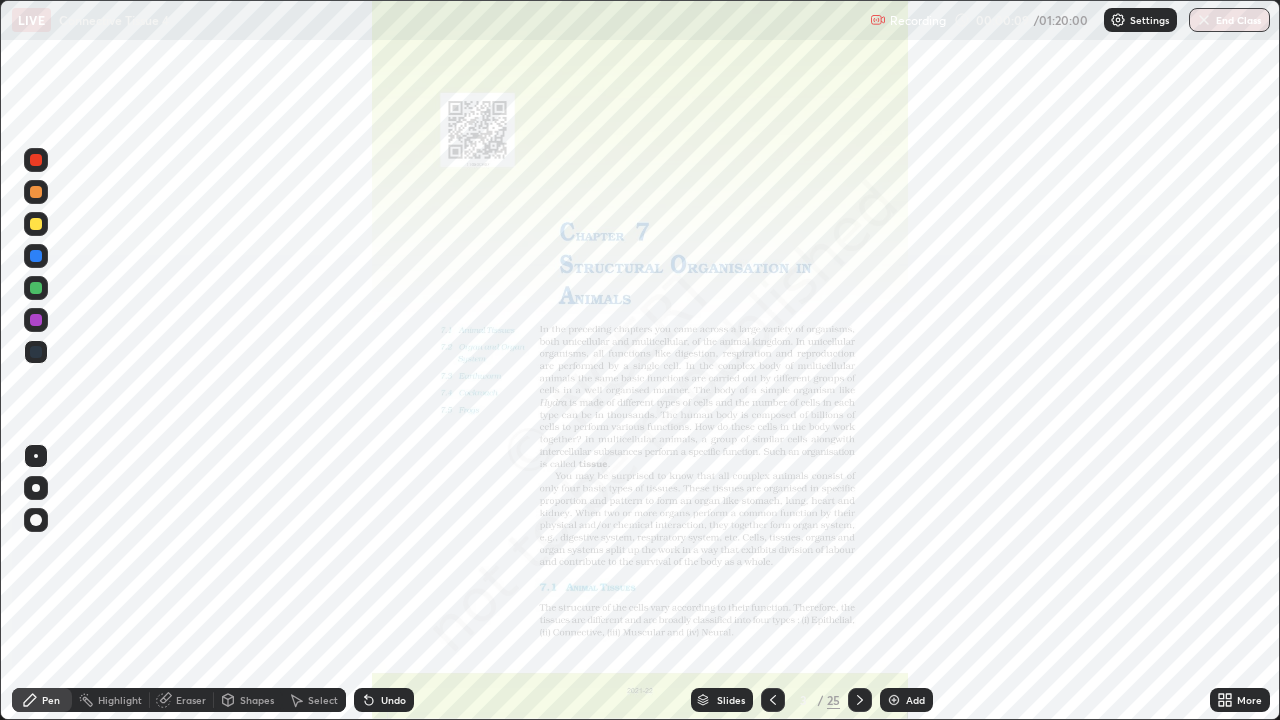 click 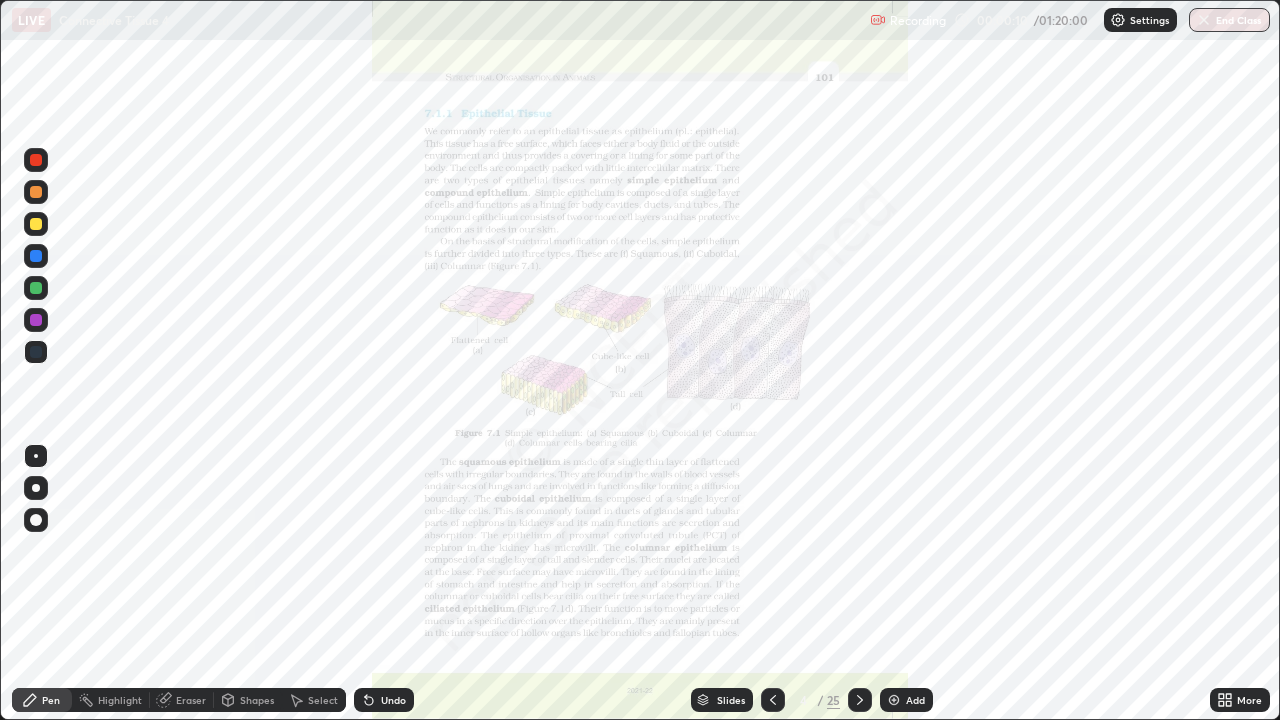 click 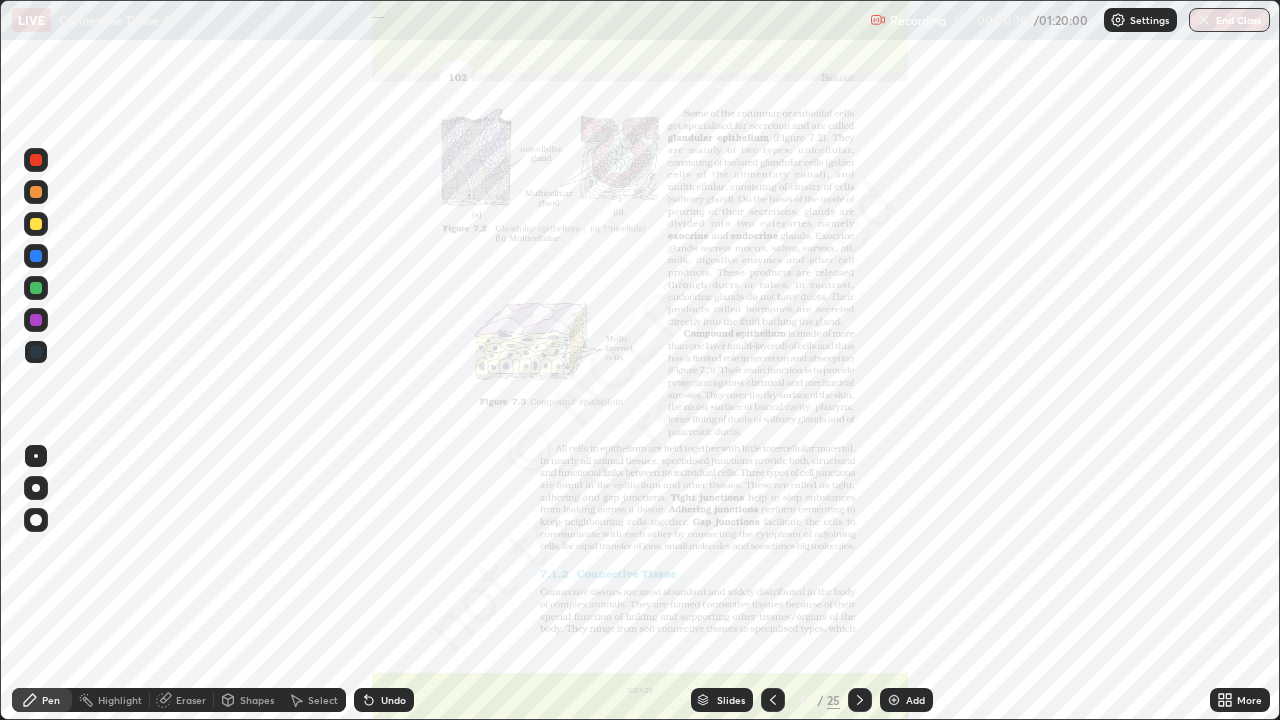 click at bounding box center [860, 700] 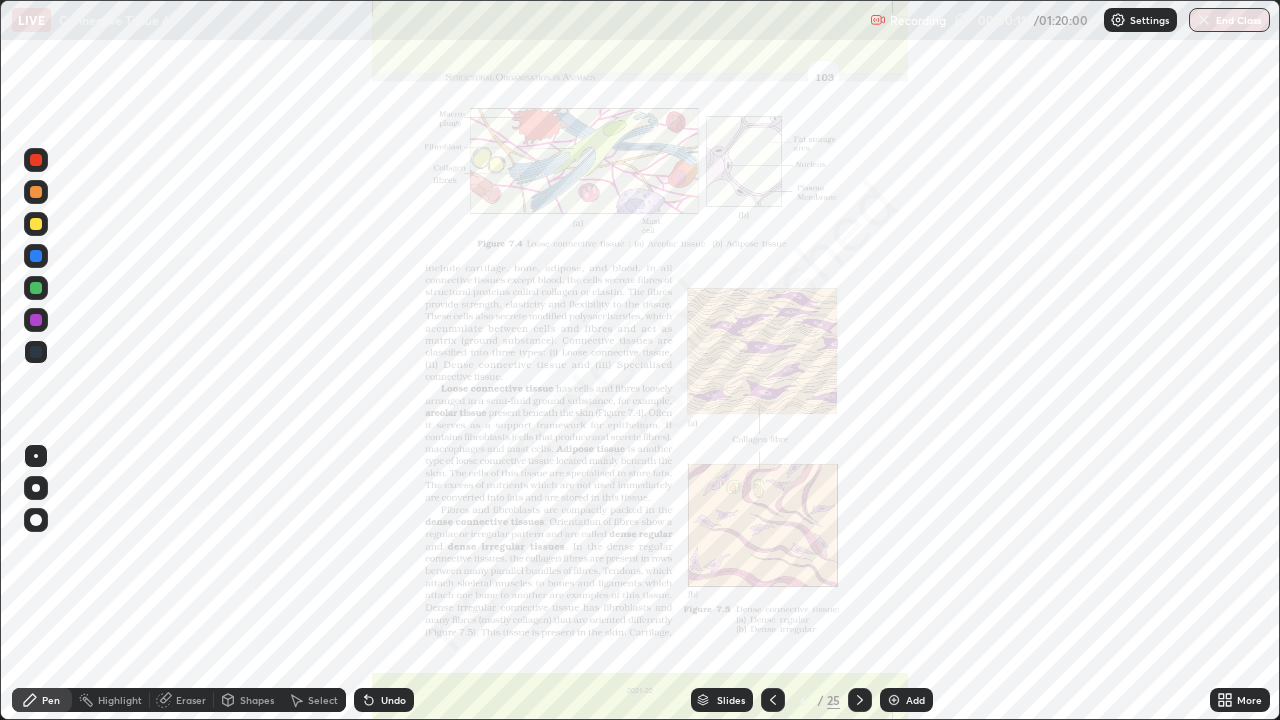 click 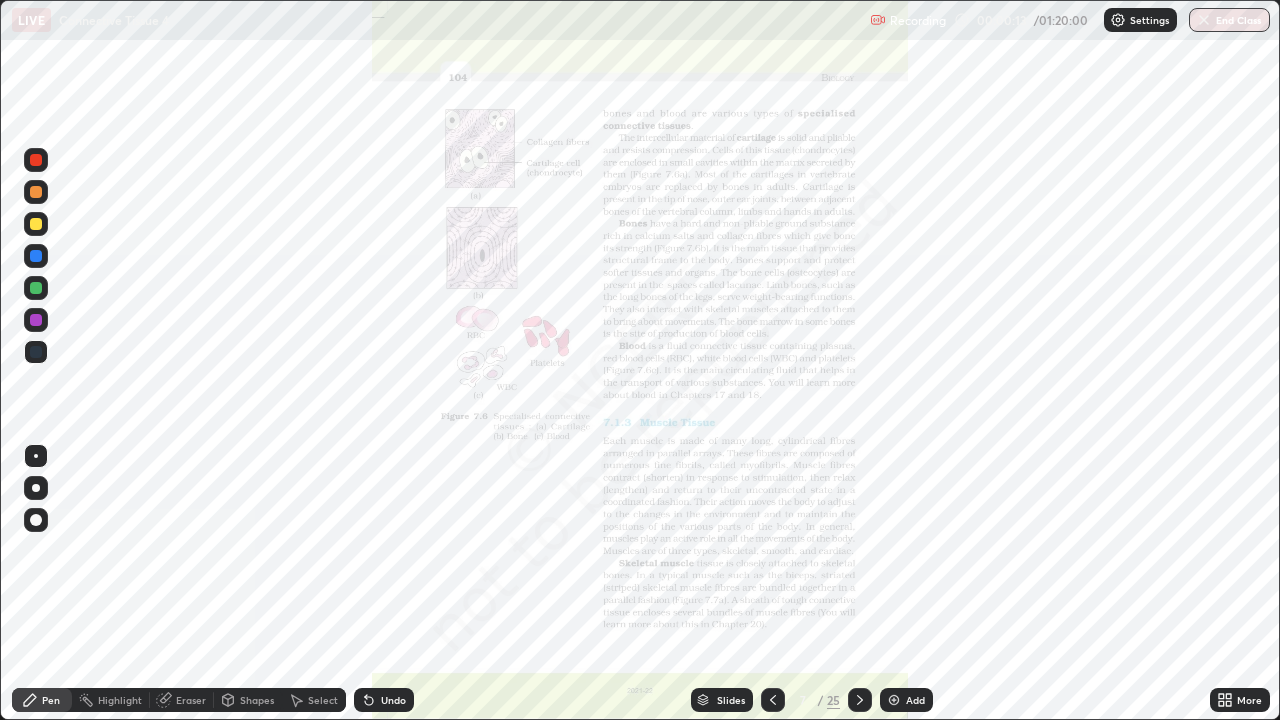 click 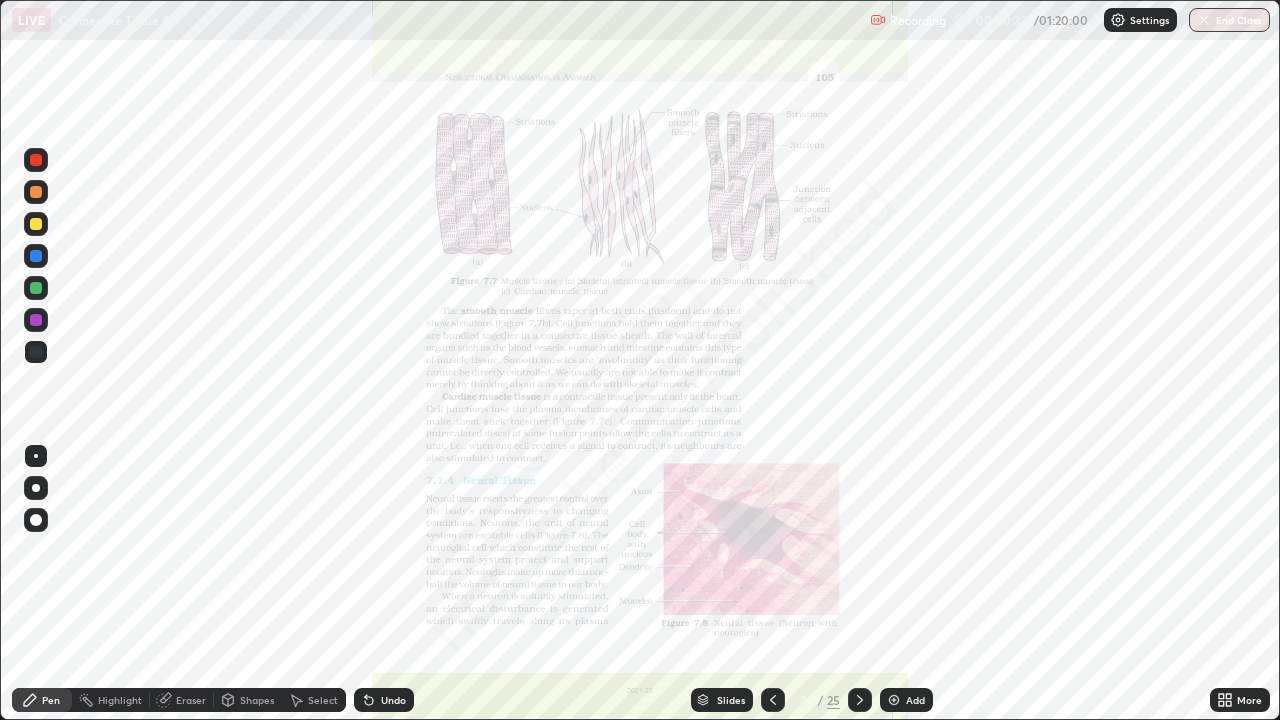 click 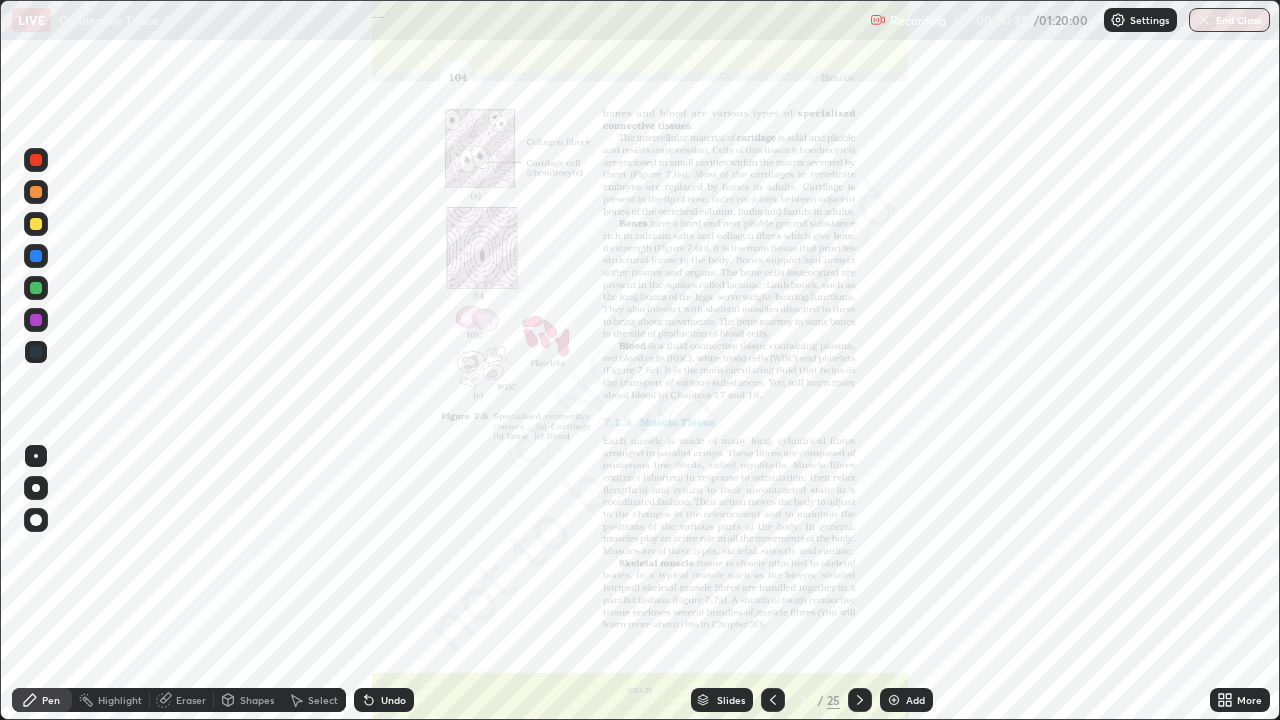 click 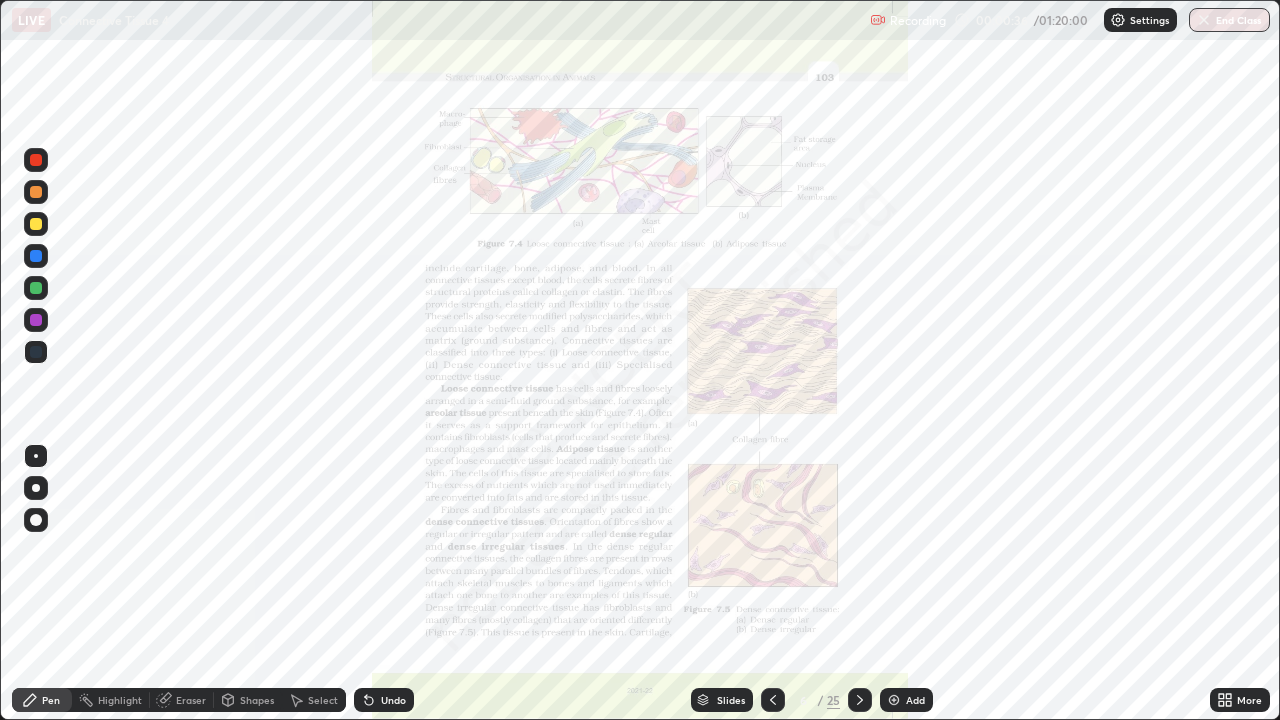 click on "Add" at bounding box center (915, 700) 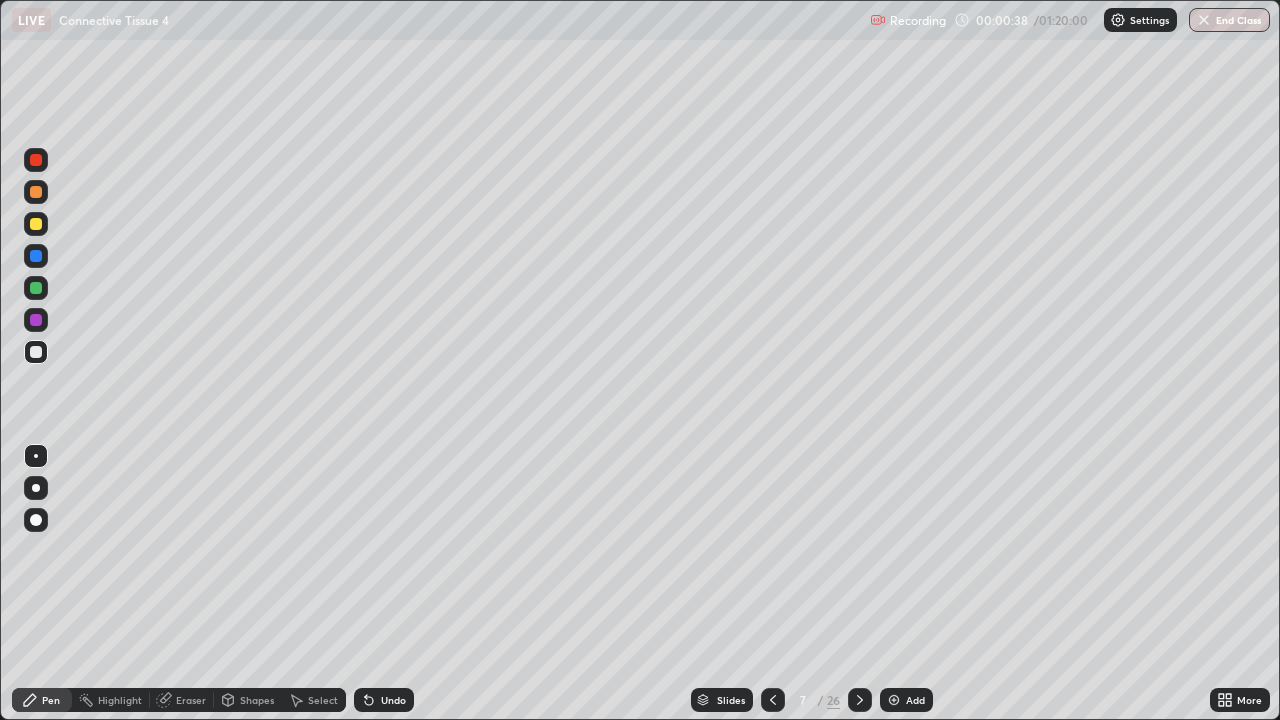 click on "Pen" at bounding box center [51, 700] 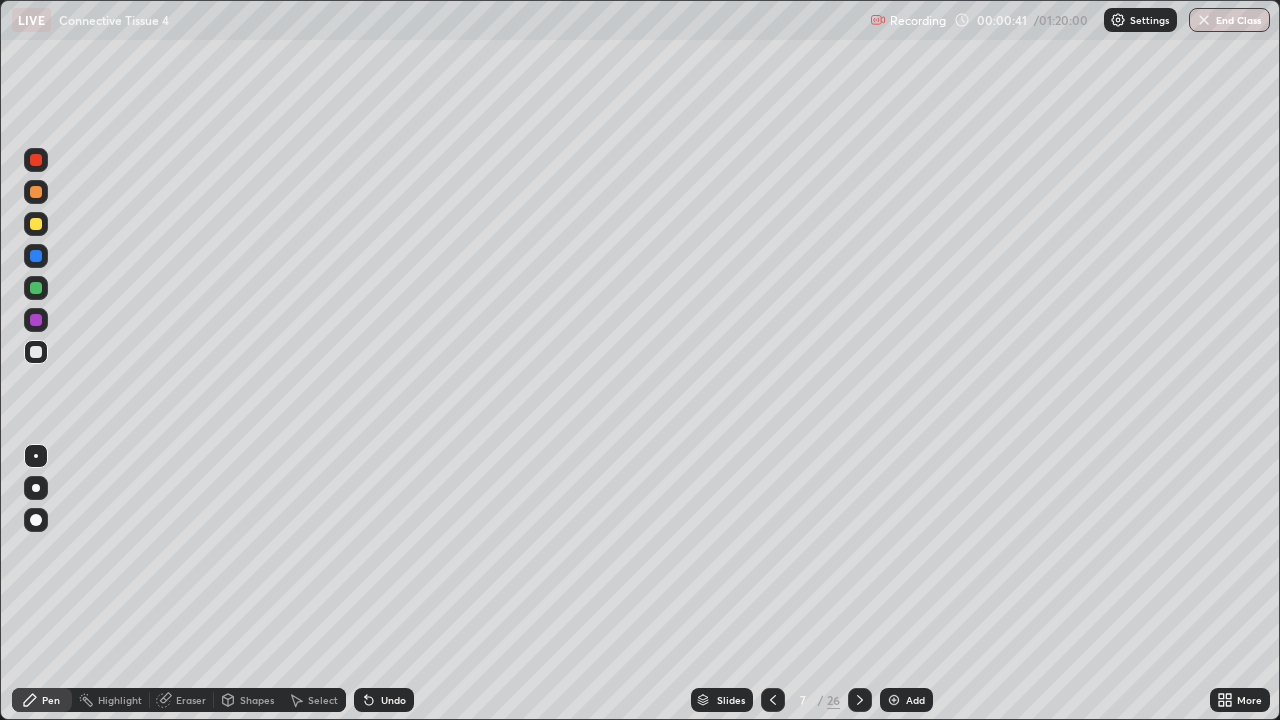 click at bounding box center [36, 192] 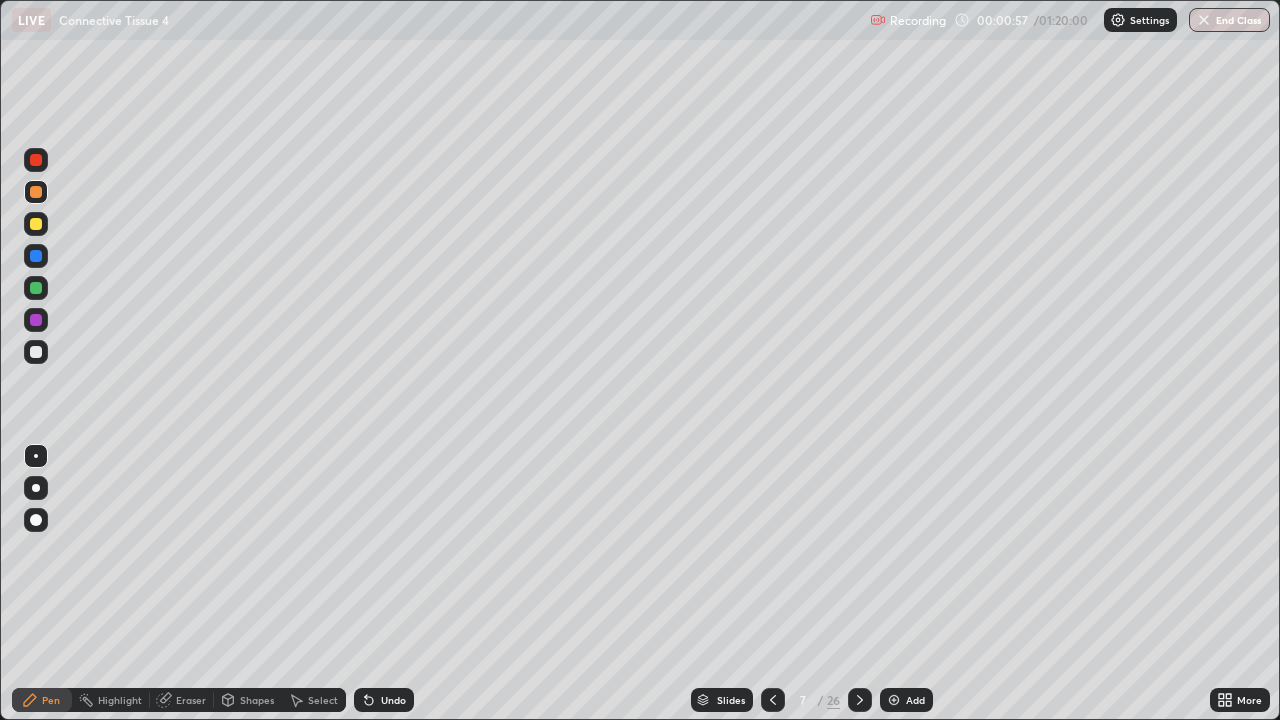 click at bounding box center [36, 352] 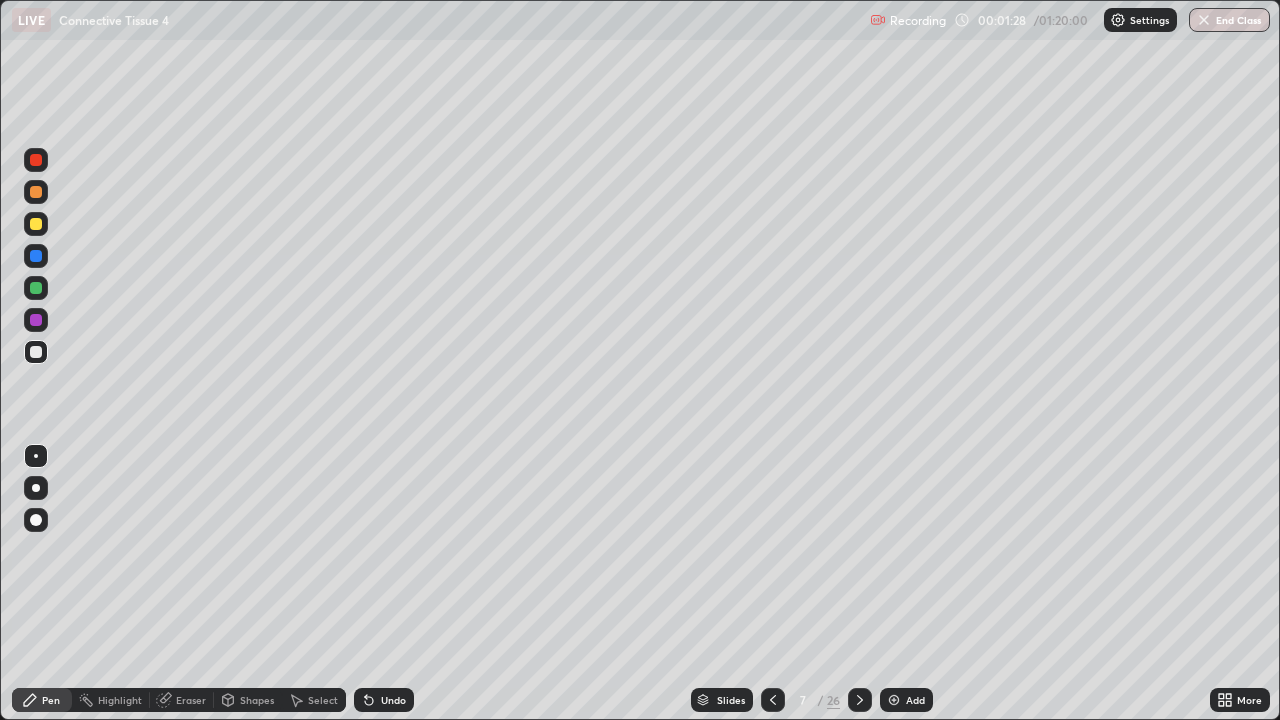 click at bounding box center (36, 288) 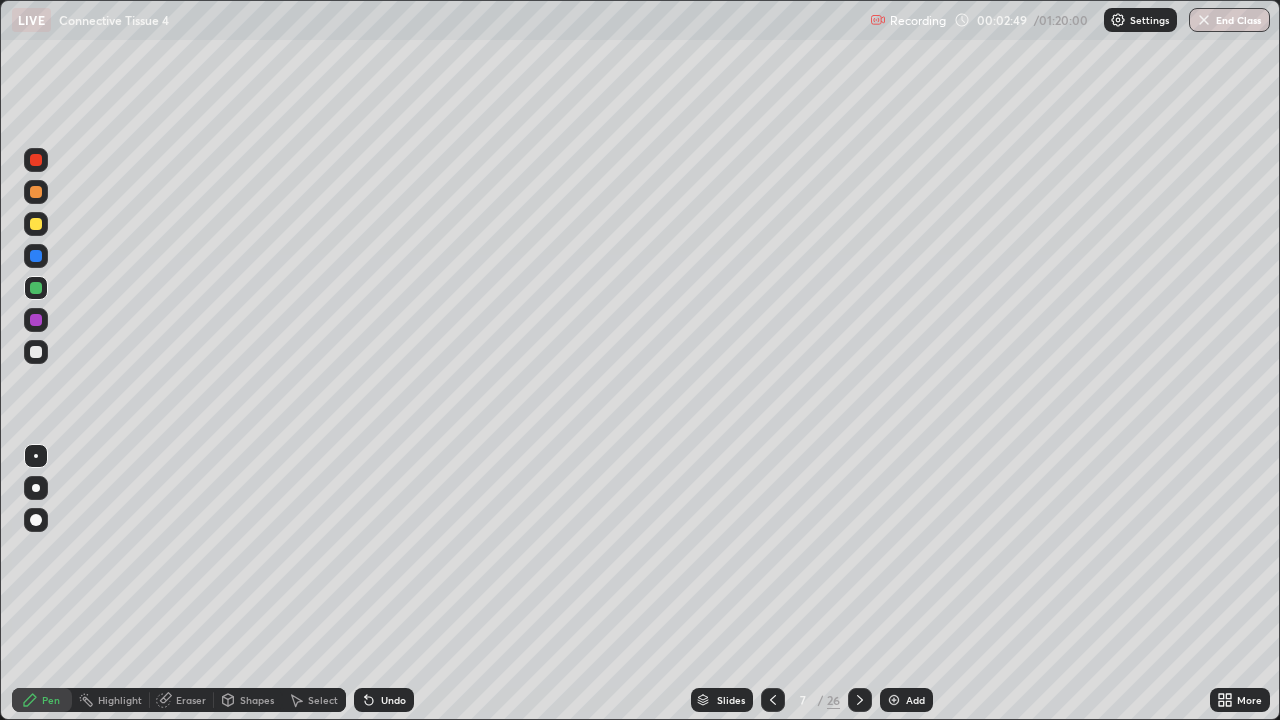 click on "Eraser" at bounding box center [182, 700] 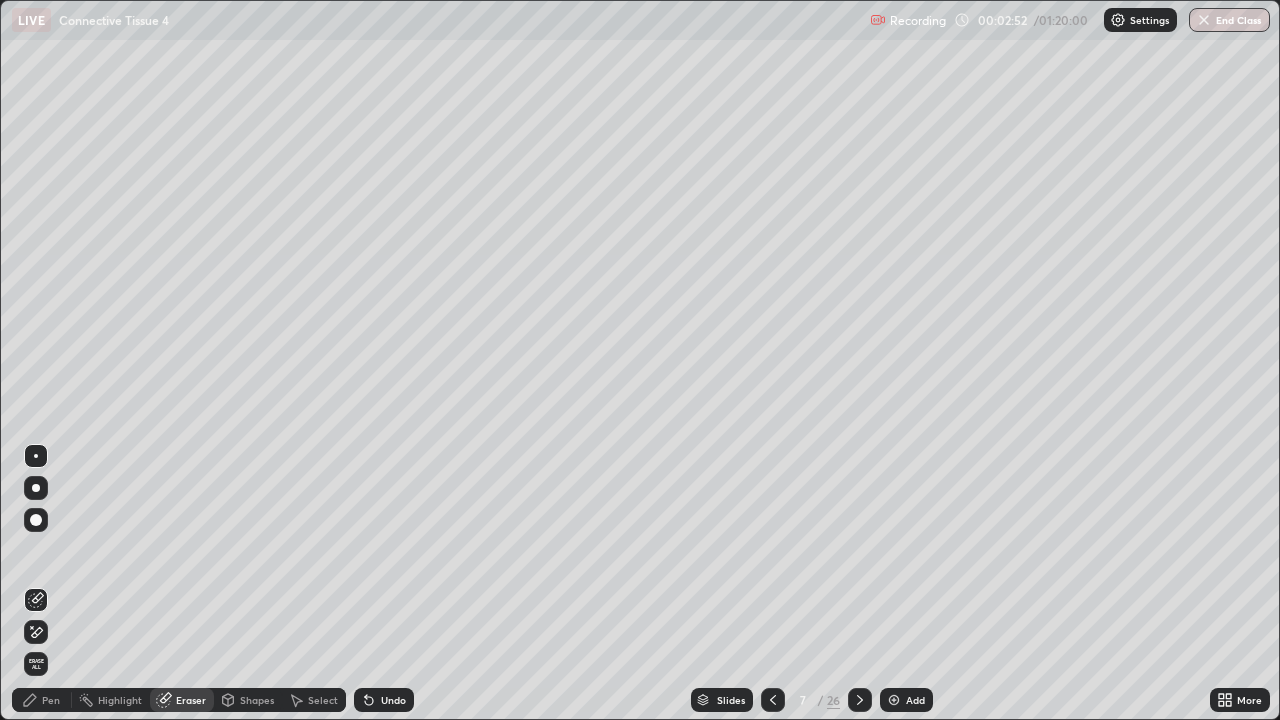 click on "Pen" at bounding box center (51, 700) 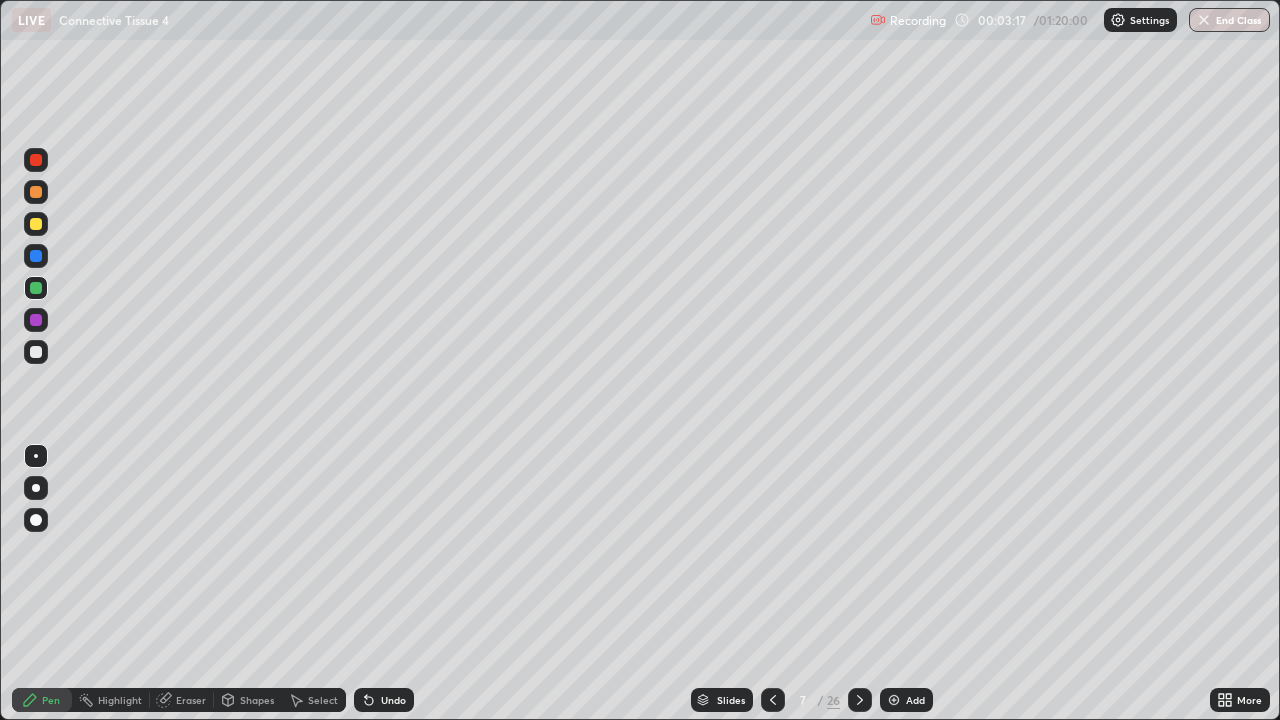 click on "Add" at bounding box center [915, 700] 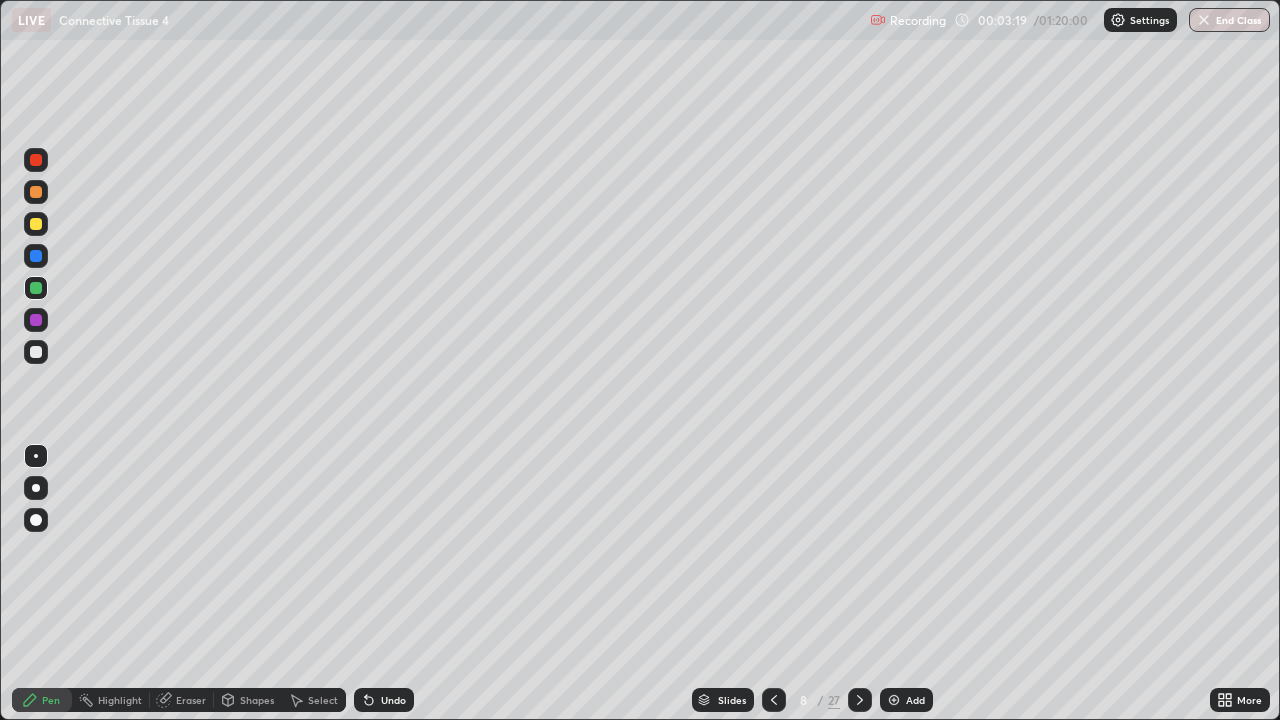 click on "Pen" at bounding box center [51, 700] 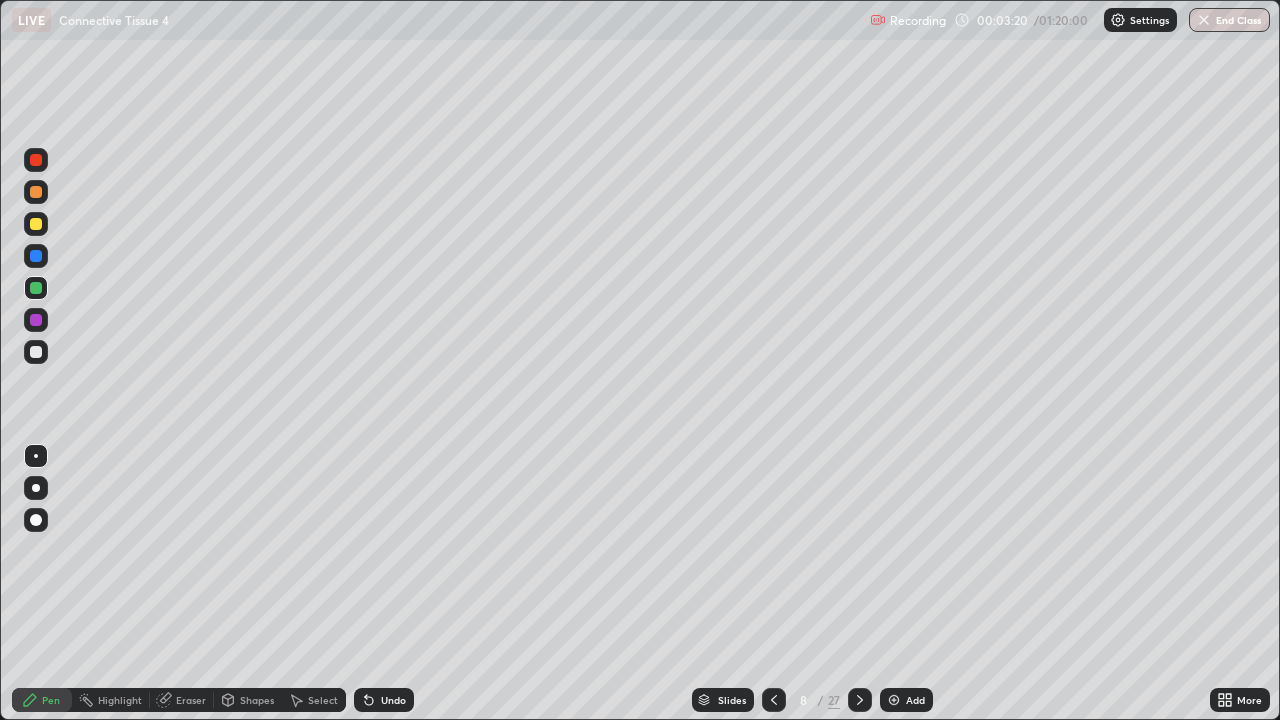 click at bounding box center [36, 192] 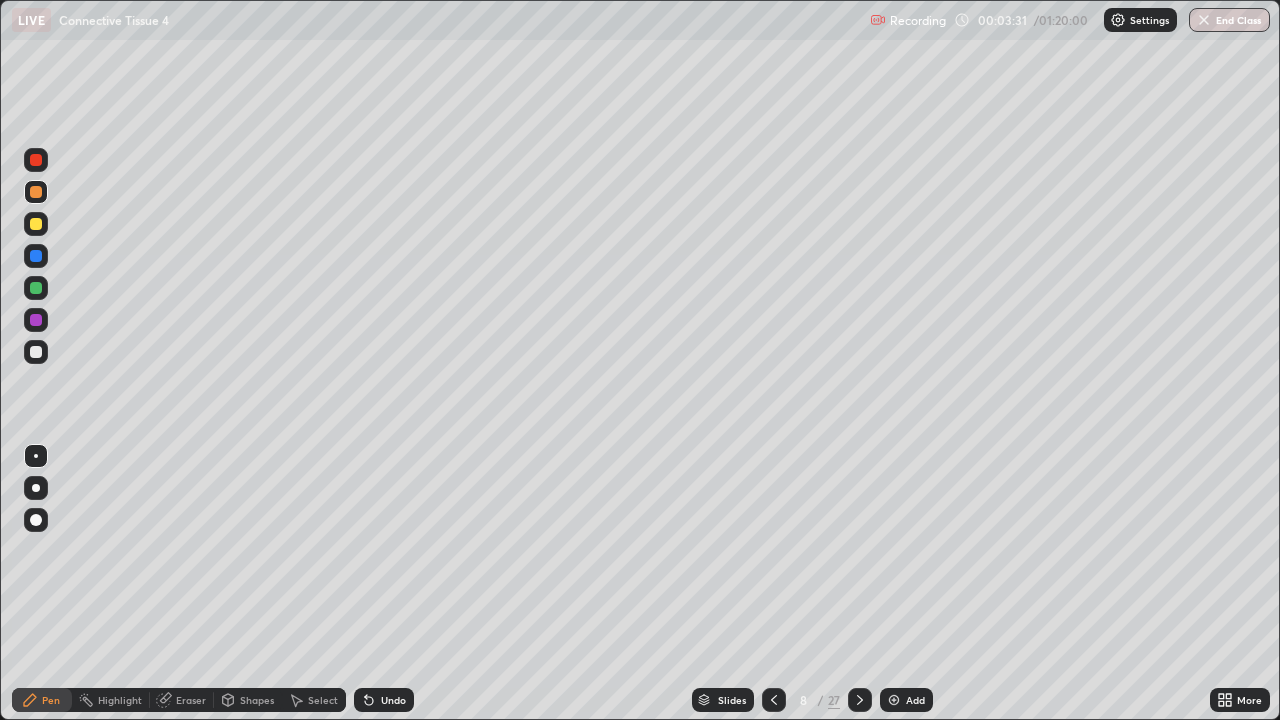 click at bounding box center (36, 320) 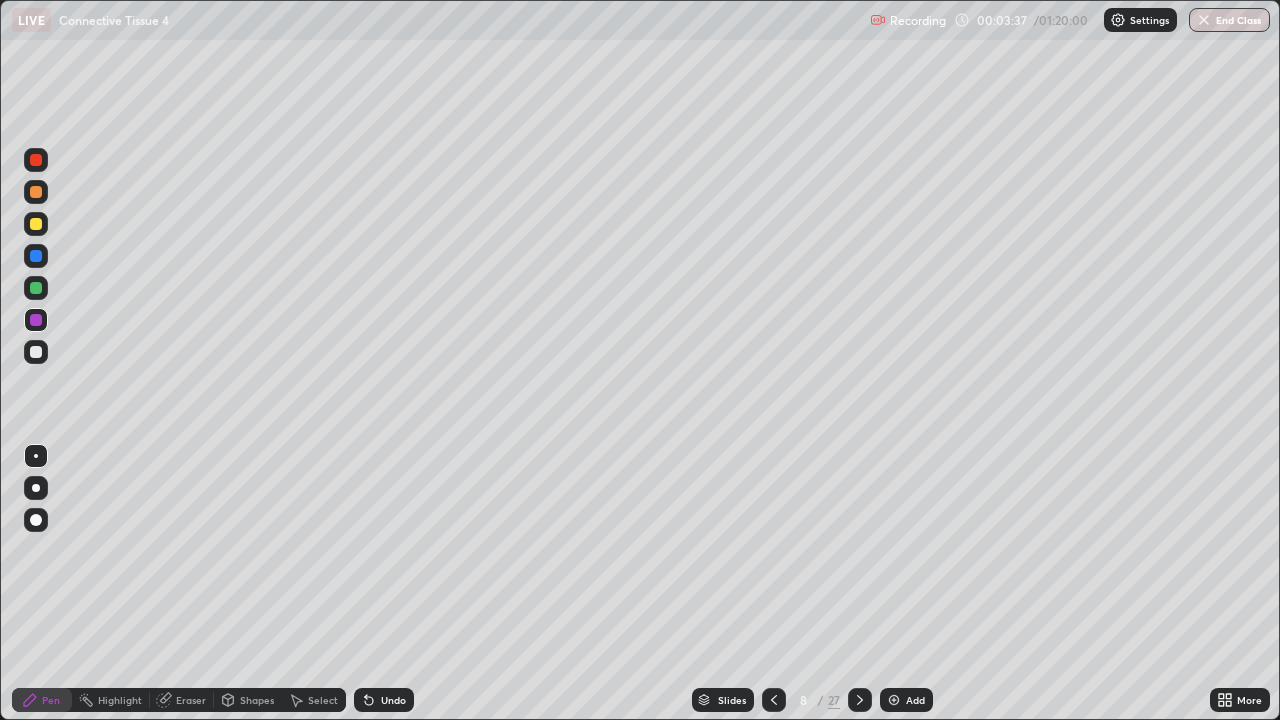 click at bounding box center [36, 352] 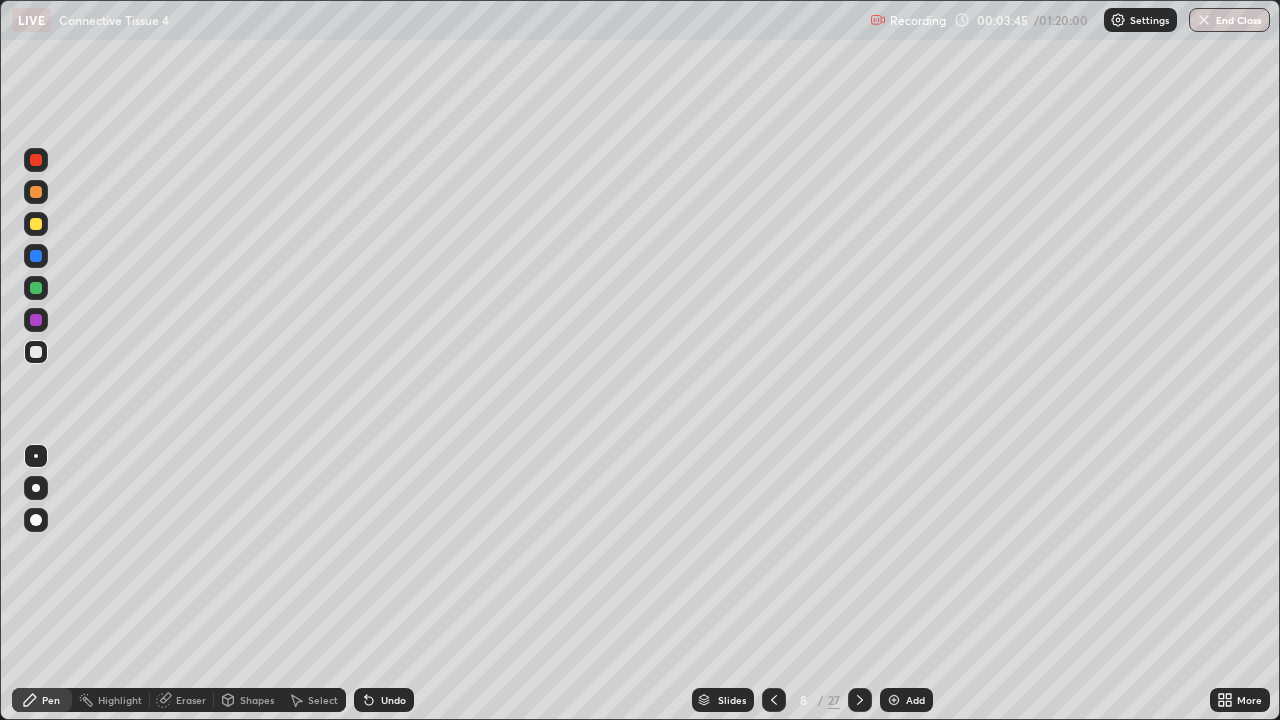 click at bounding box center [36, 352] 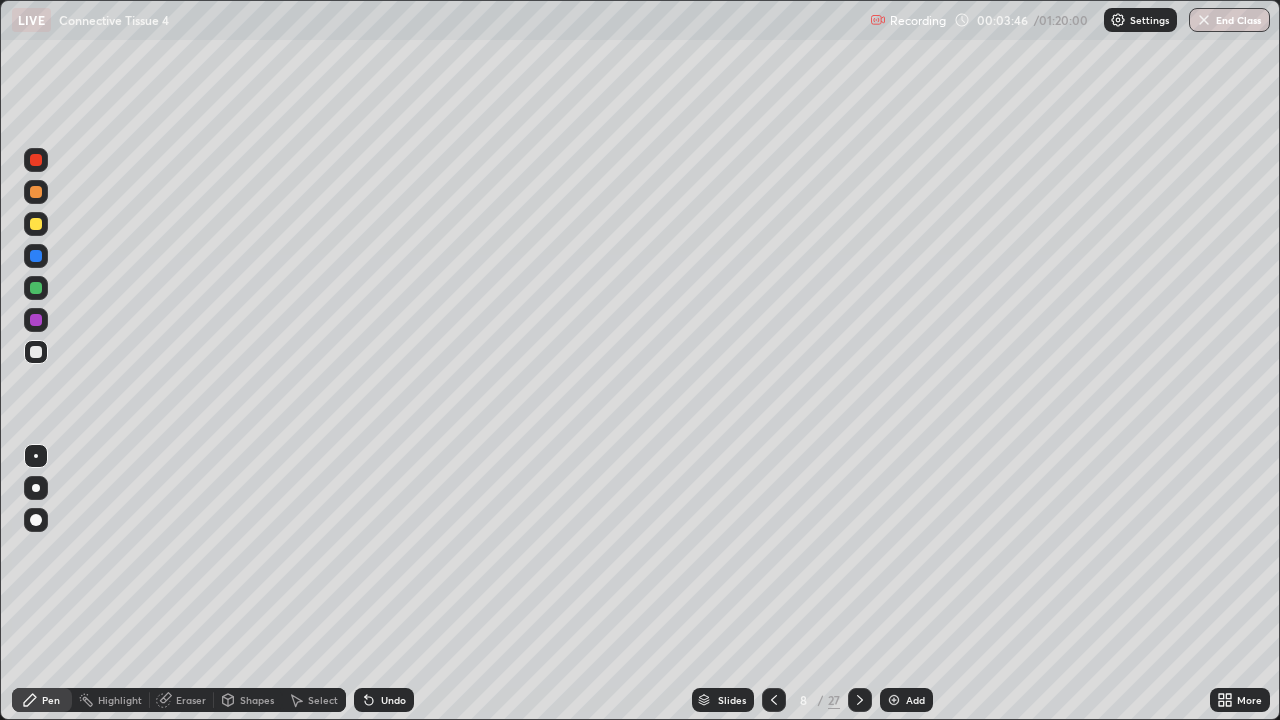 click at bounding box center (36, 224) 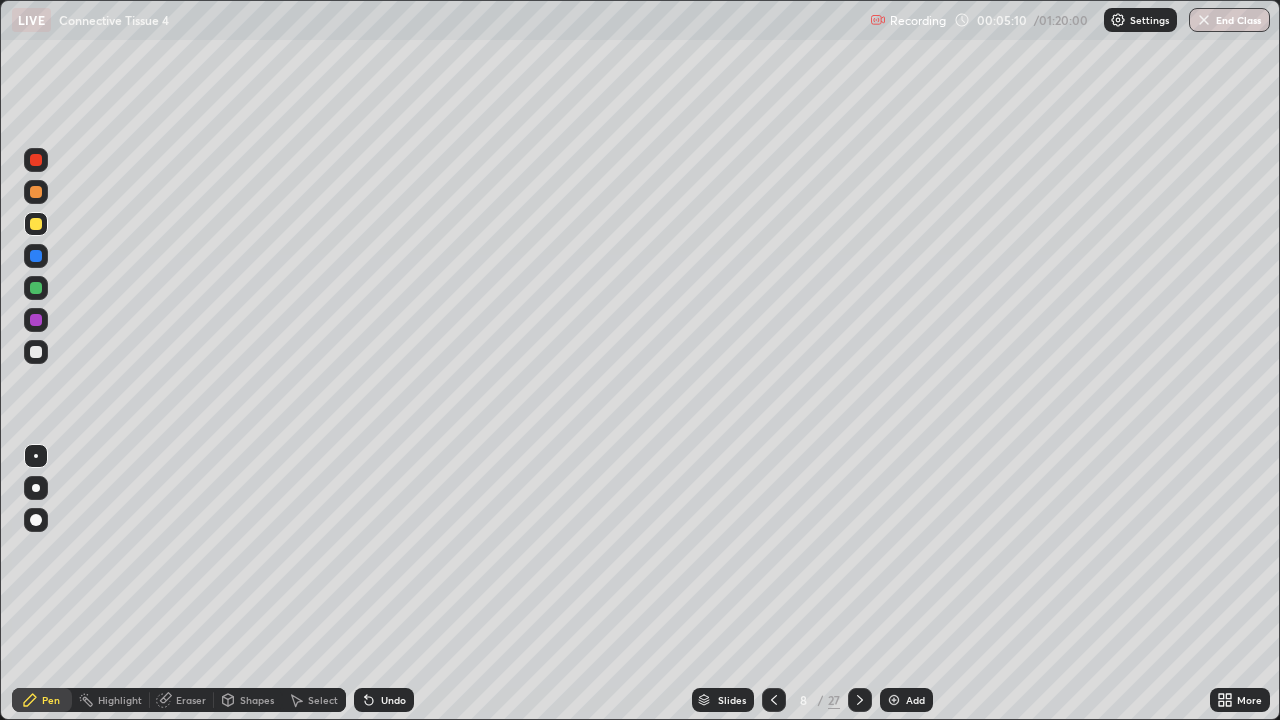 click at bounding box center [36, 352] 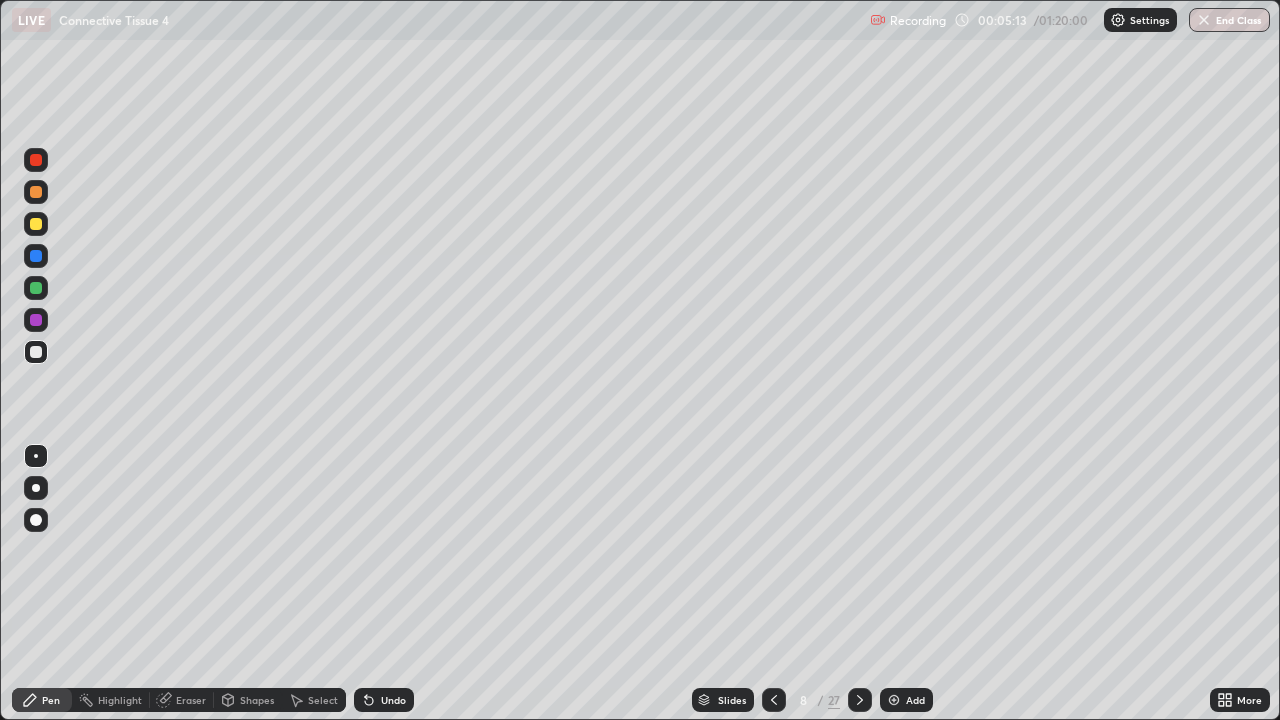 click on "Shapes" at bounding box center (257, 700) 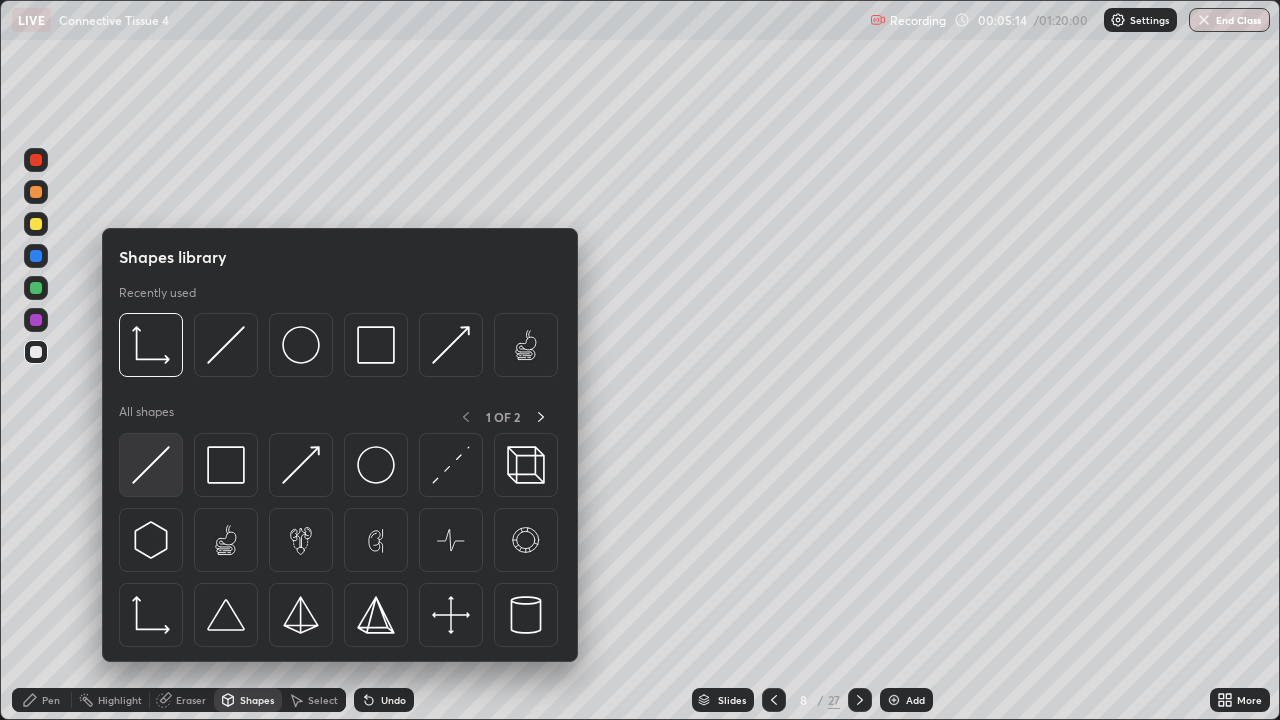 click at bounding box center (151, 465) 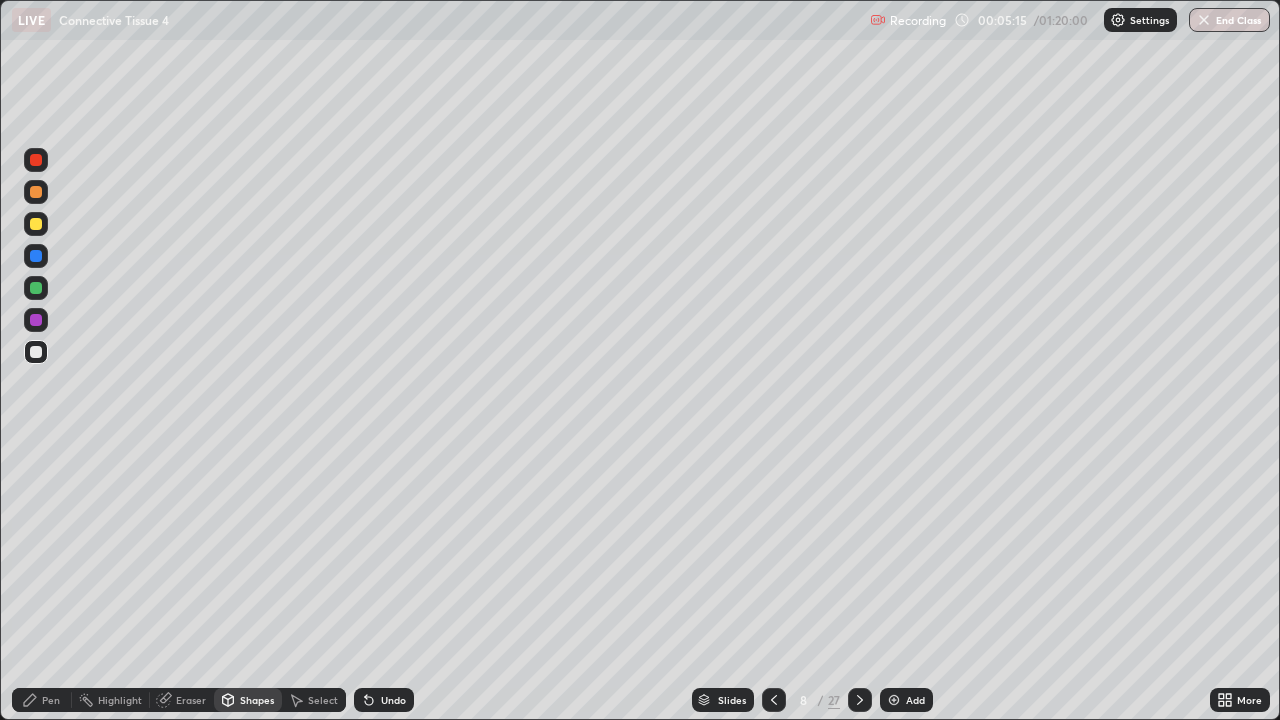 click at bounding box center (36, 288) 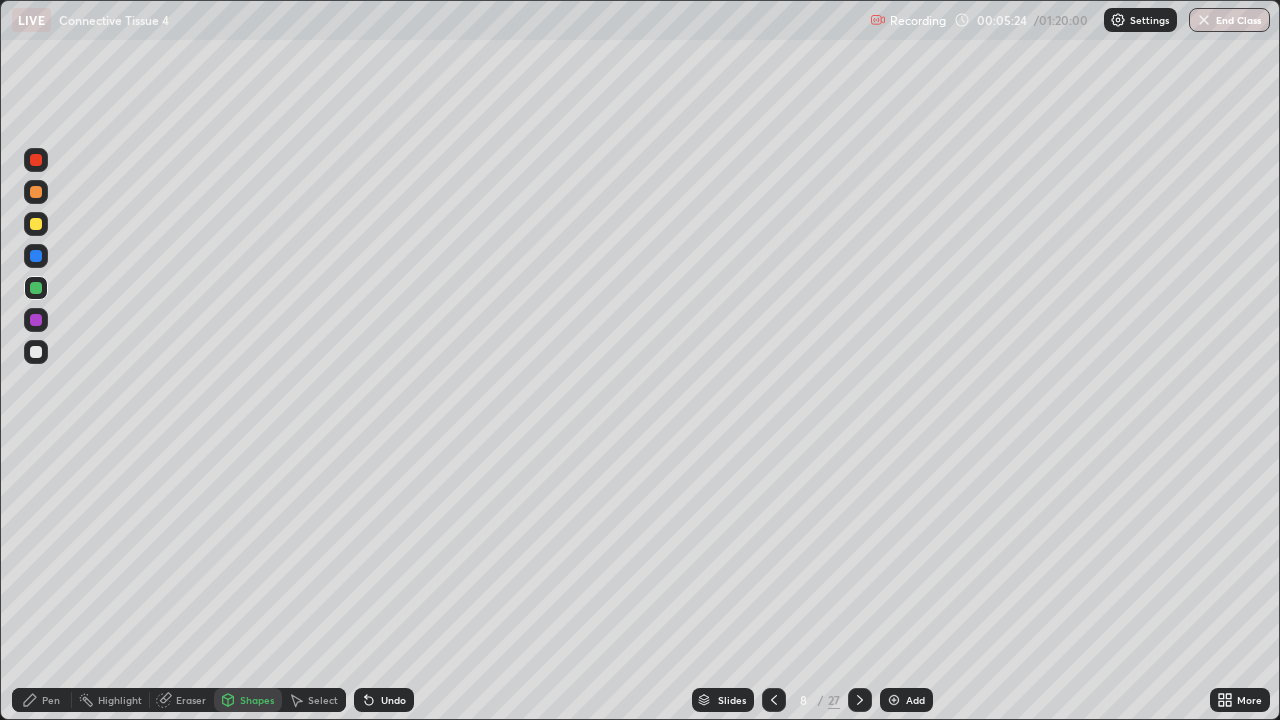 click at bounding box center [36, 320] 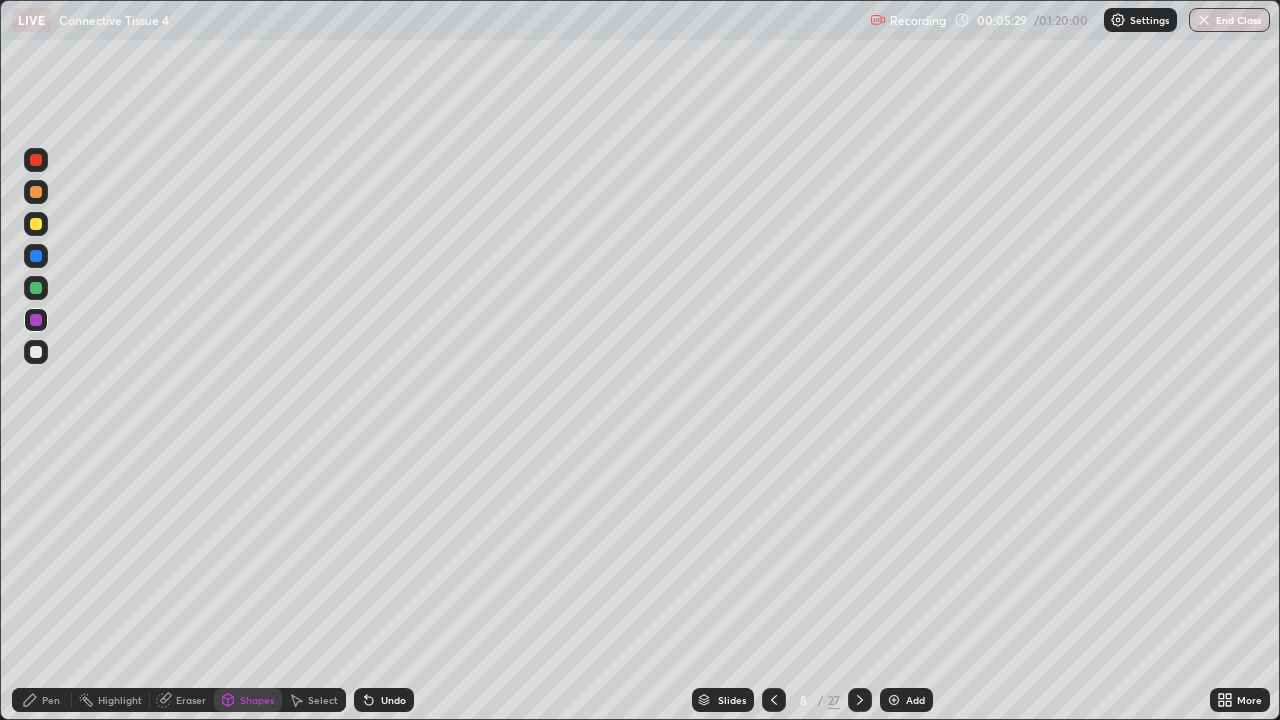 click on "Pen" at bounding box center [42, 700] 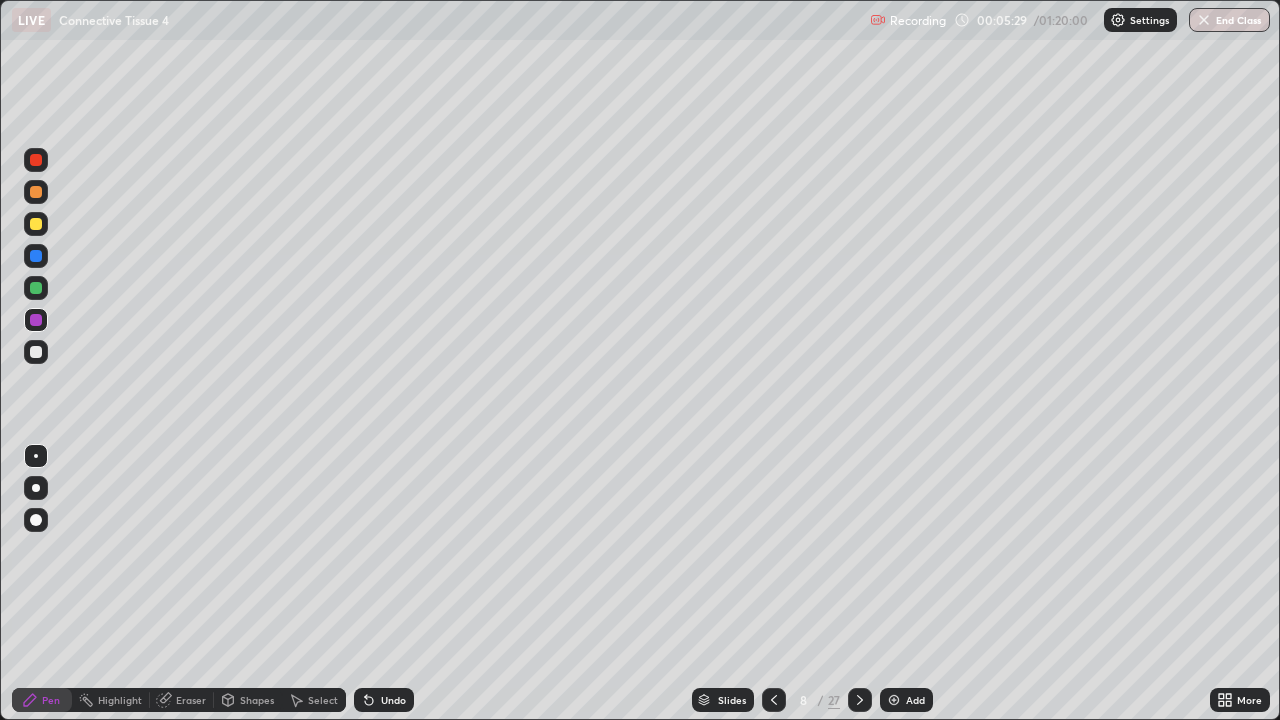 click at bounding box center (36, 352) 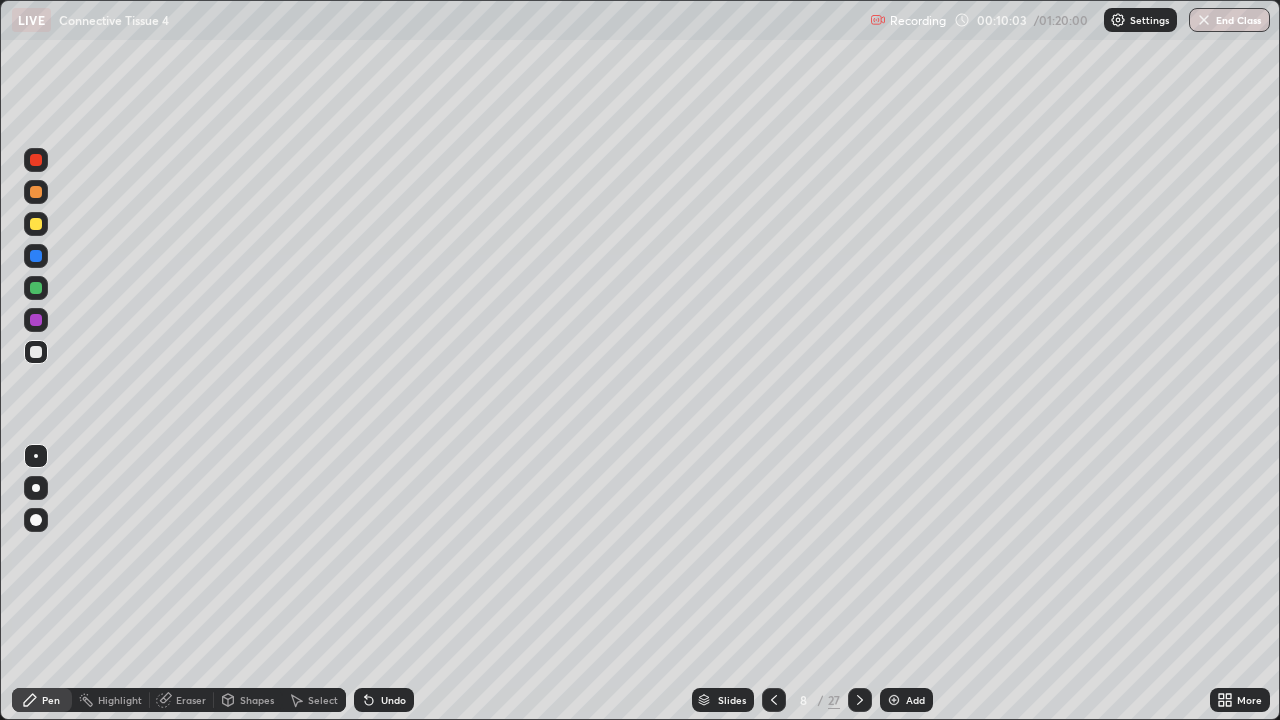 click at bounding box center [36, 352] 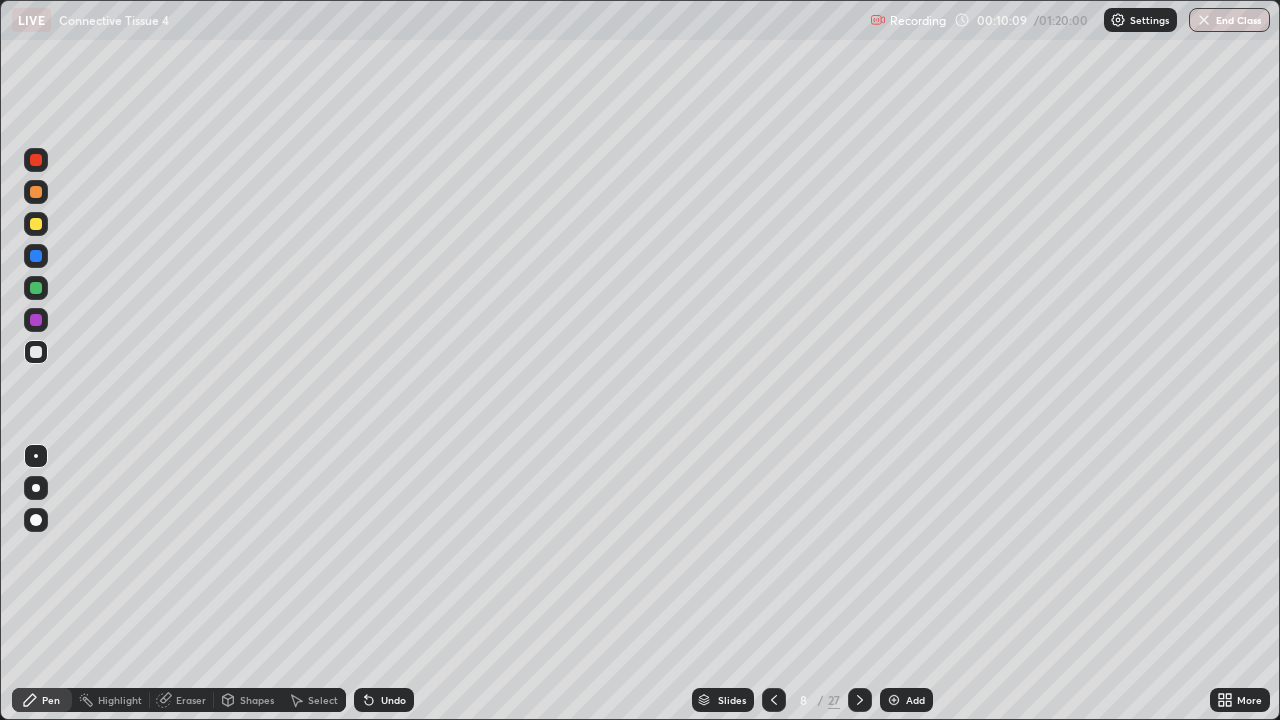 click at bounding box center [36, 288] 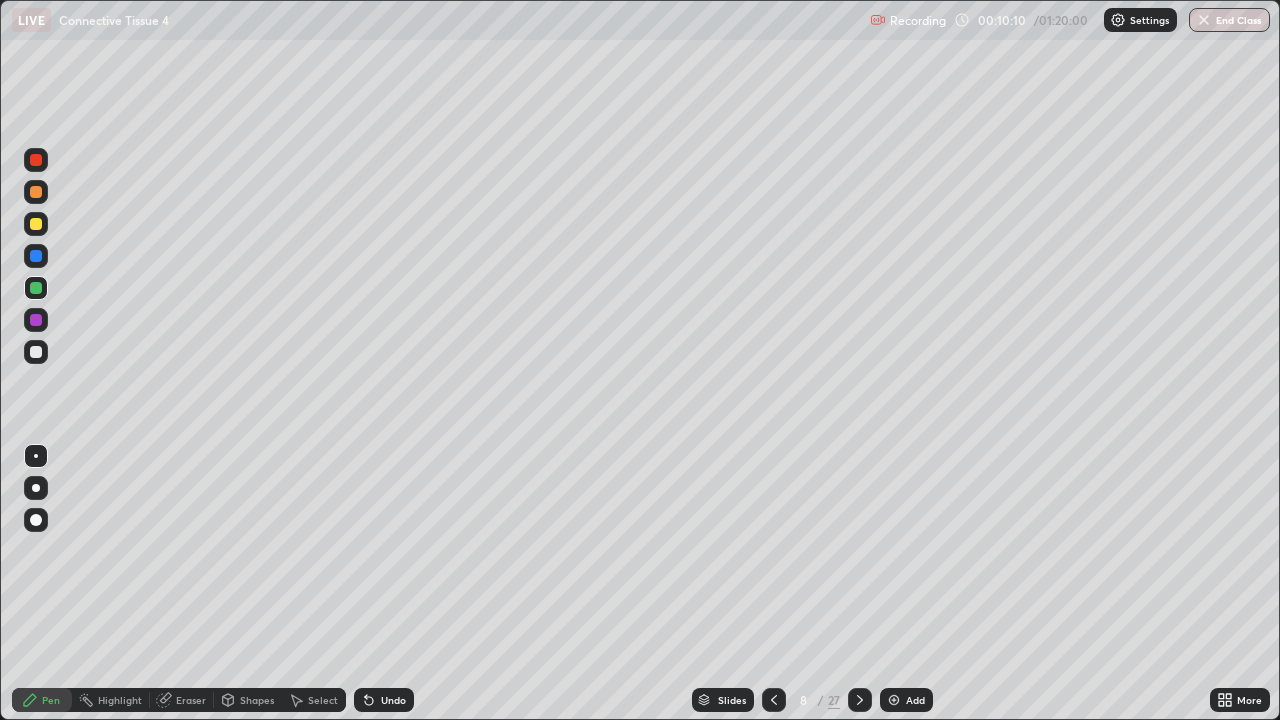 click at bounding box center (36, 256) 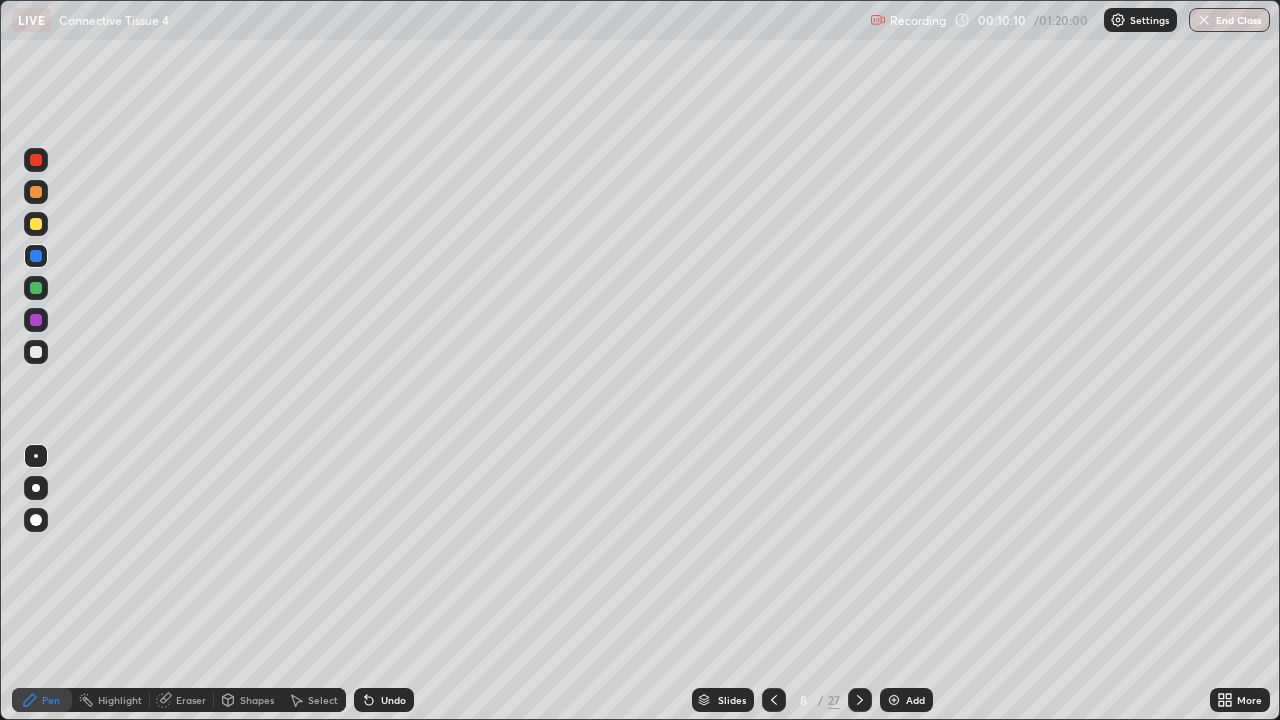 click at bounding box center (36, 192) 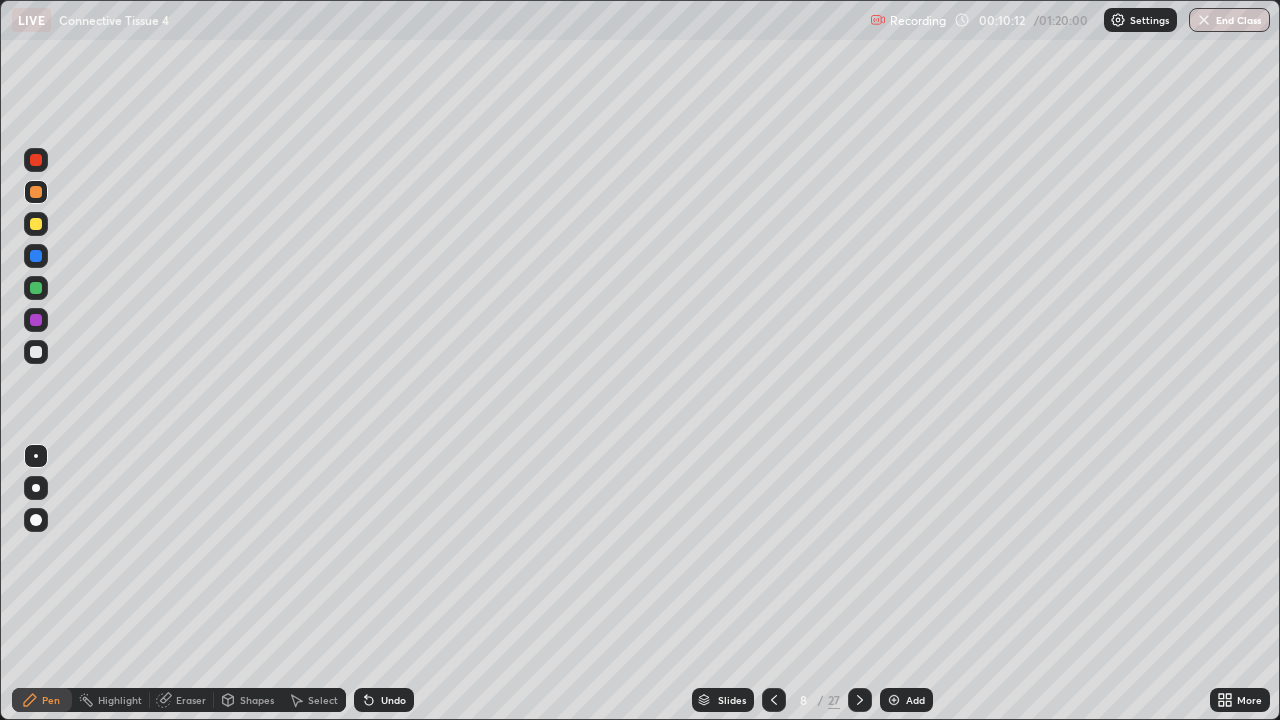 click at bounding box center [36, 224] 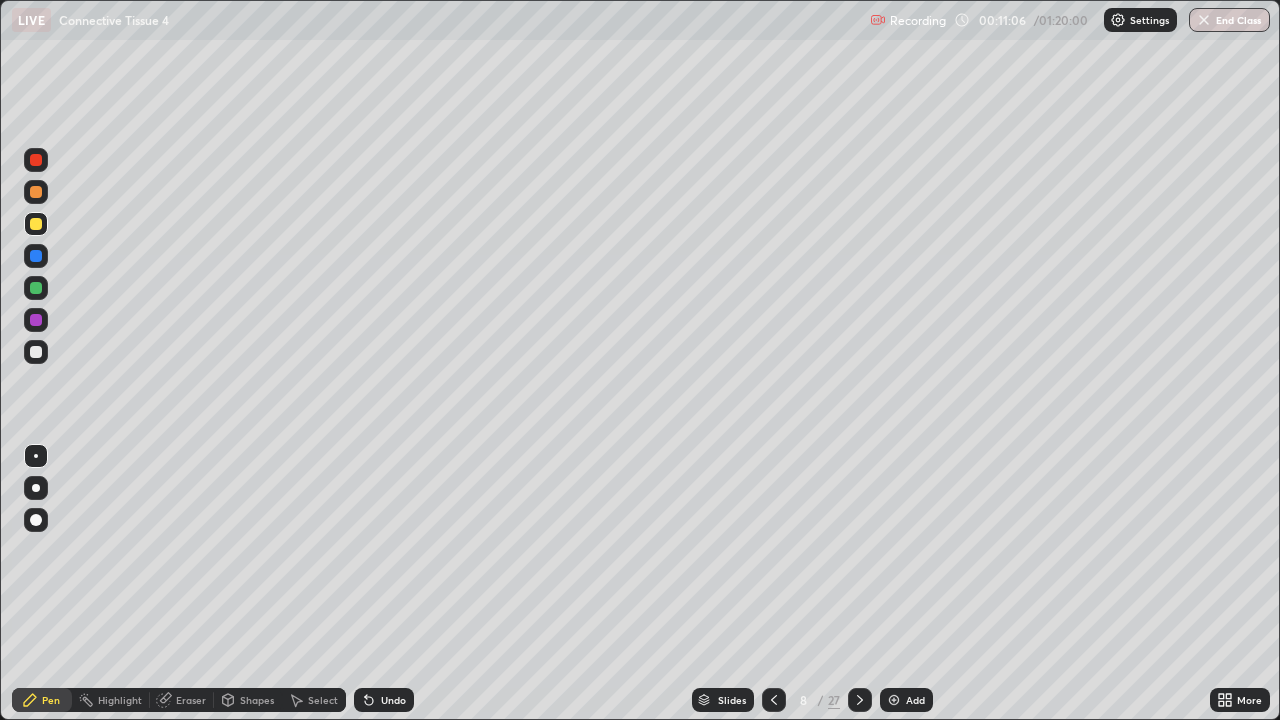 click at bounding box center (36, 320) 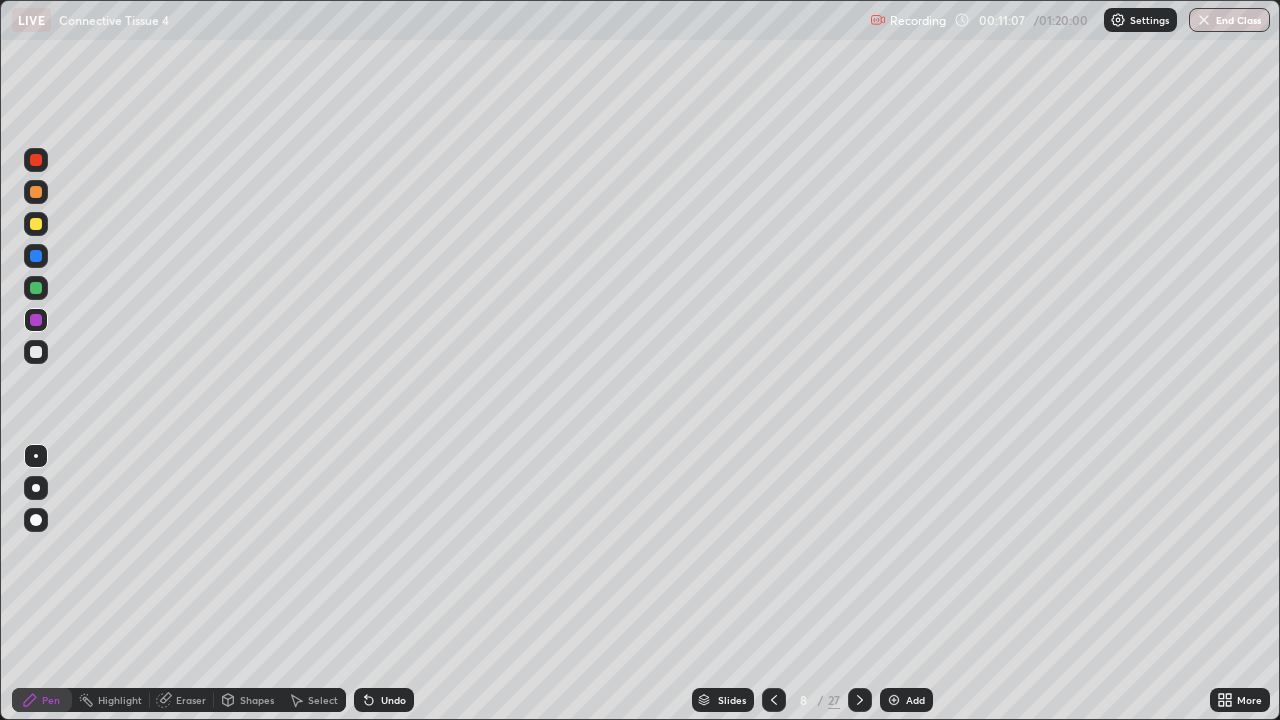click at bounding box center [36, 288] 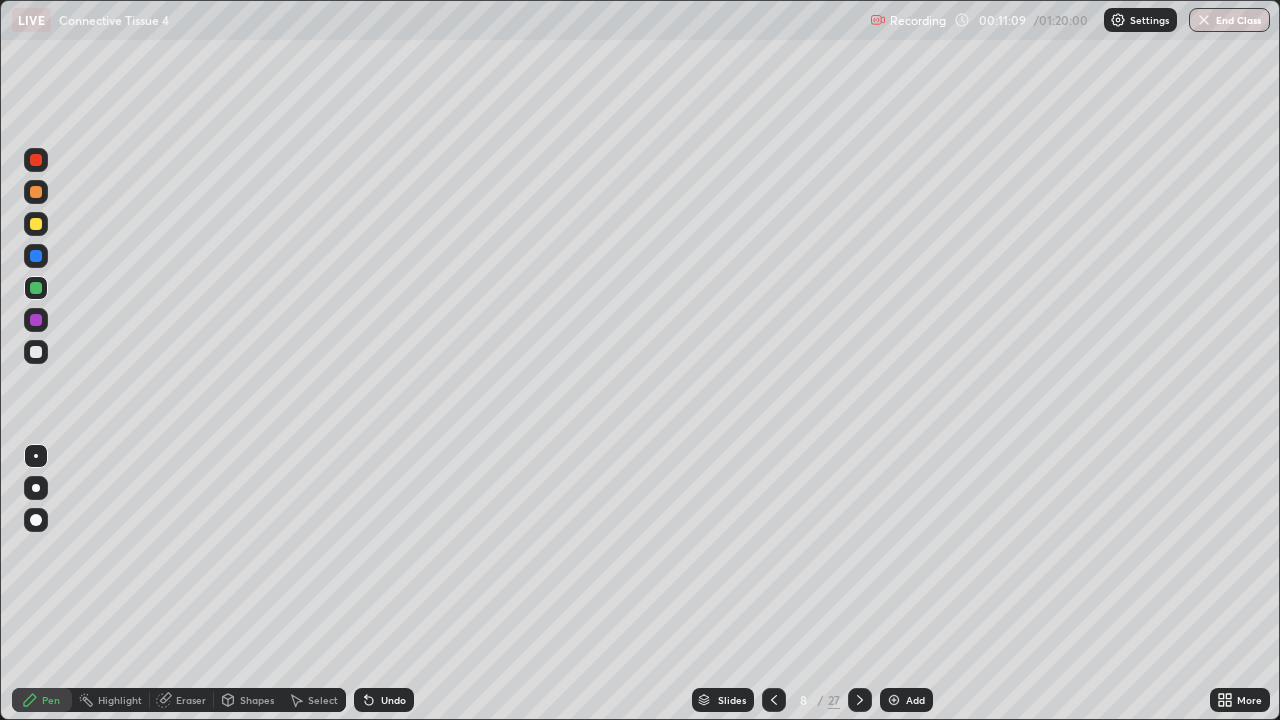 click at bounding box center [36, 256] 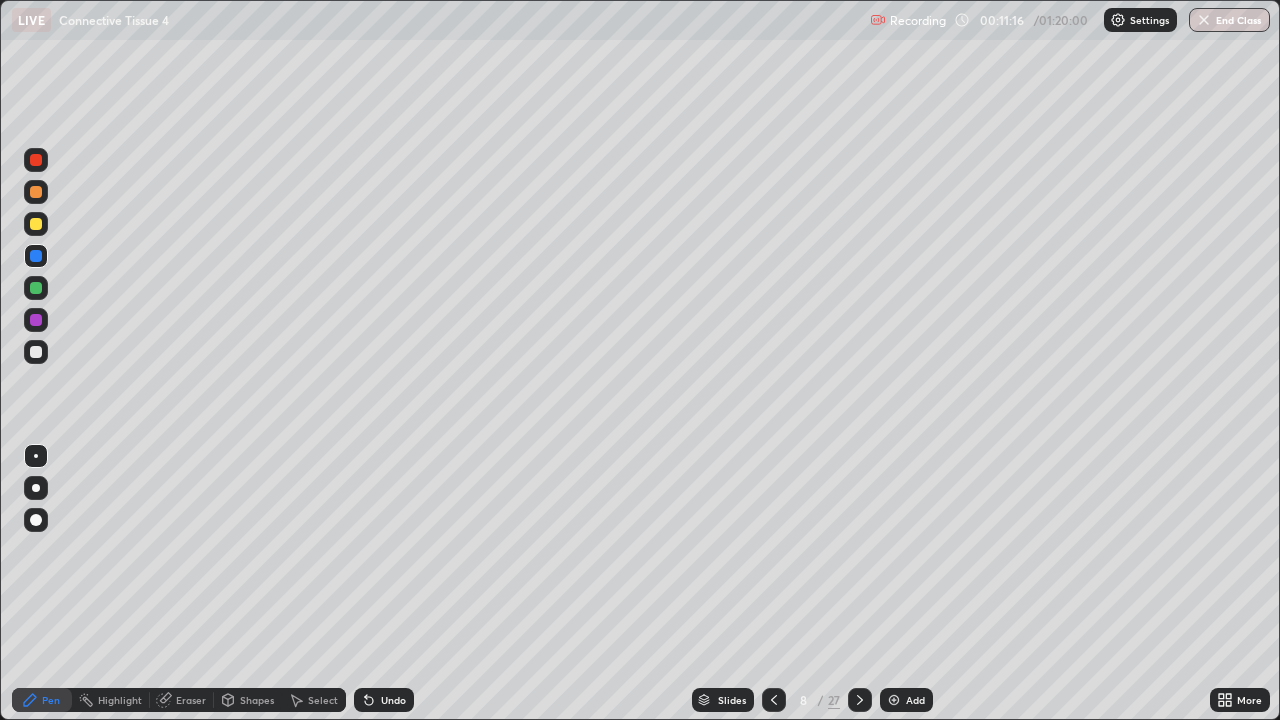 click on "Add" at bounding box center (915, 700) 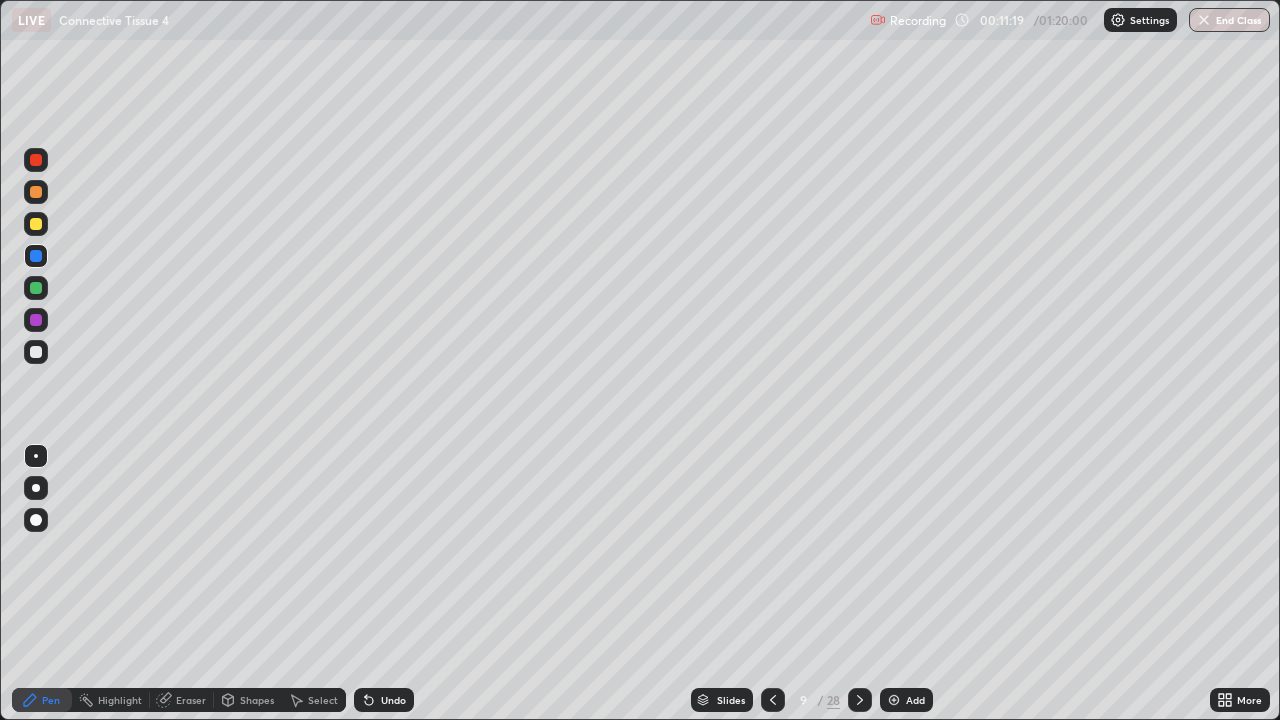 click on "Eraser" at bounding box center (191, 700) 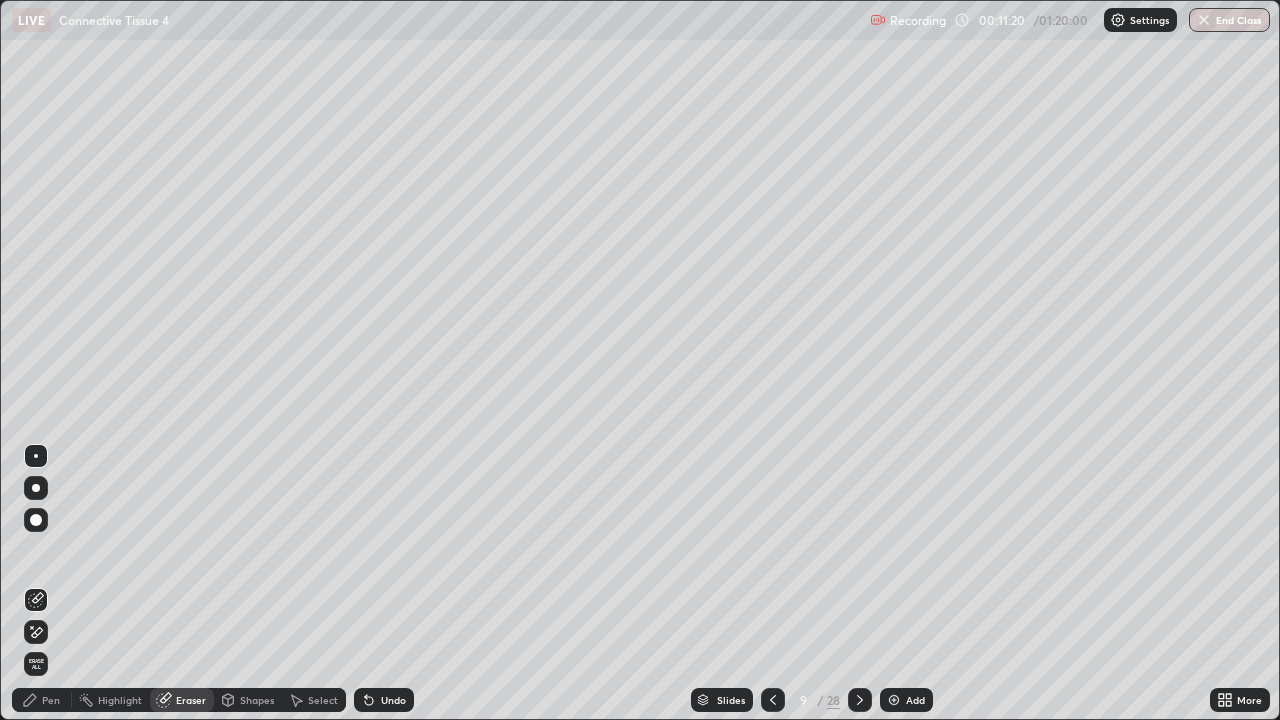 click on "Erase all" at bounding box center (36, 664) 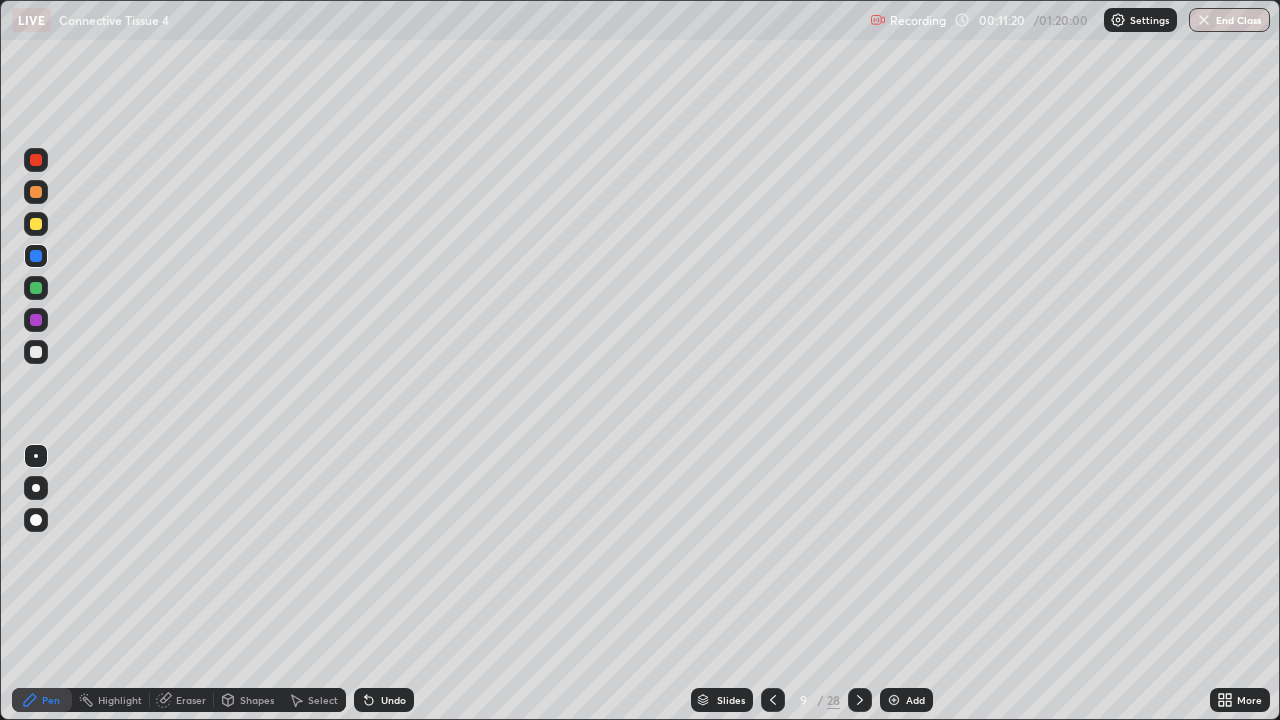 click on "Shapes" at bounding box center (257, 700) 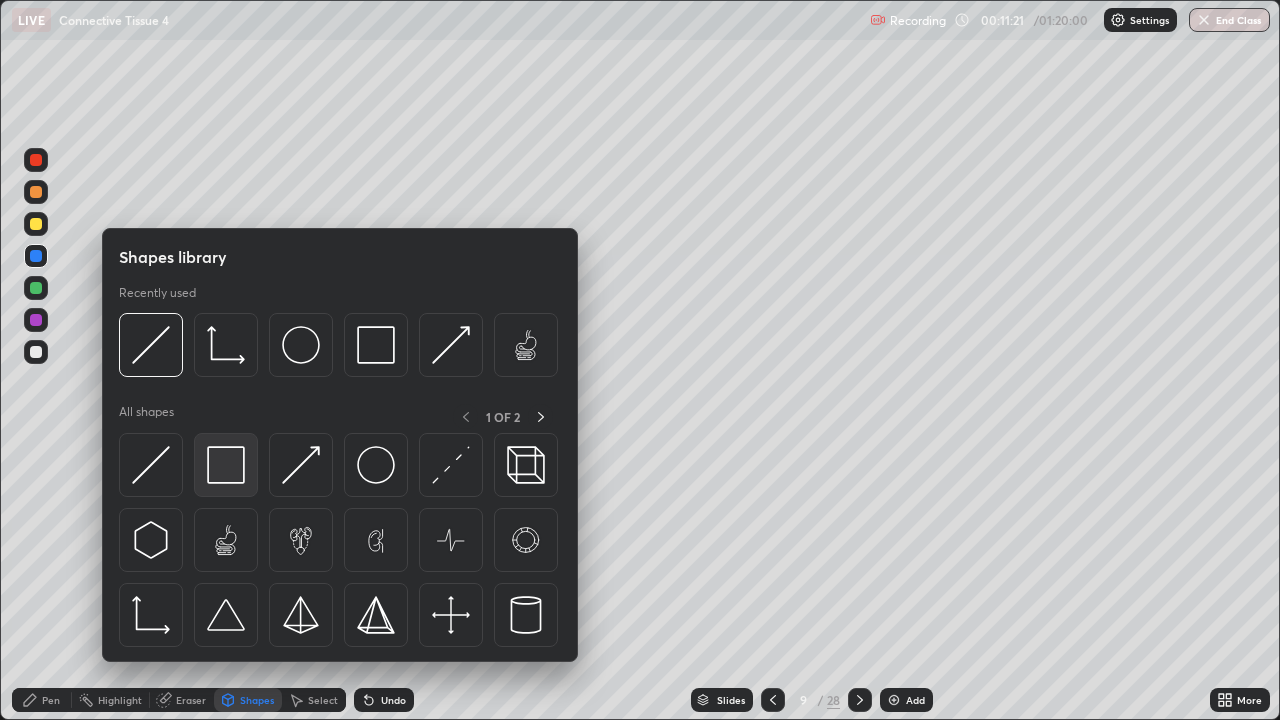 click at bounding box center (226, 465) 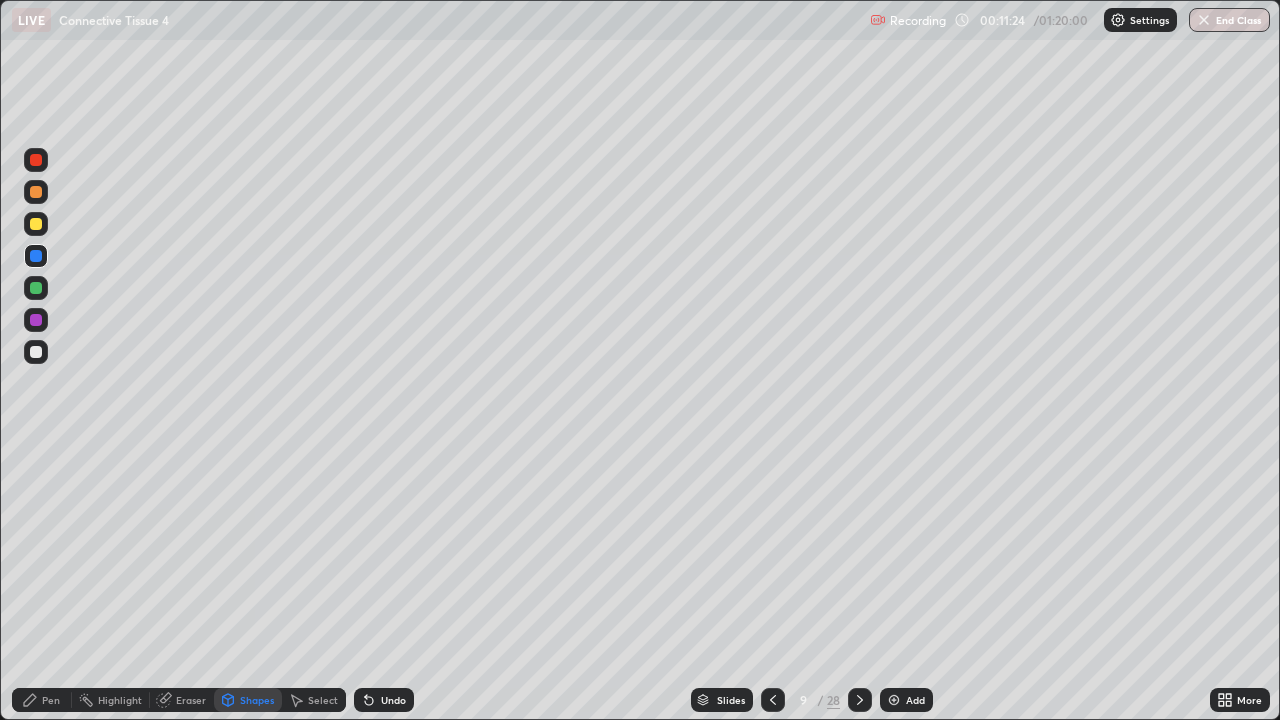 click on "Pen" at bounding box center [51, 700] 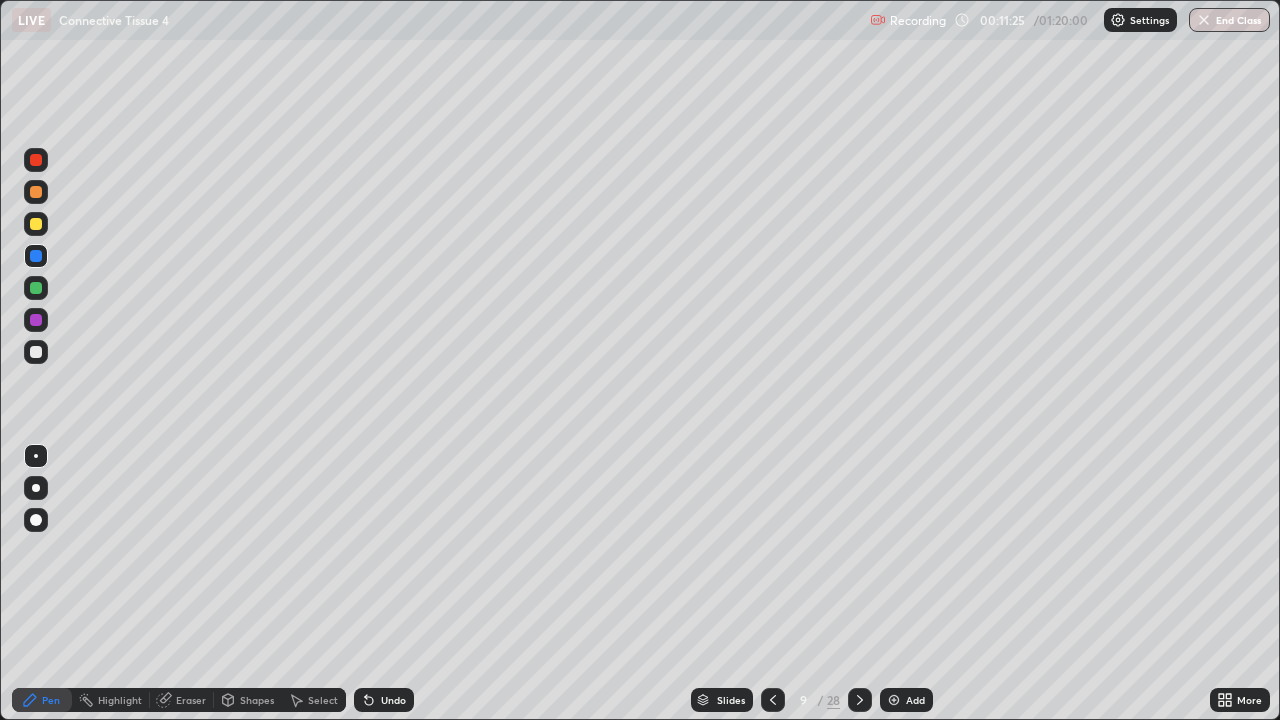 click at bounding box center [36, 320] 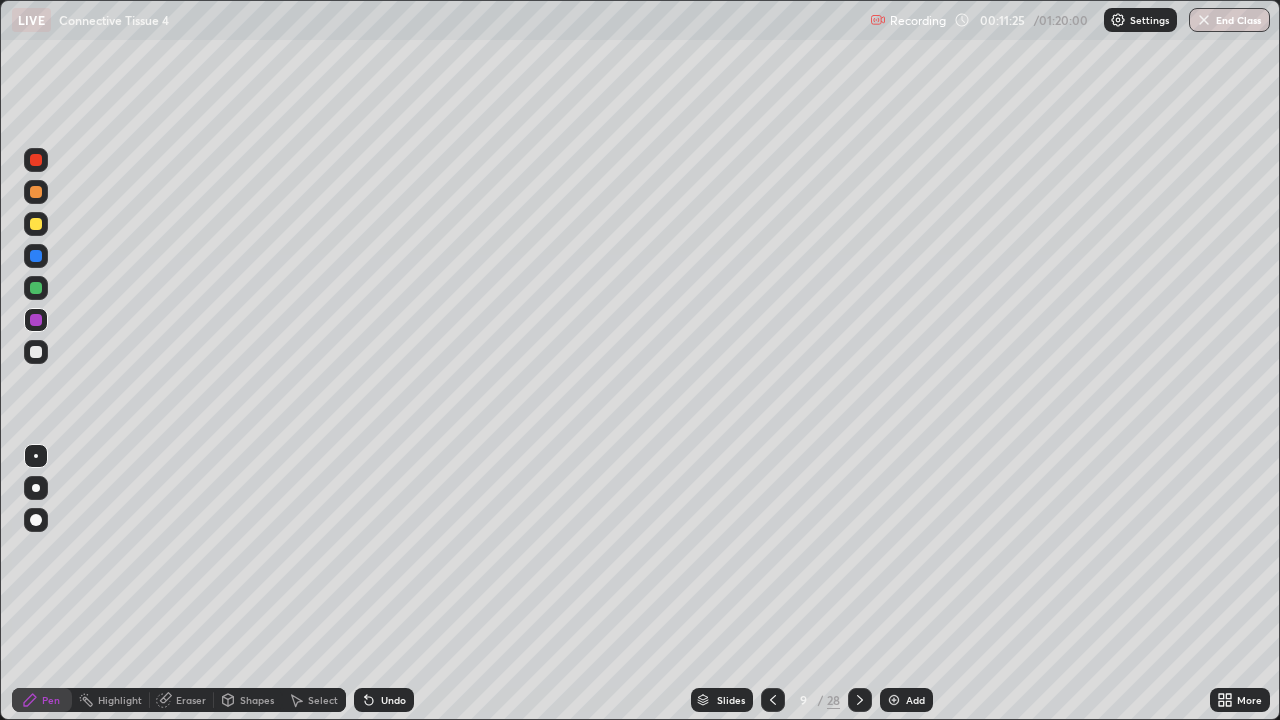 click at bounding box center (36, 320) 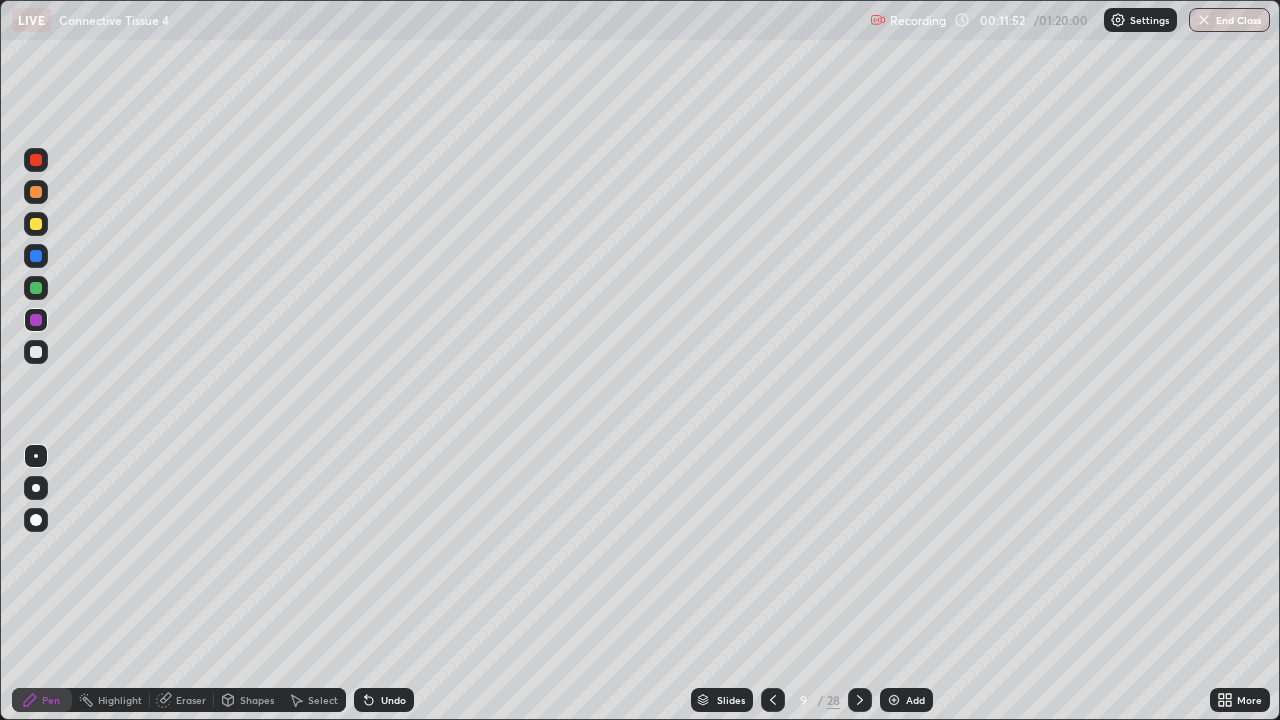 click at bounding box center (36, 352) 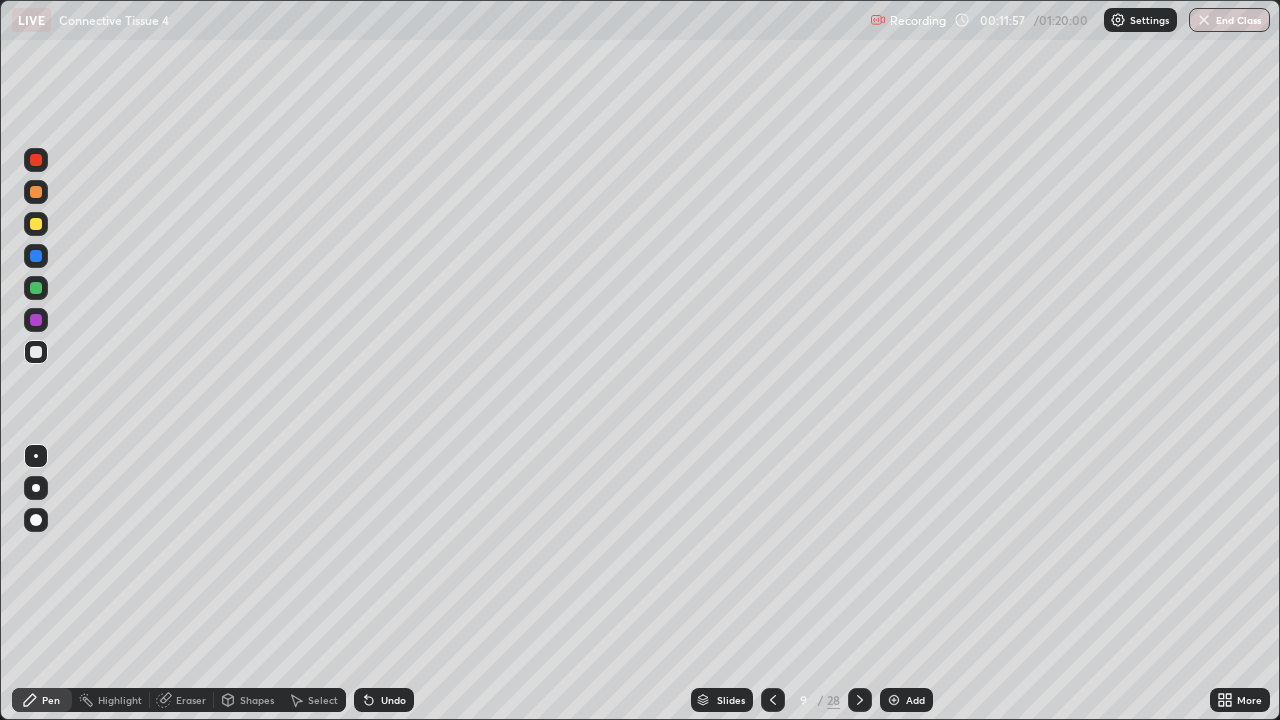 click 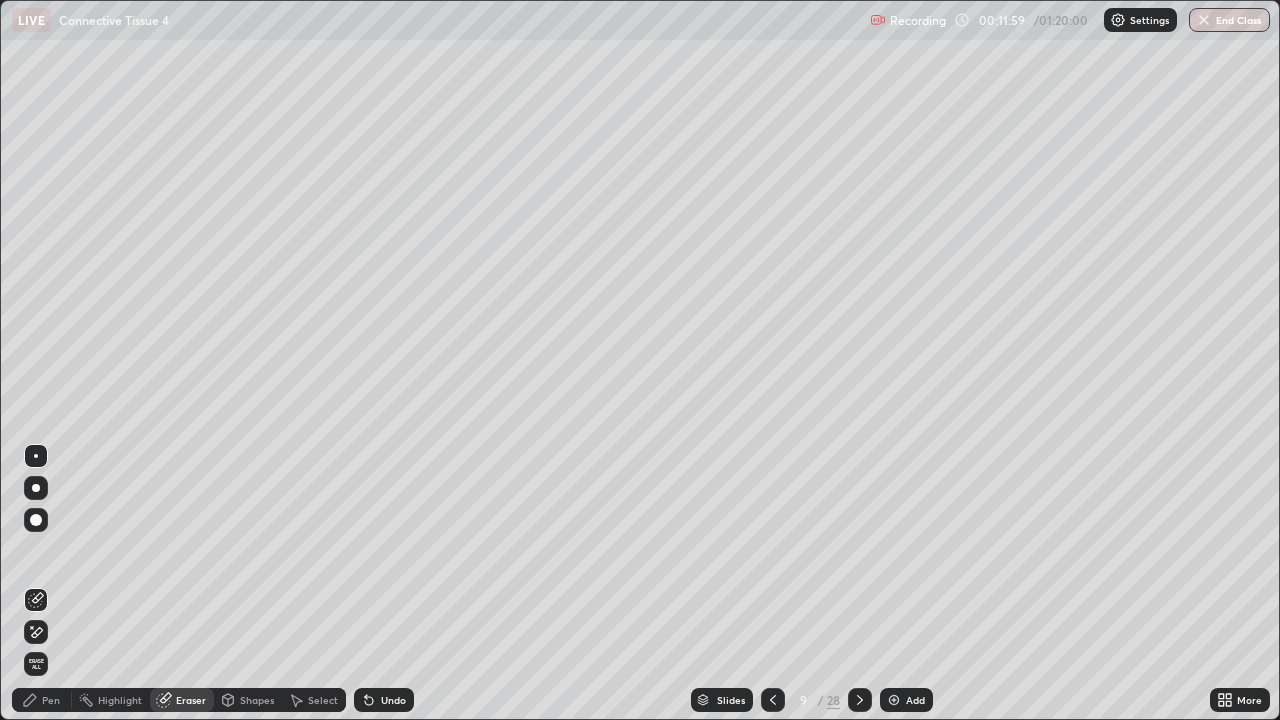 click on "Pen" at bounding box center [51, 700] 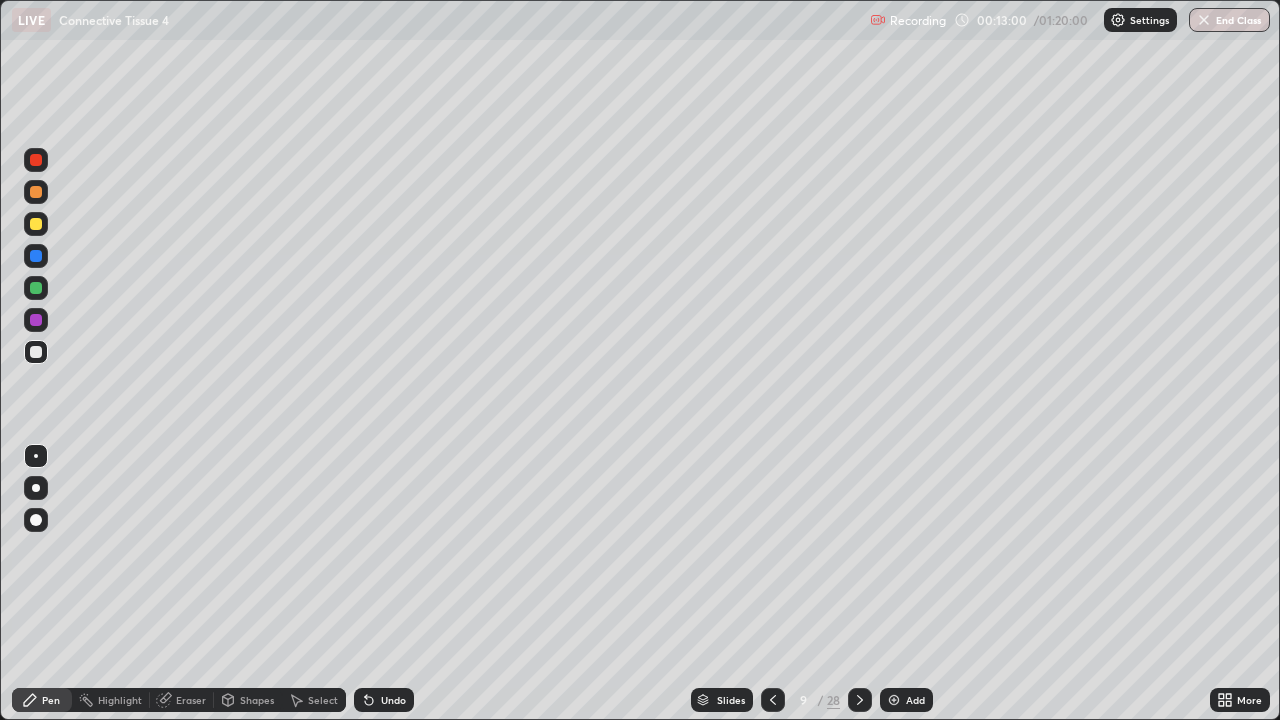 click 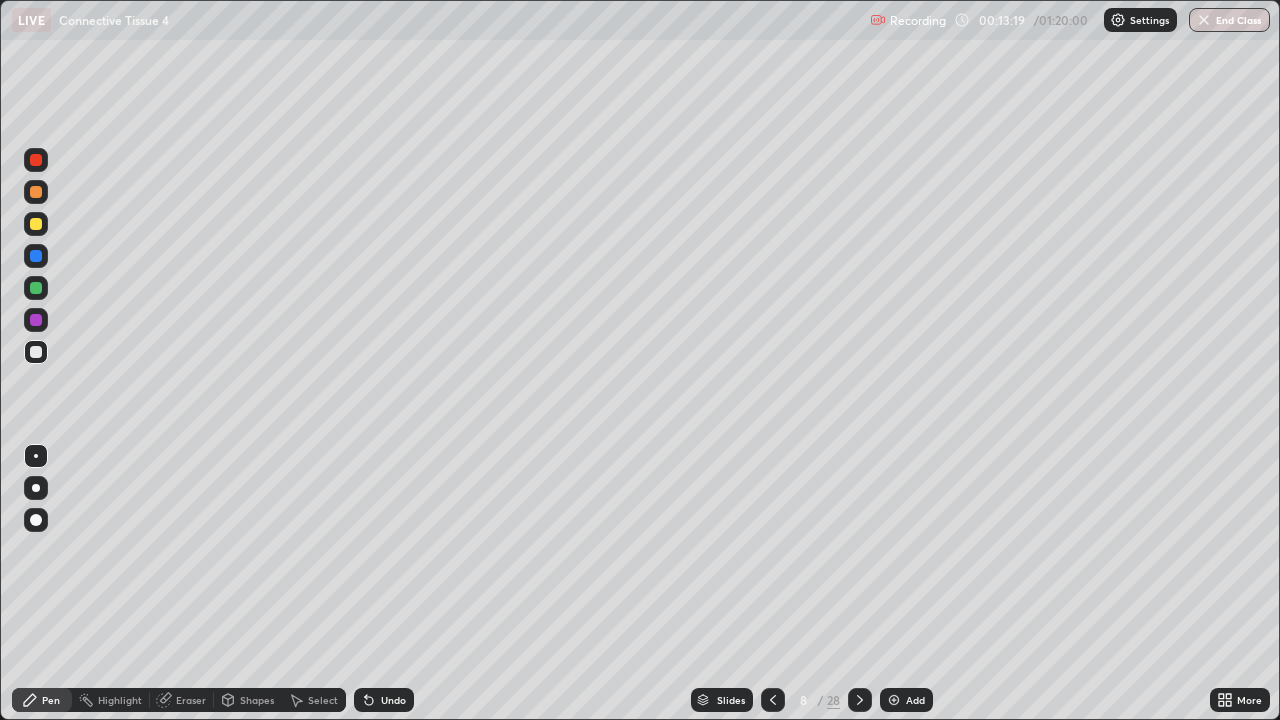 click 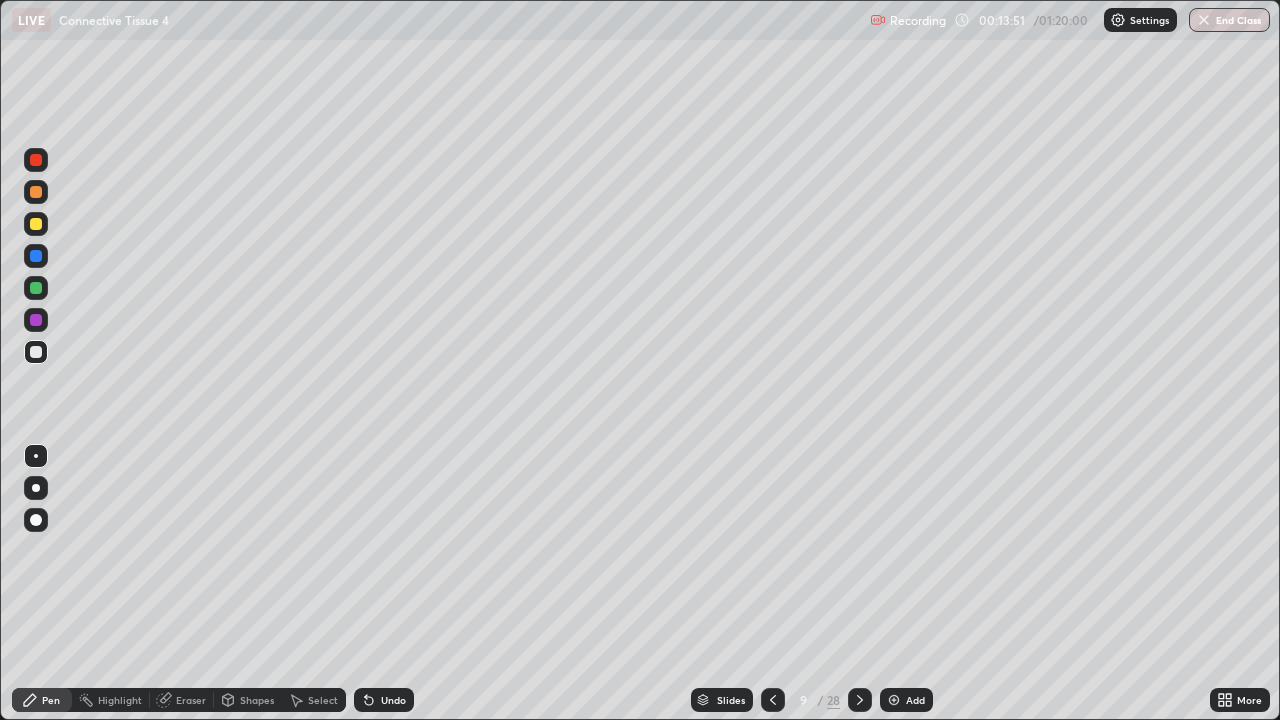 click 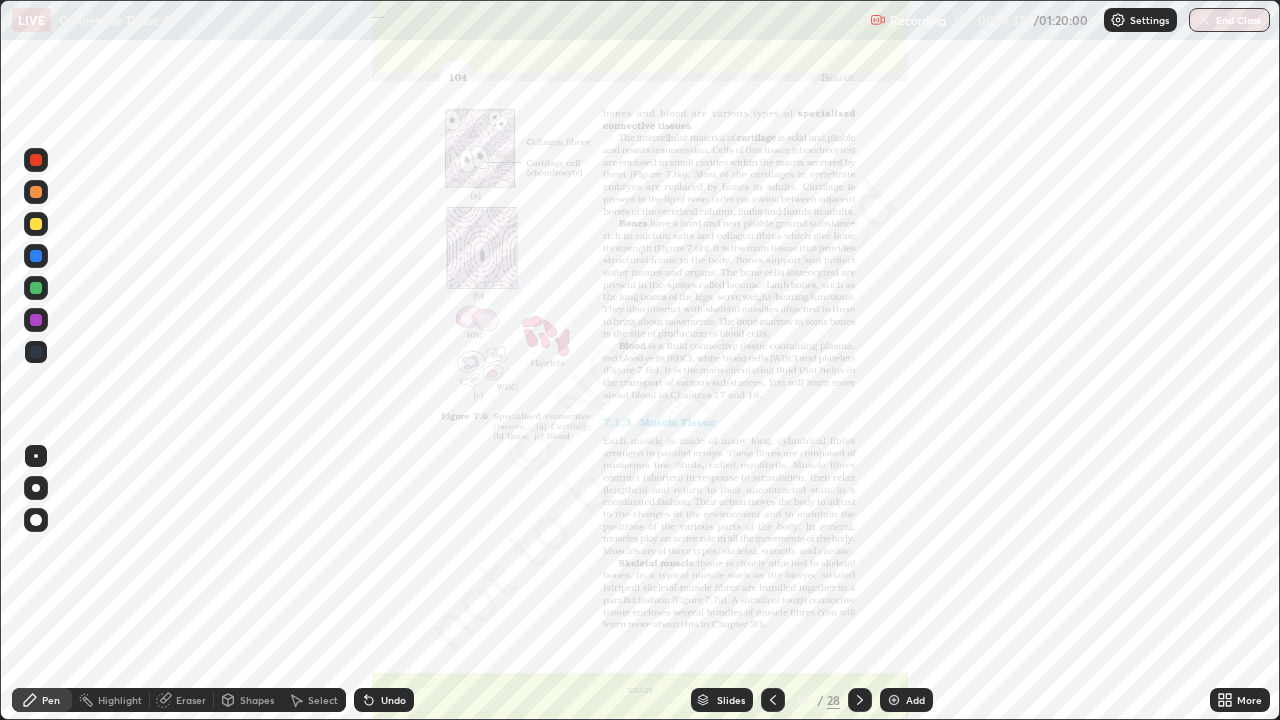 click 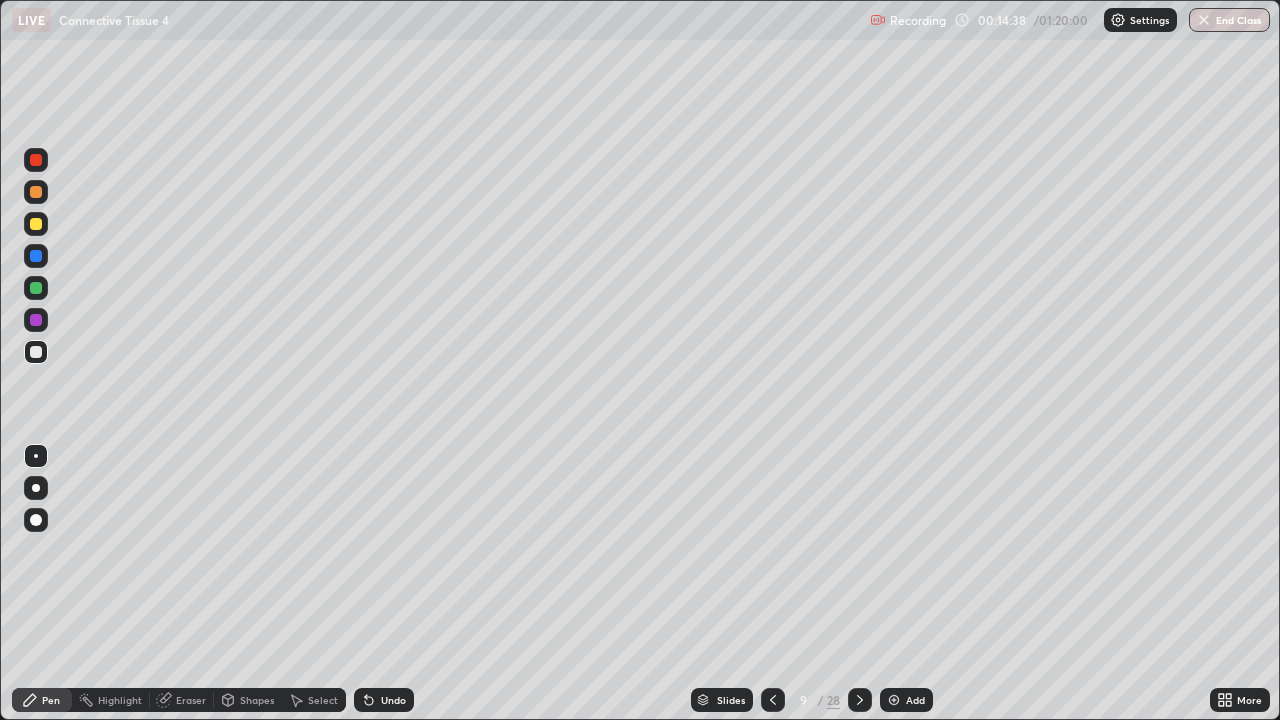 click 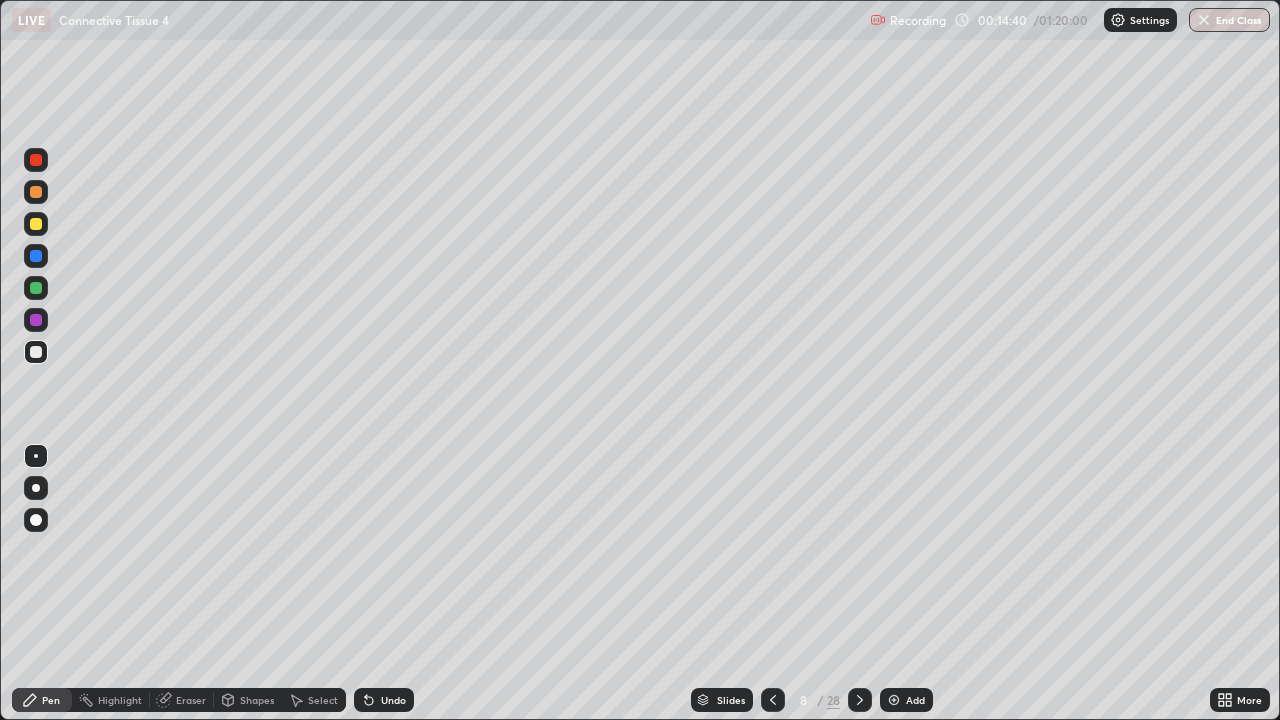 click at bounding box center [36, 352] 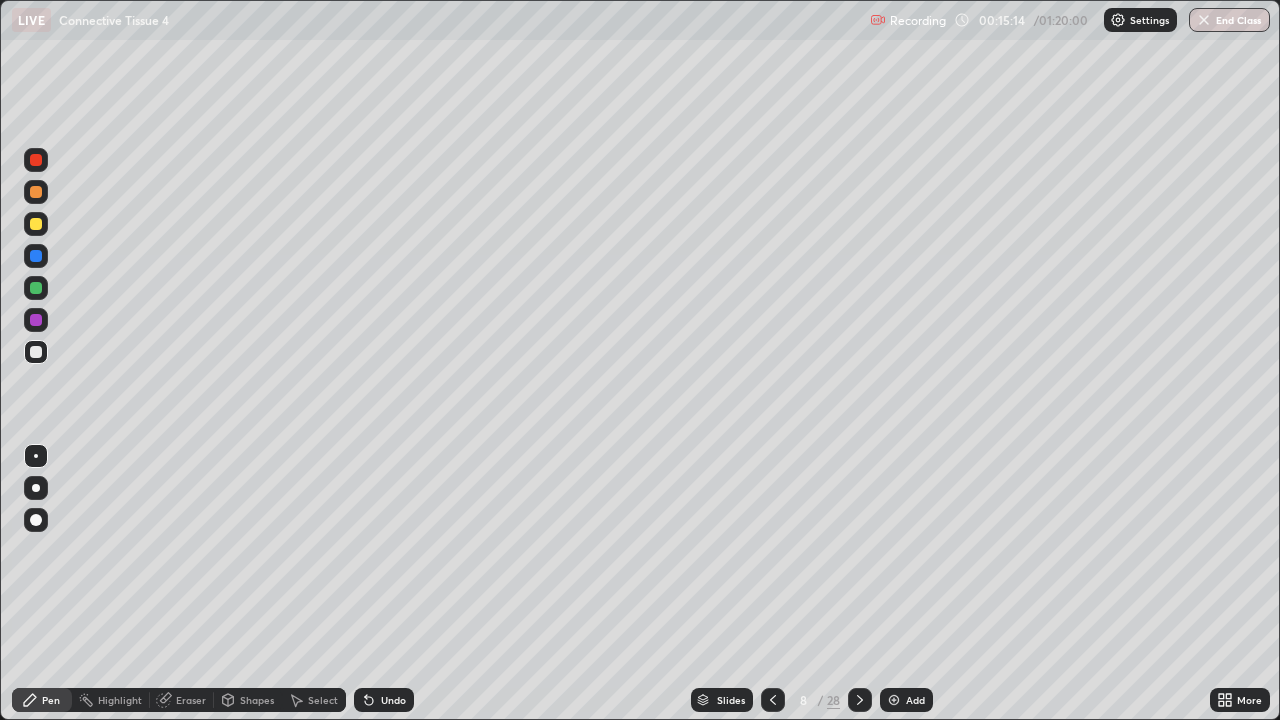 click at bounding box center [36, 288] 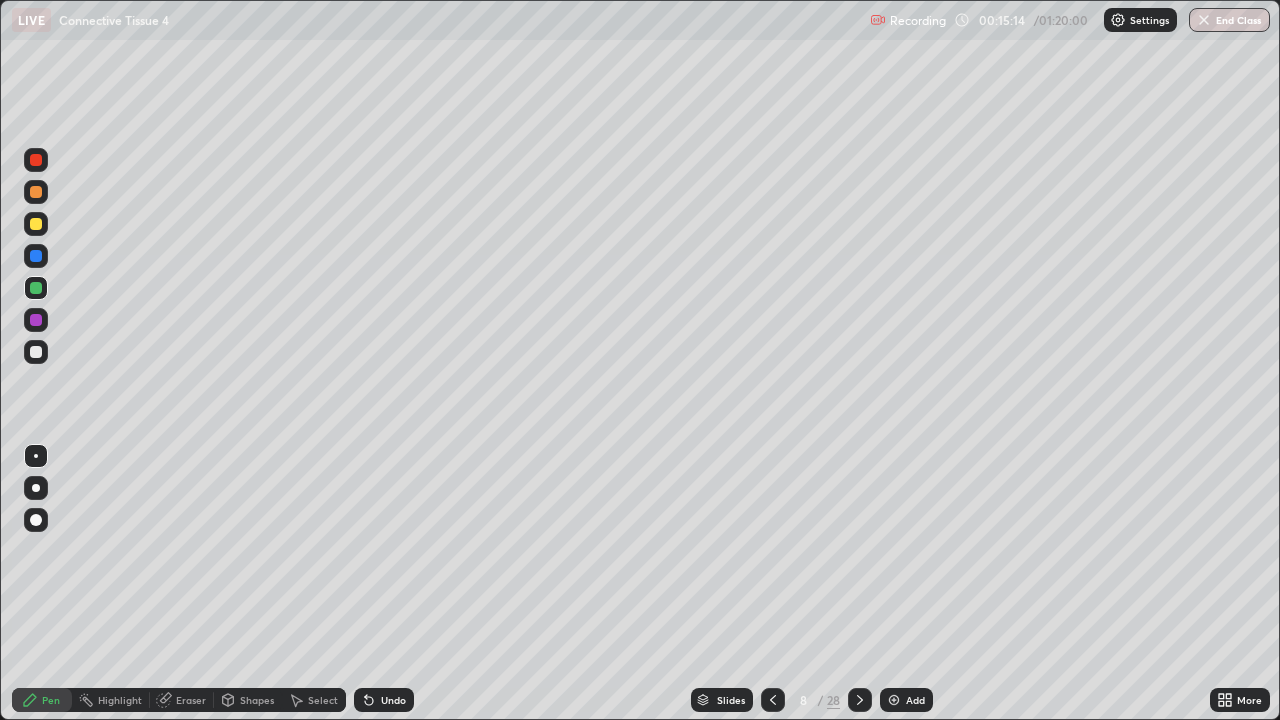 click at bounding box center (36, 256) 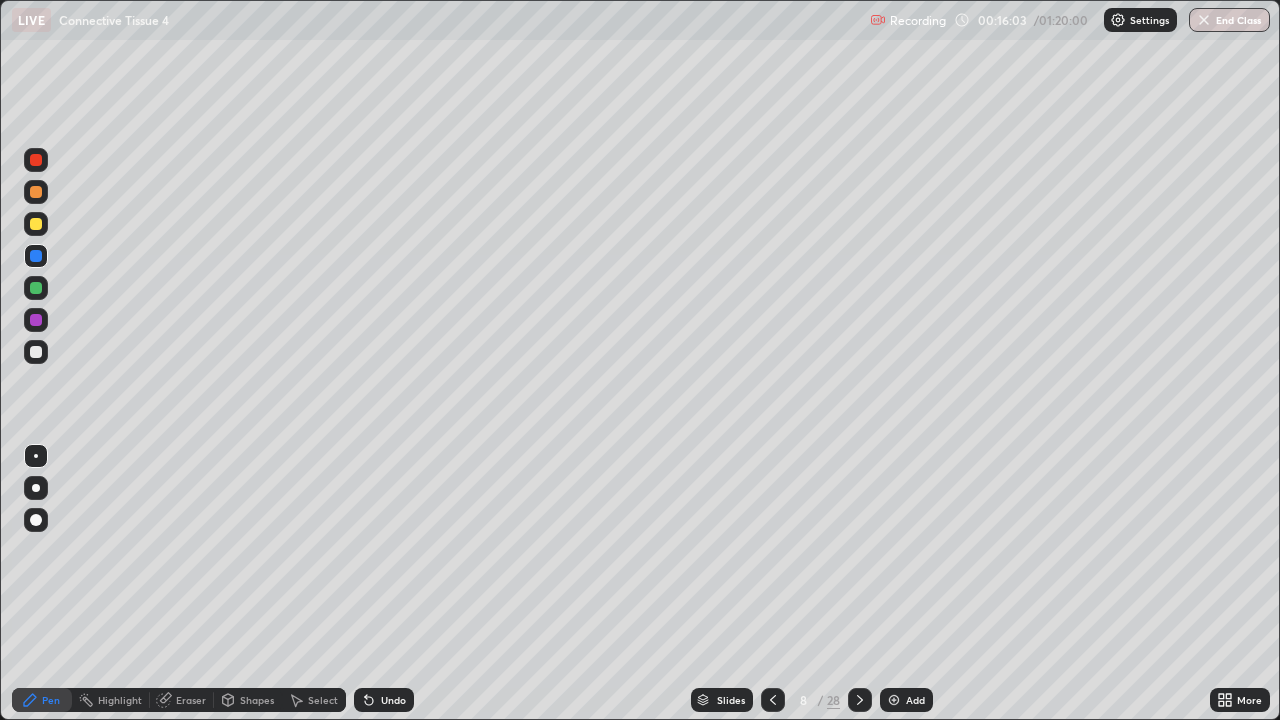 click on "Shapes" at bounding box center [257, 700] 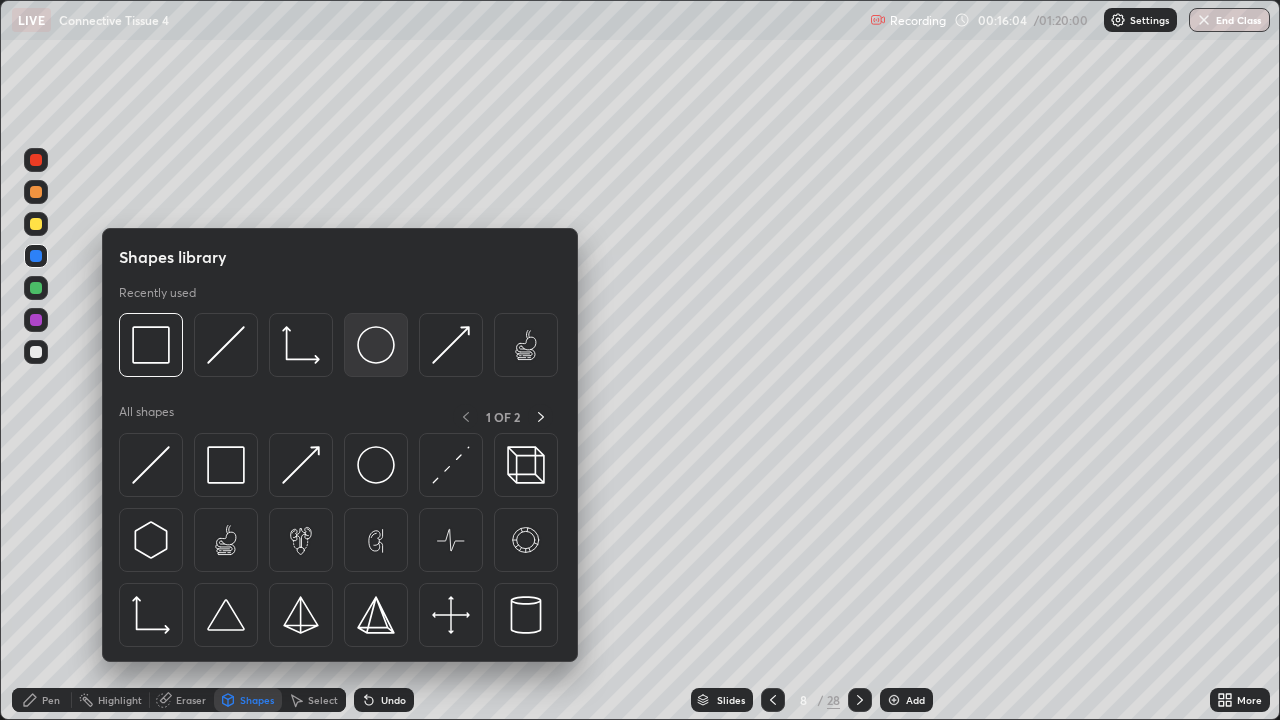 click at bounding box center (376, 345) 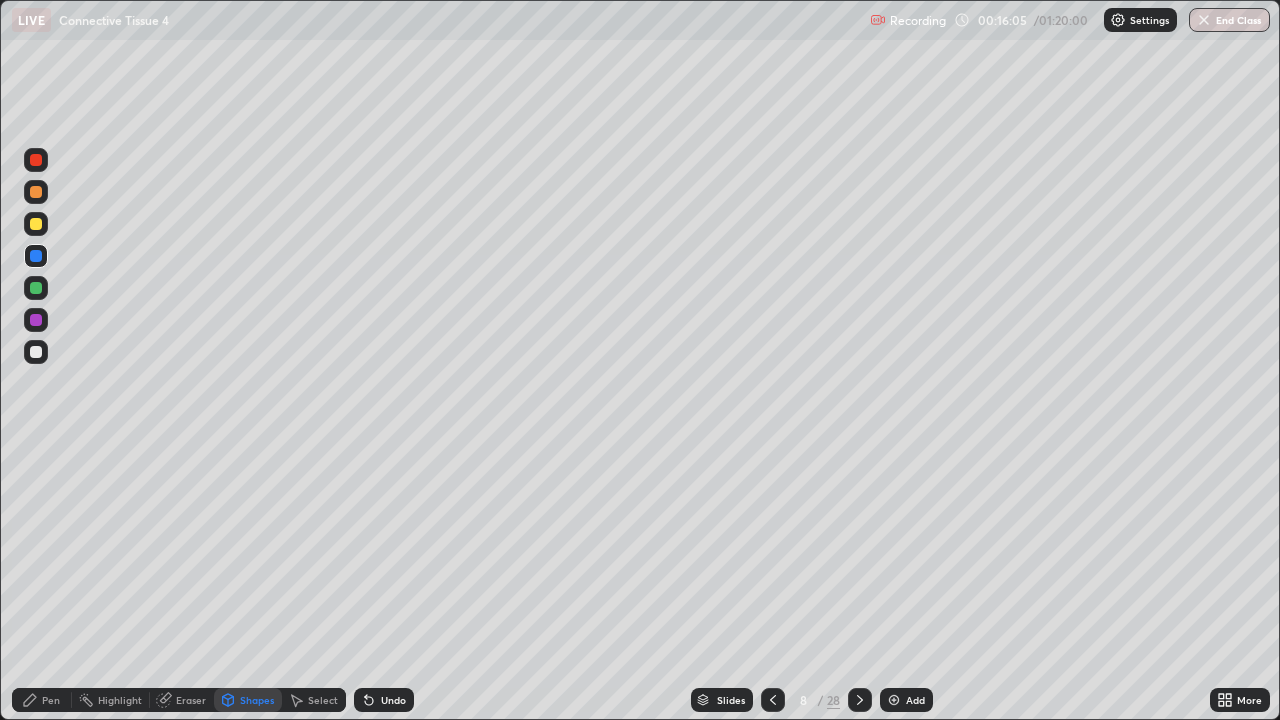 click at bounding box center (36, 192) 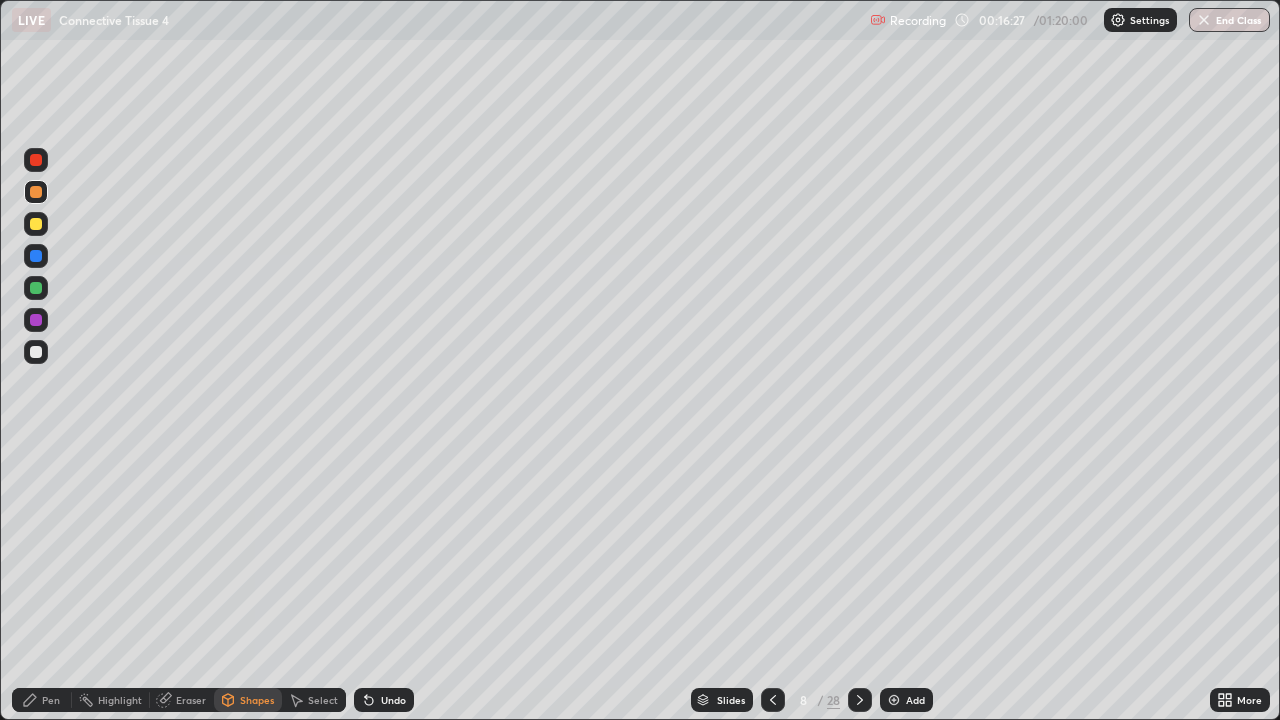 click at bounding box center [36, 288] 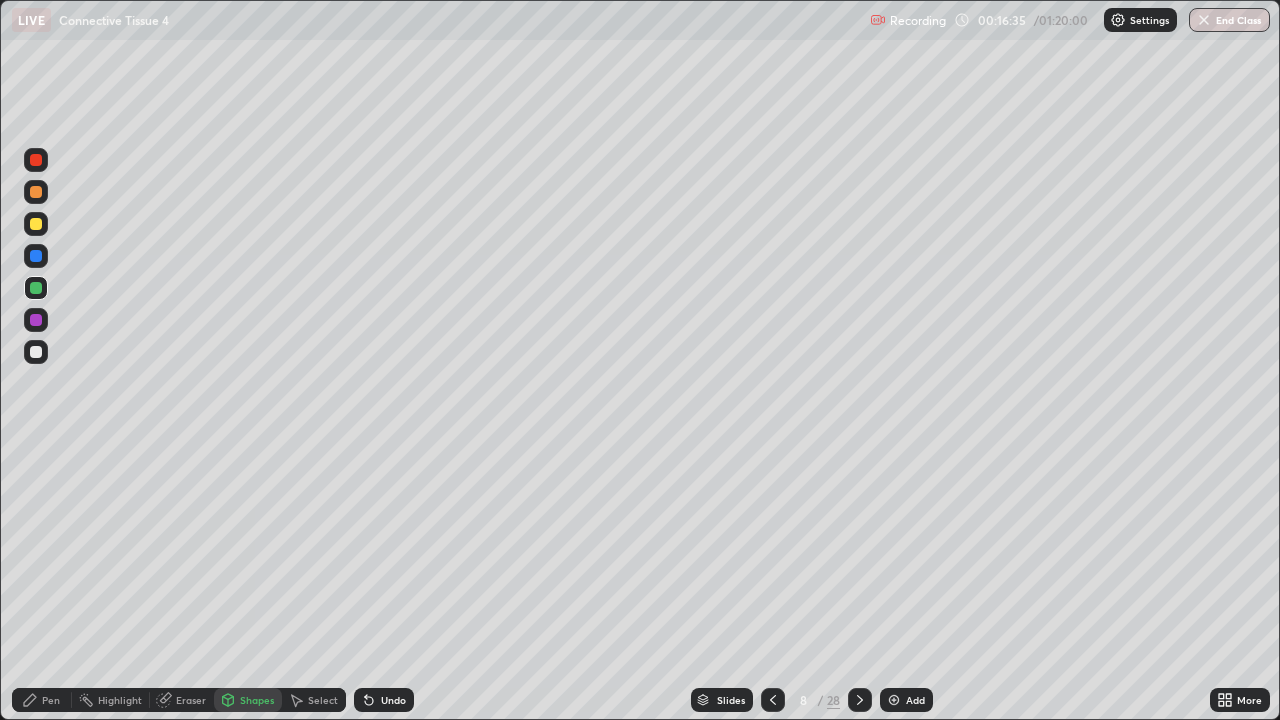 click on "Pen" at bounding box center [51, 700] 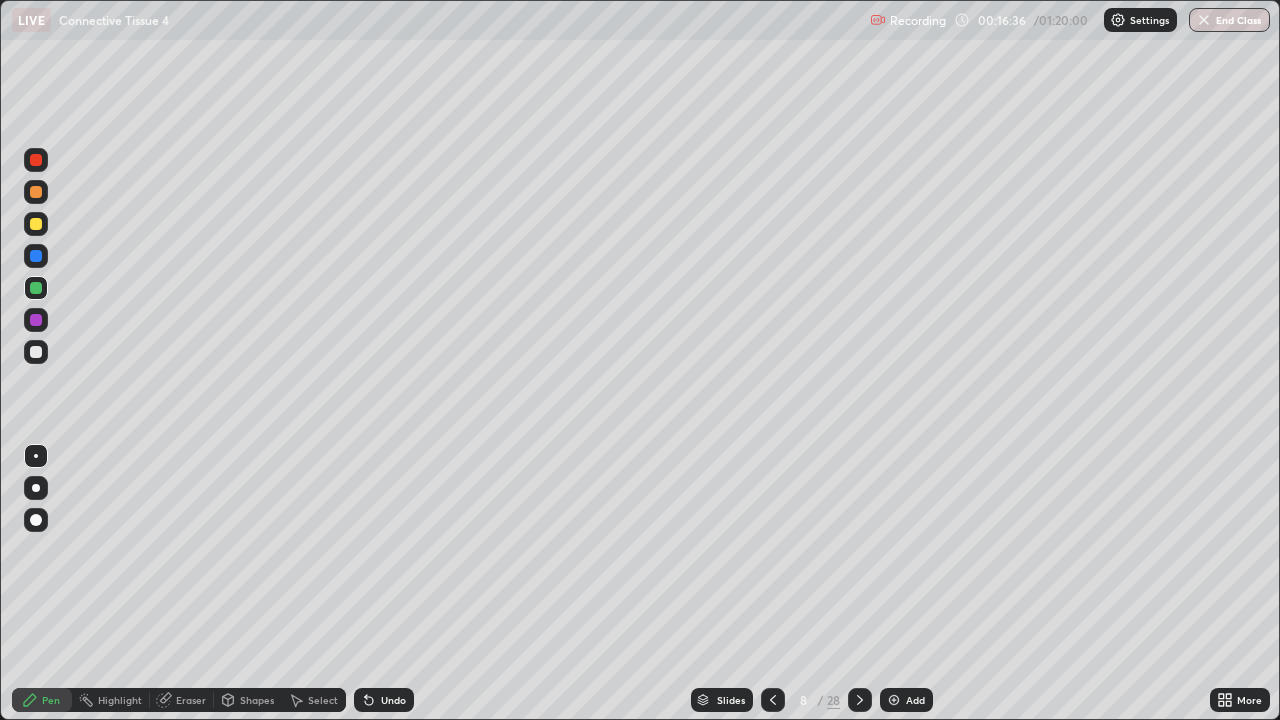 click at bounding box center [36, 352] 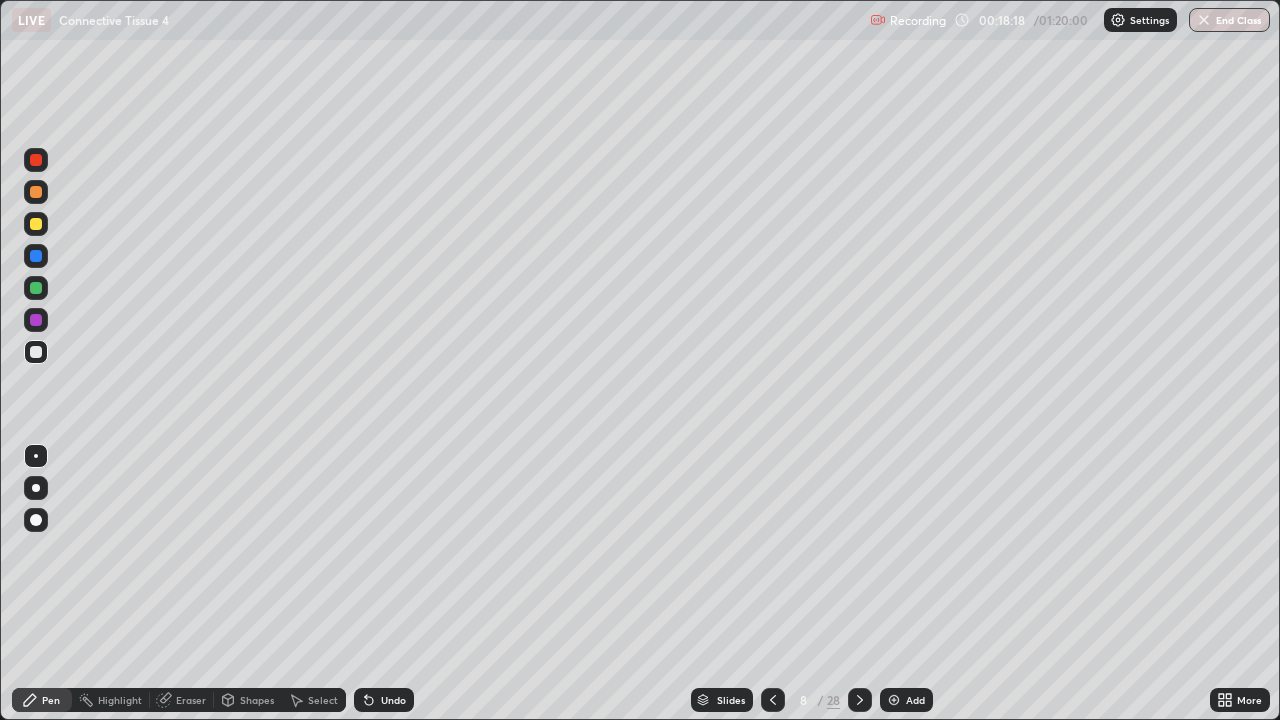 click at bounding box center (36, 224) 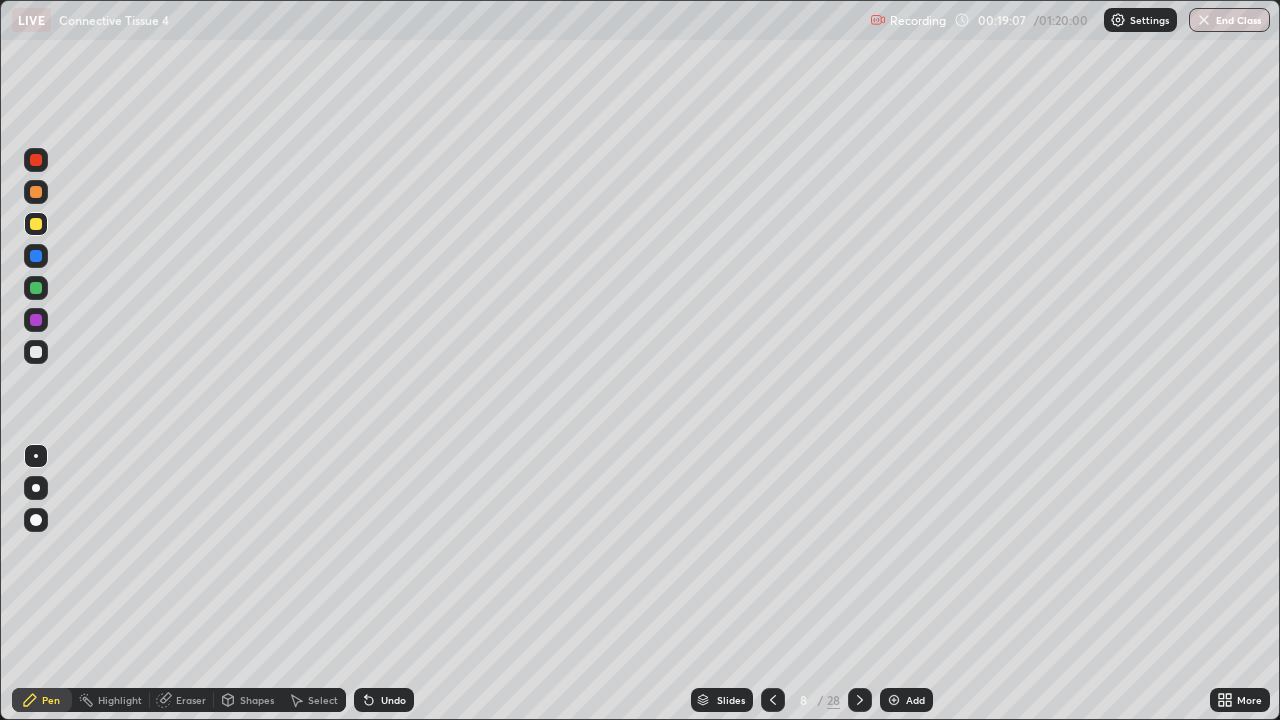 click at bounding box center (36, 352) 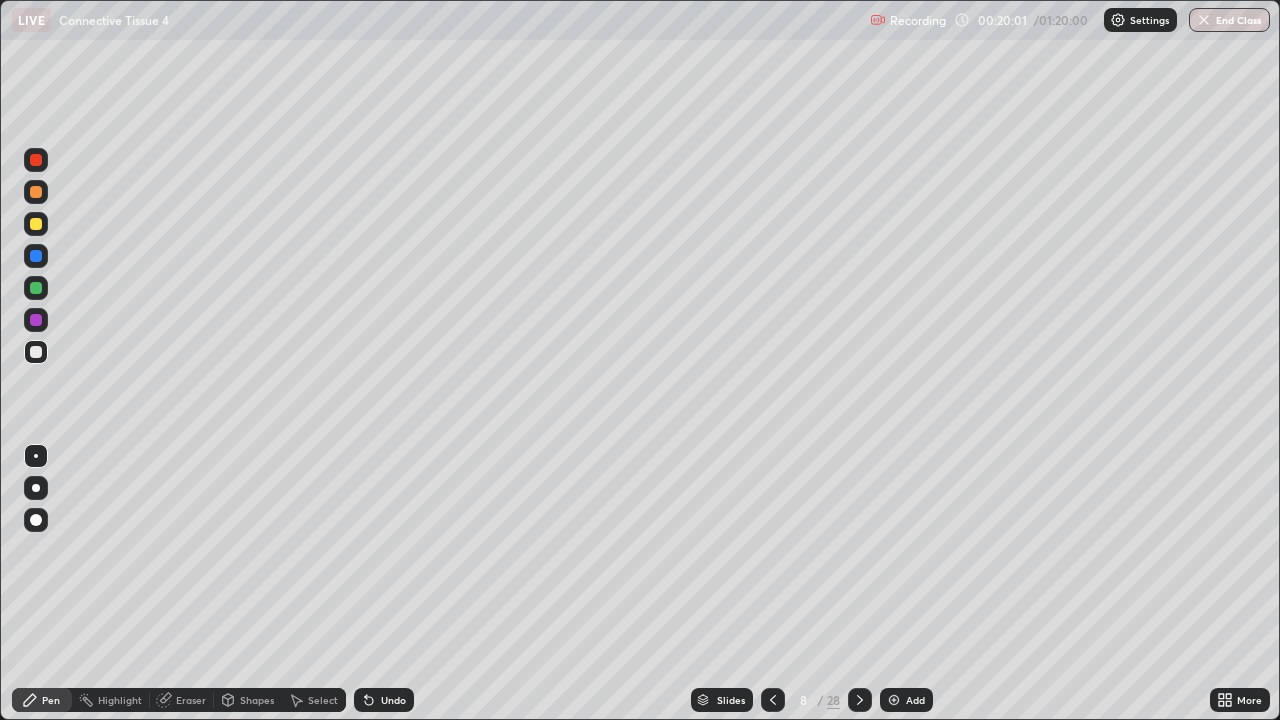 click at bounding box center [36, 224] 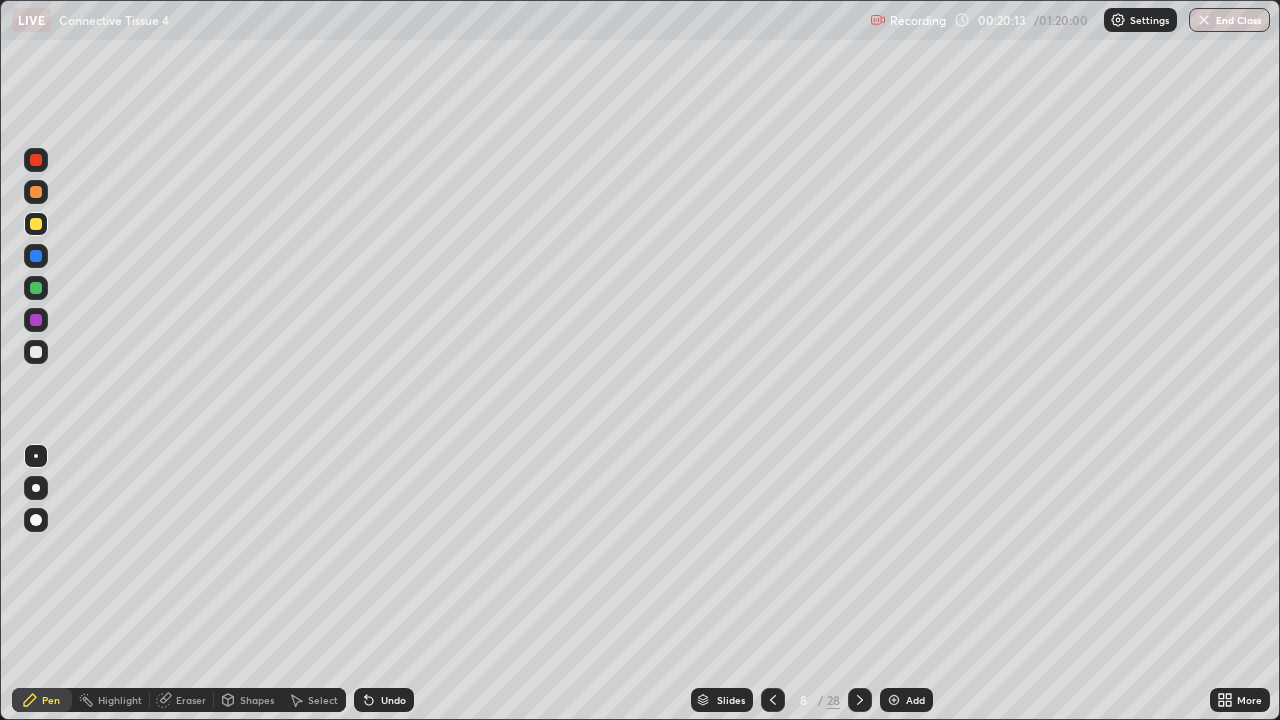 click at bounding box center (36, 352) 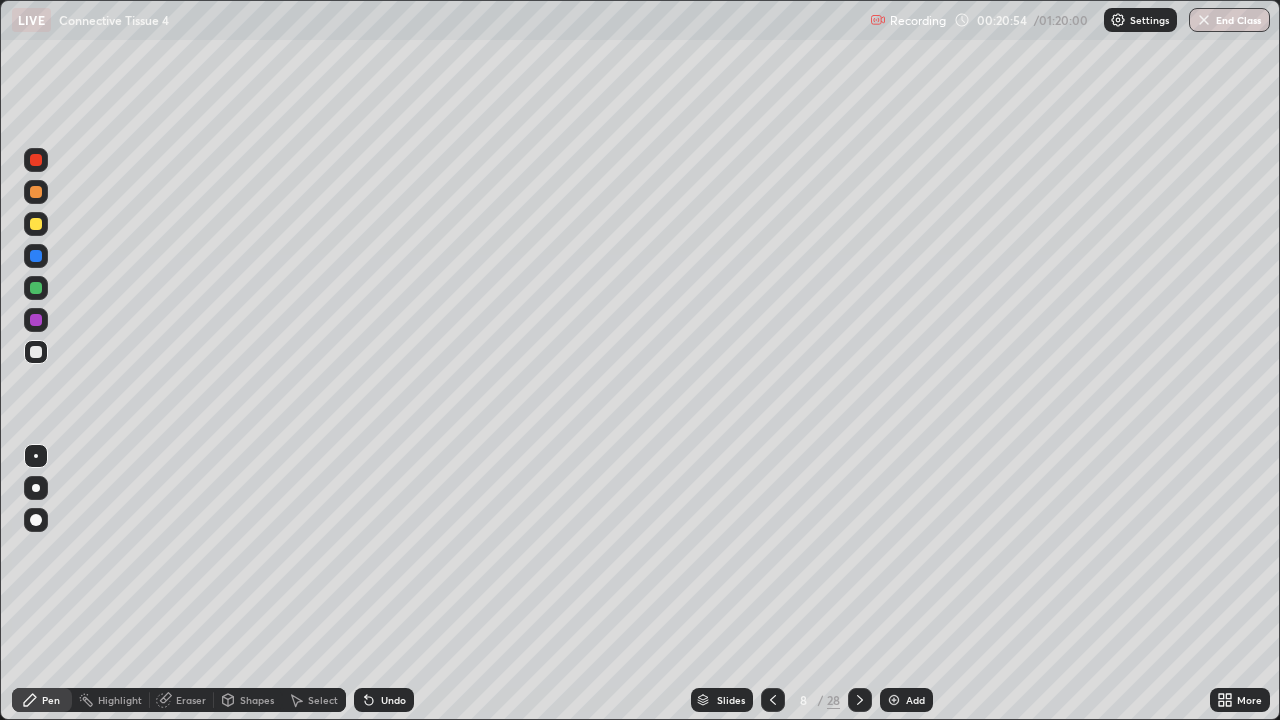 click at bounding box center [36, 352] 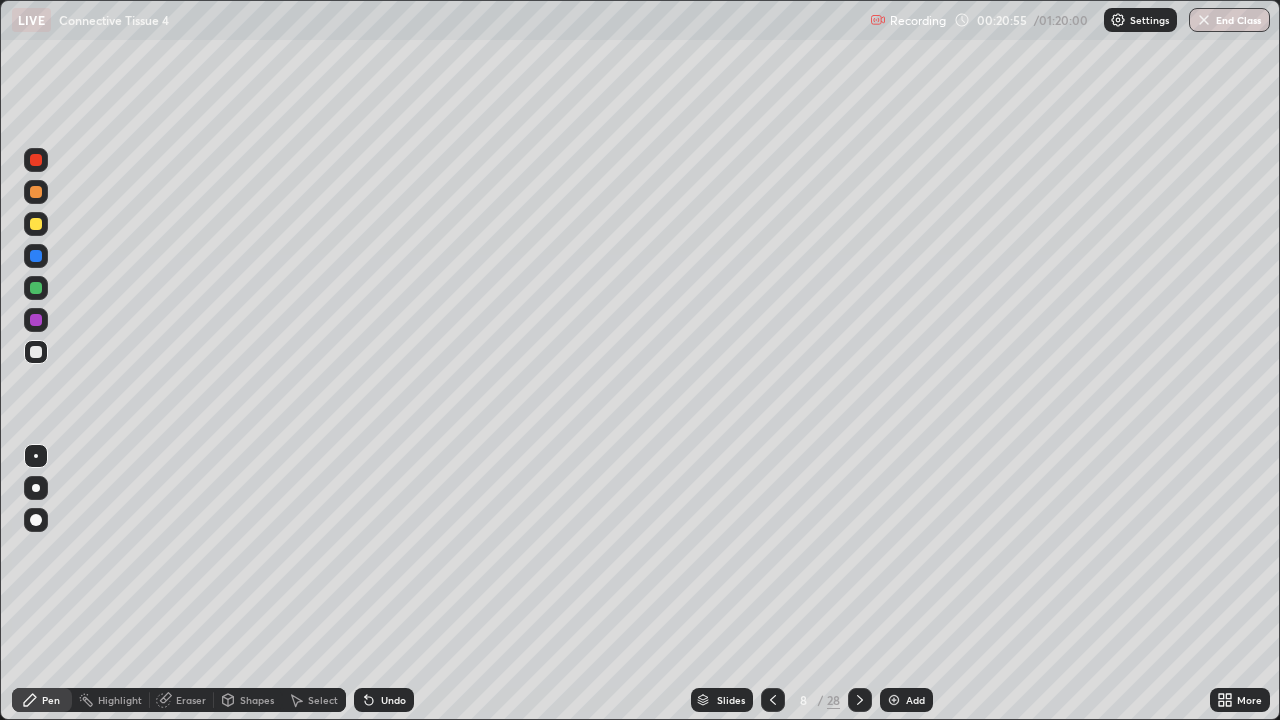 click at bounding box center [36, 320] 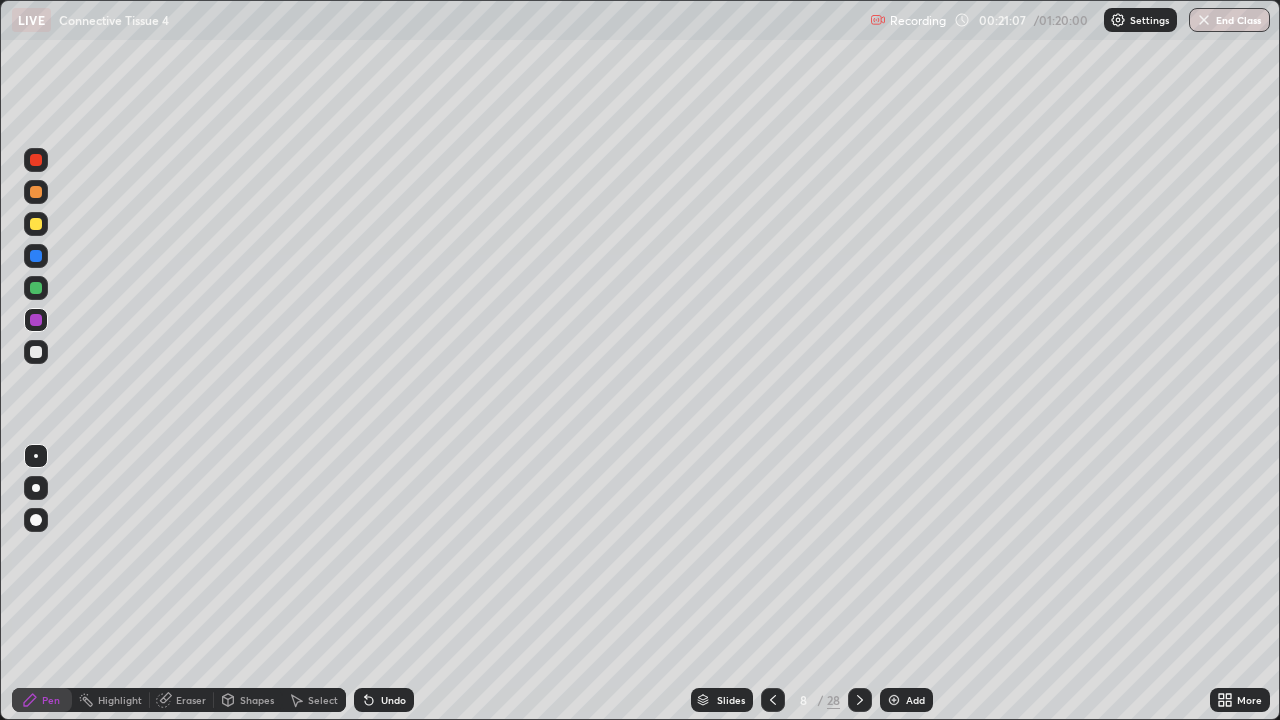 click at bounding box center [36, 352] 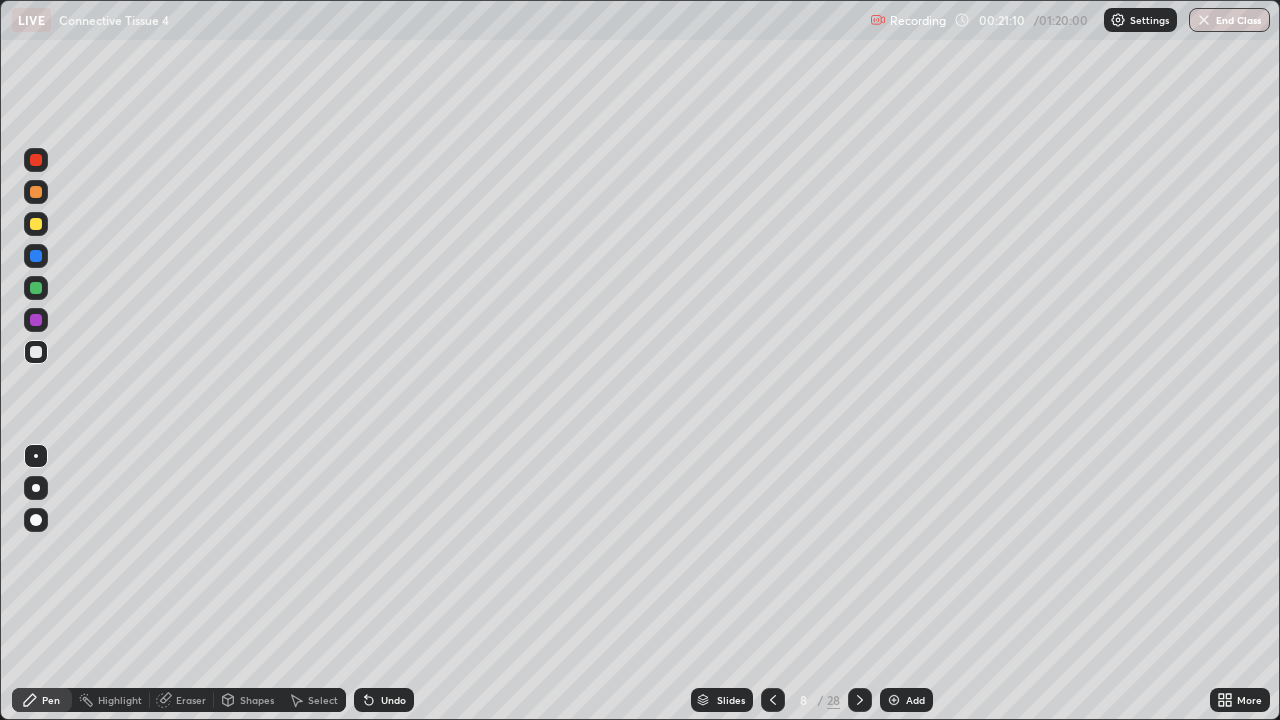 click at bounding box center (36, 352) 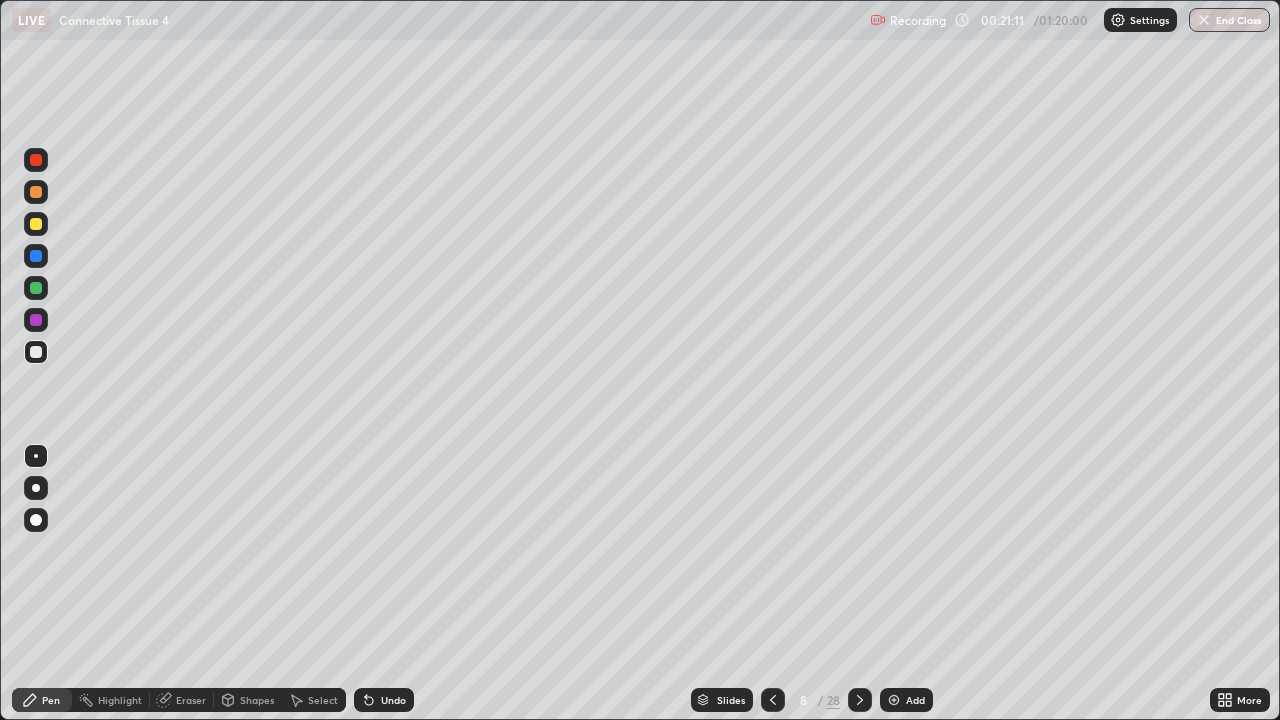 click at bounding box center [36, 224] 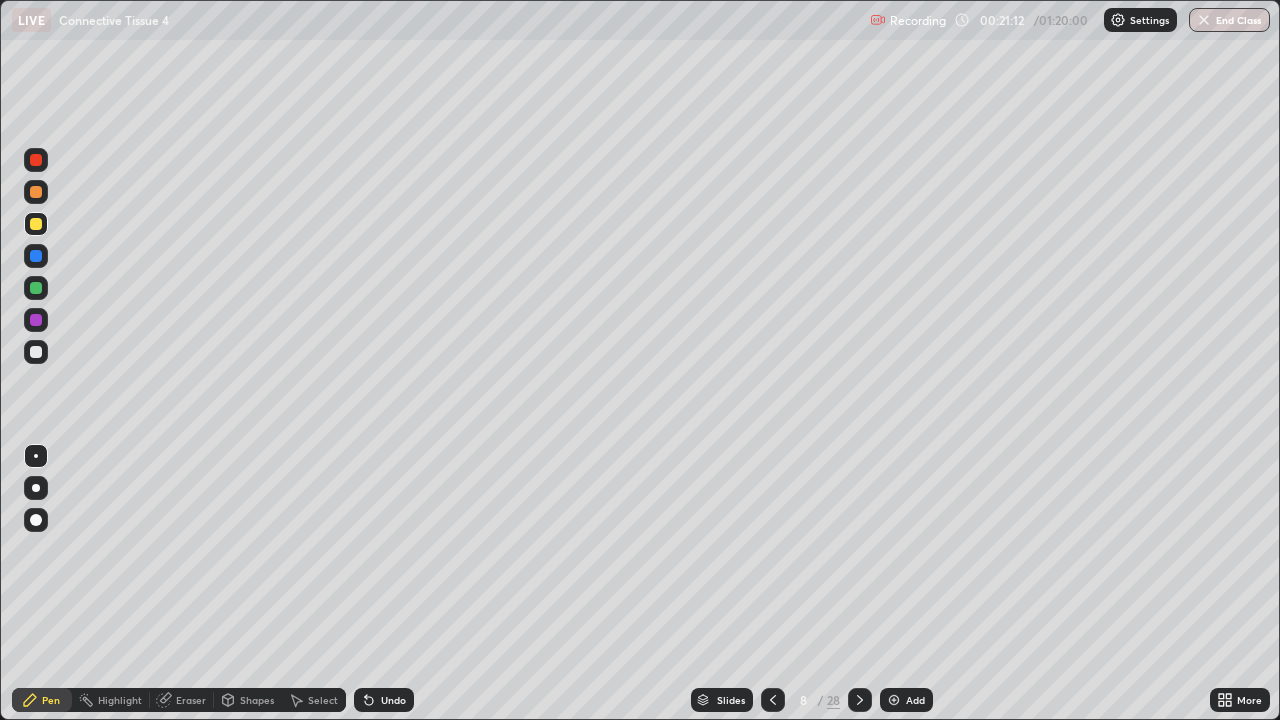 click on "Shapes" at bounding box center [257, 700] 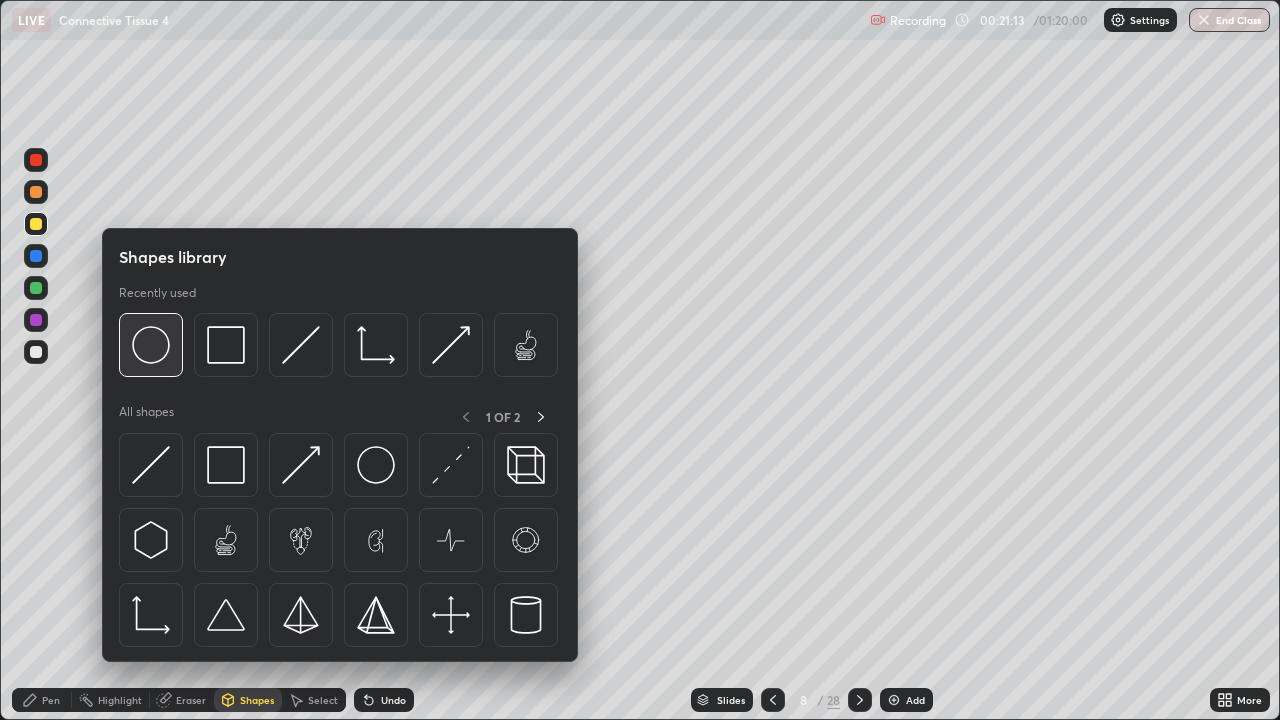 click at bounding box center (151, 345) 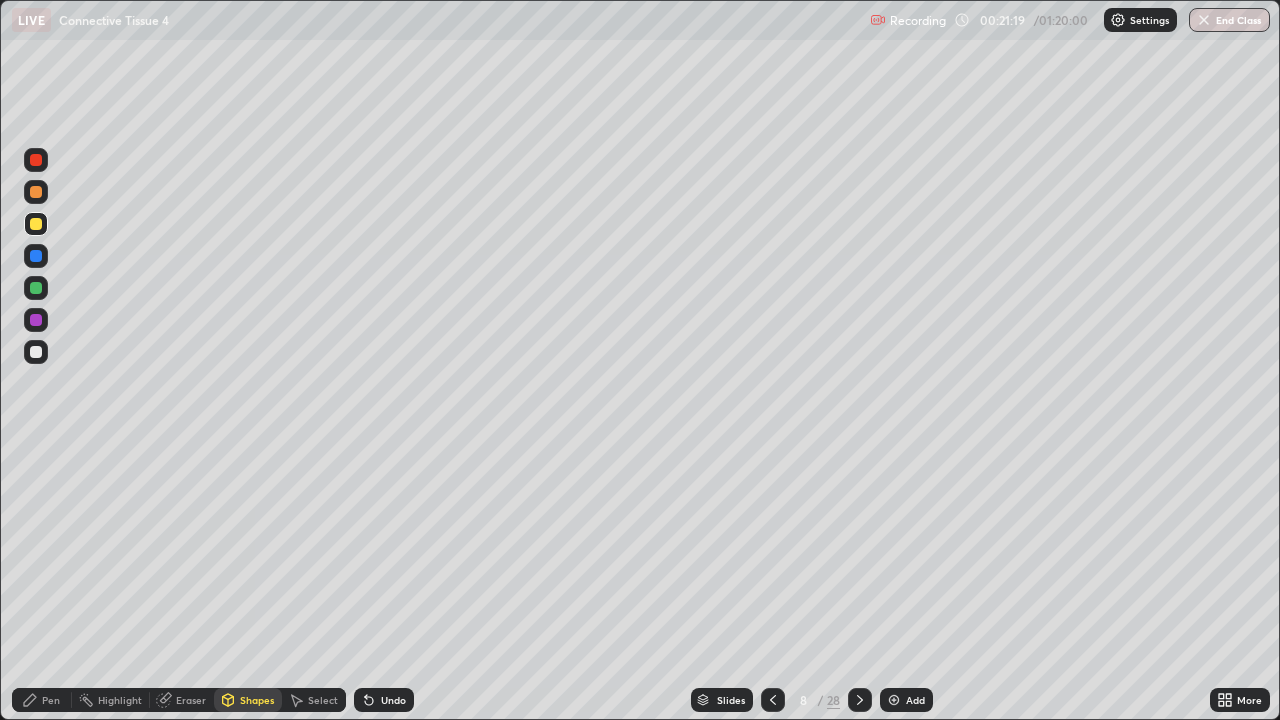 click on "Eraser" at bounding box center [191, 700] 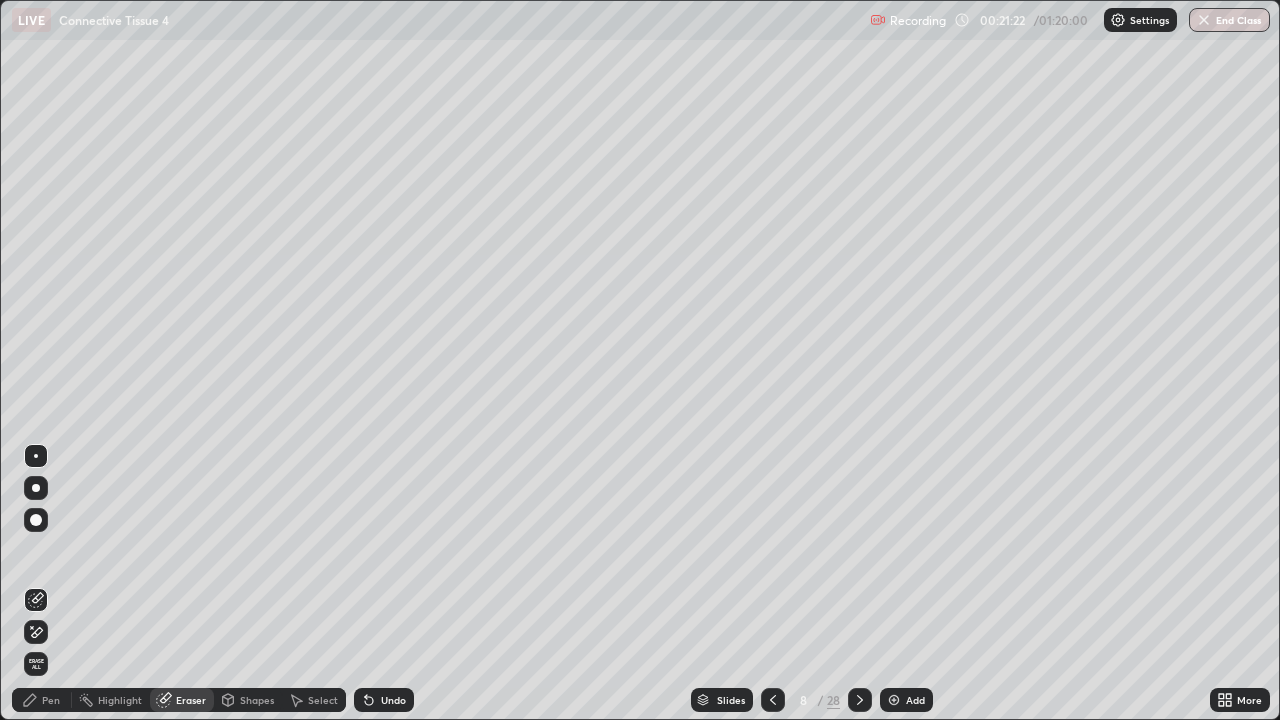 click on "Pen" at bounding box center [42, 700] 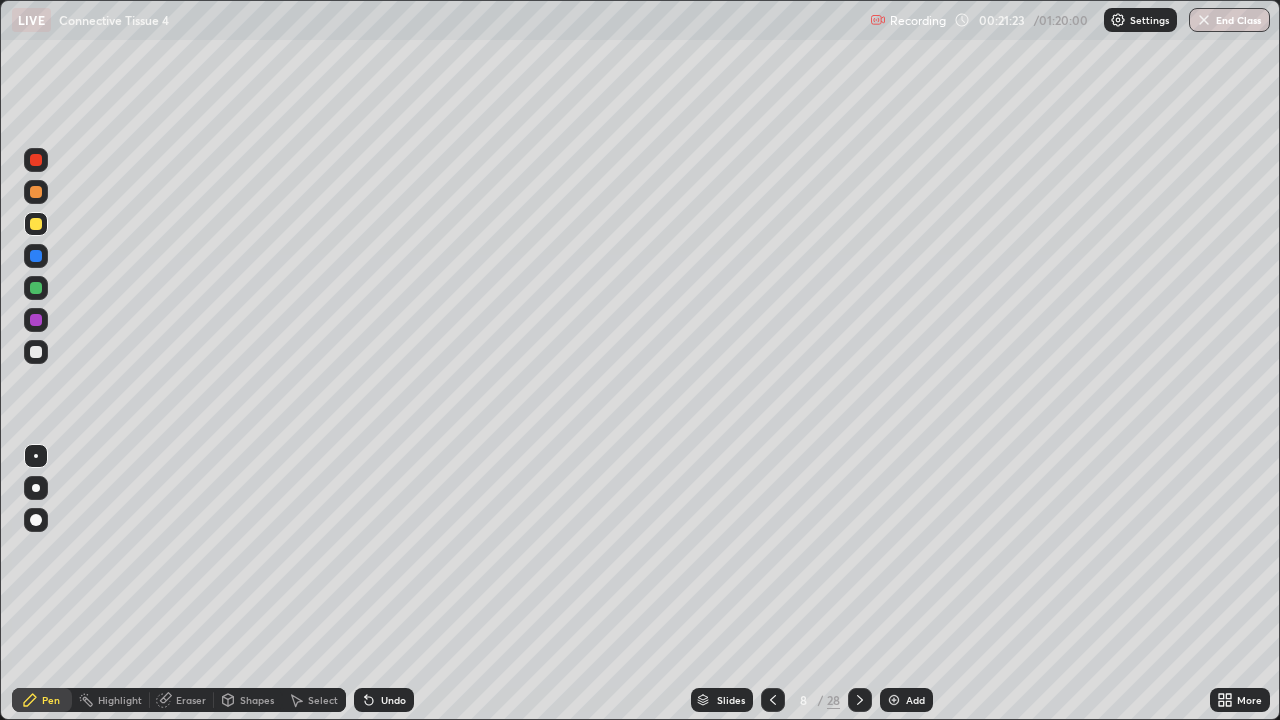 click on "Shapes" at bounding box center (257, 700) 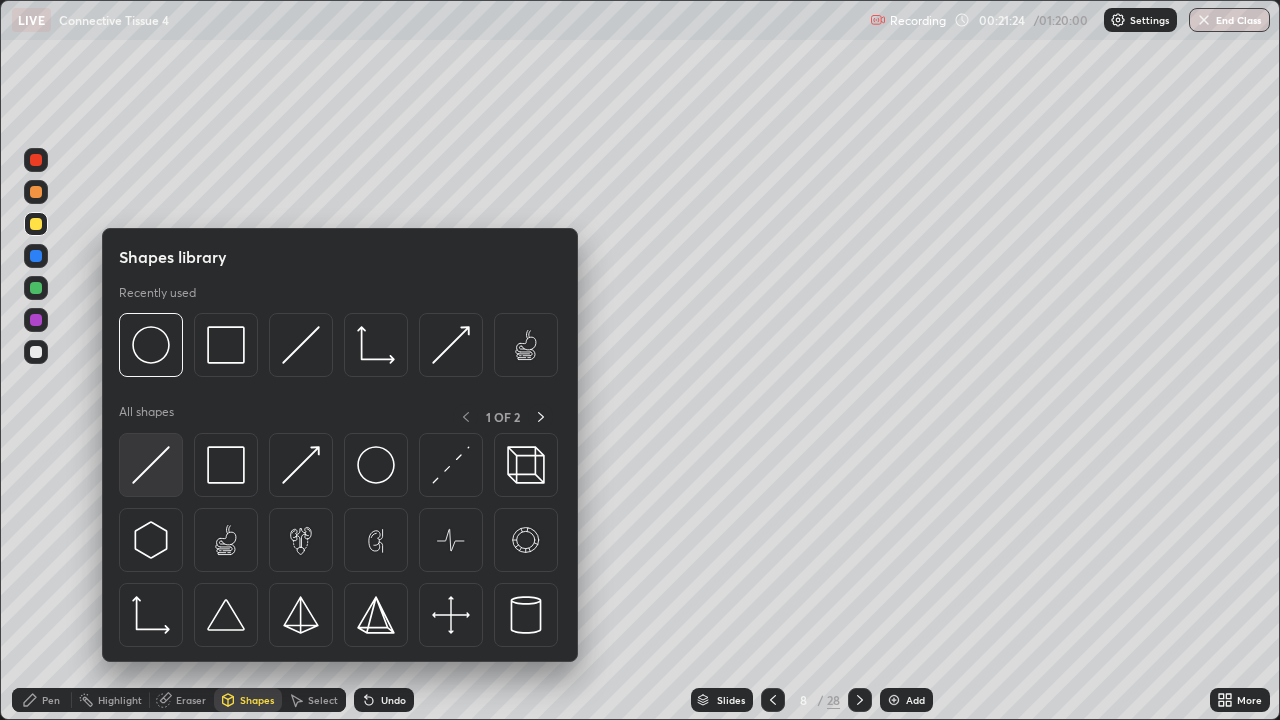 click at bounding box center [151, 465] 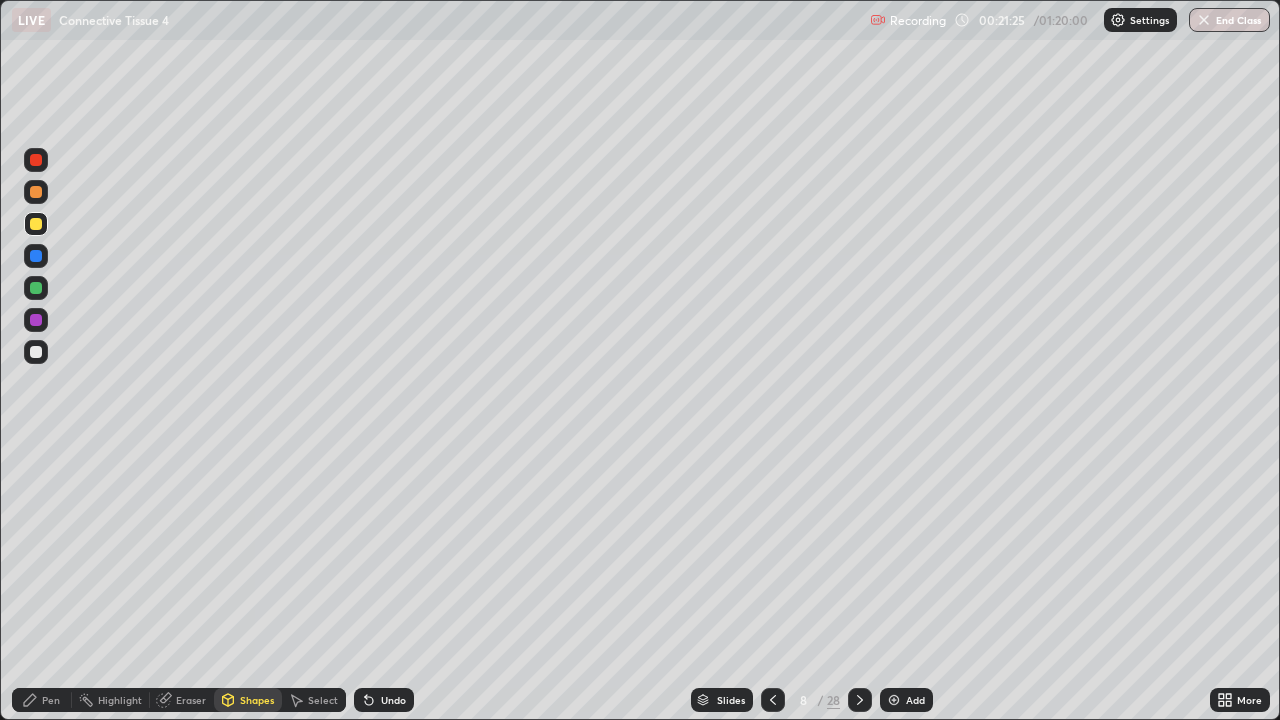 click on "Shapes" at bounding box center (257, 700) 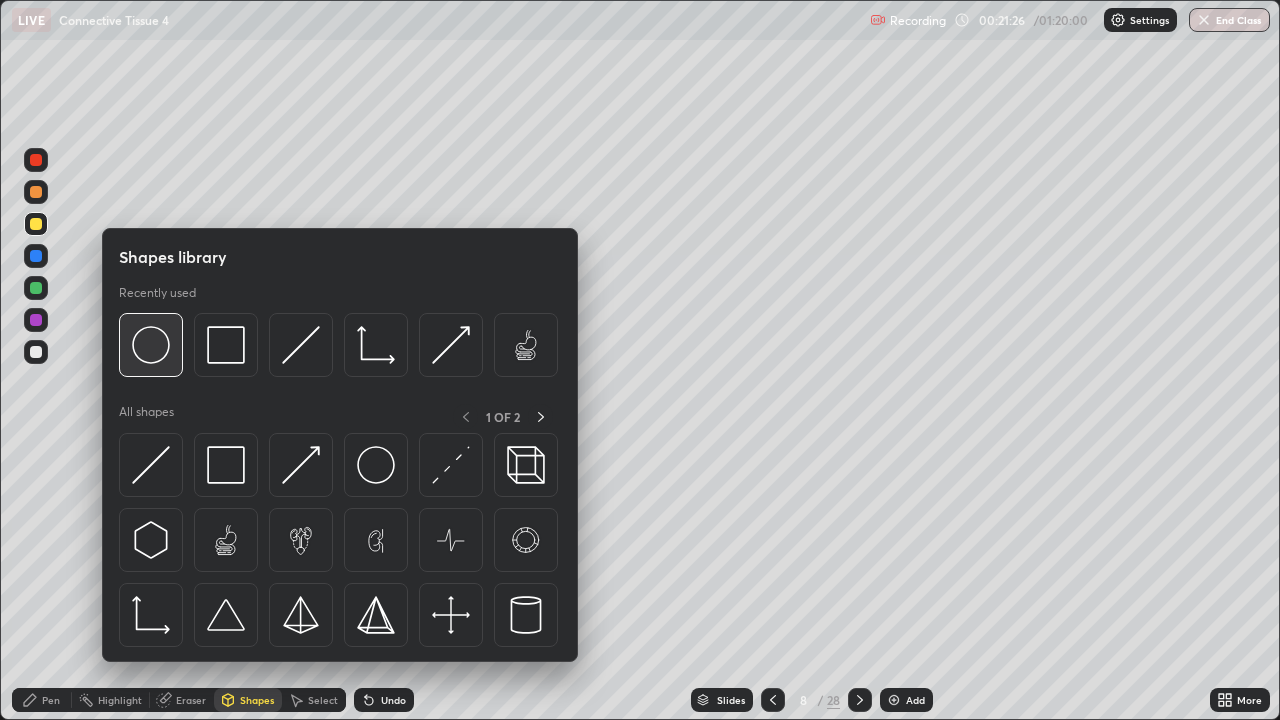 click at bounding box center [151, 345] 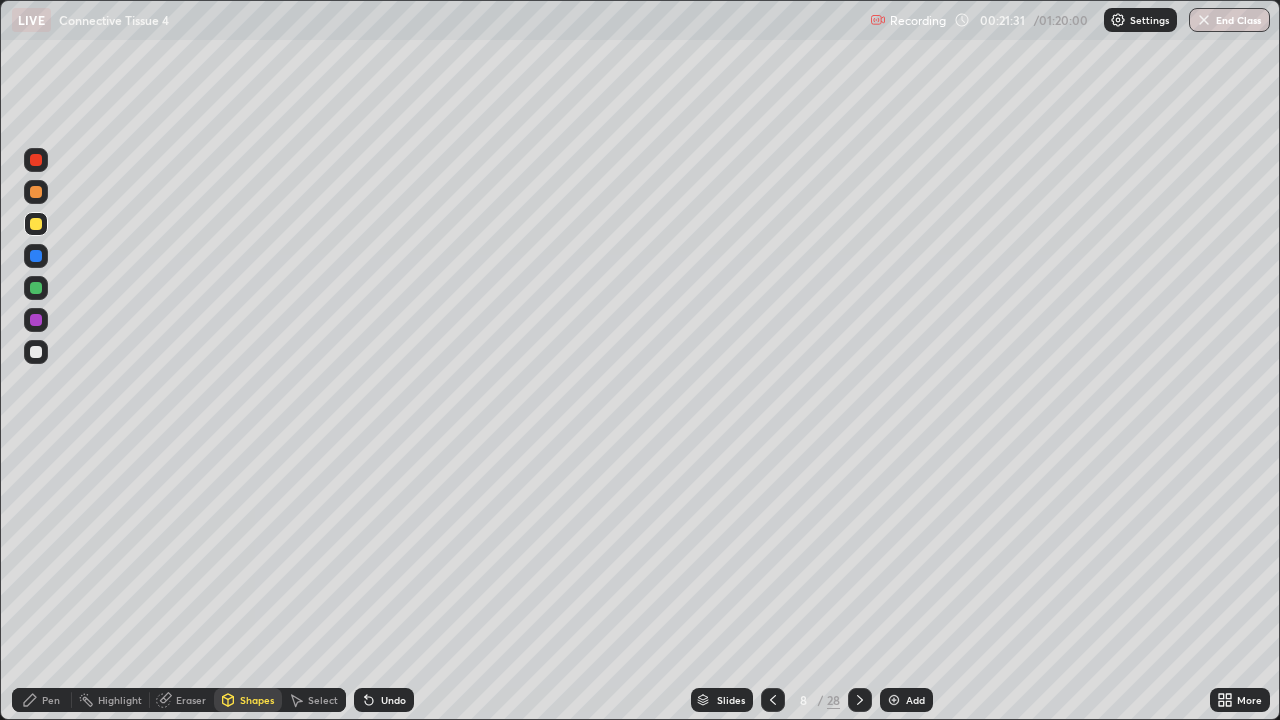 click on "Pen" at bounding box center [51, 700] 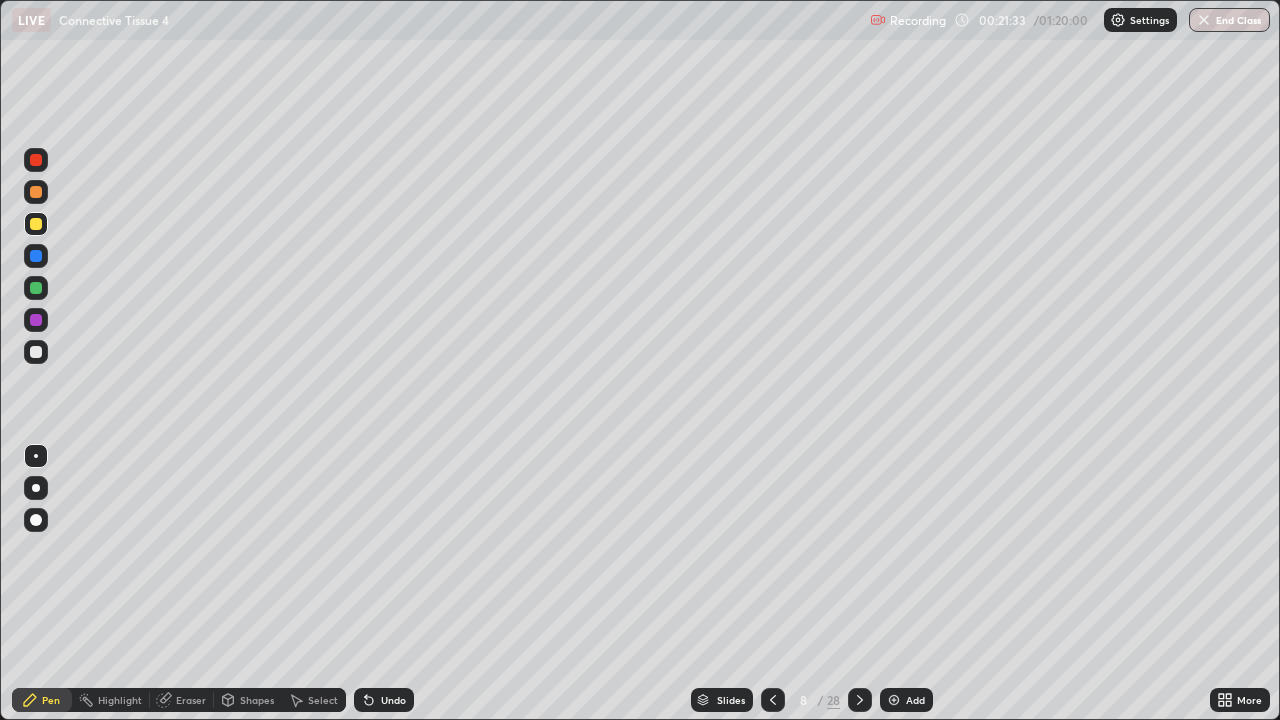 click on "Shapes" at bounding box center [257, 700] 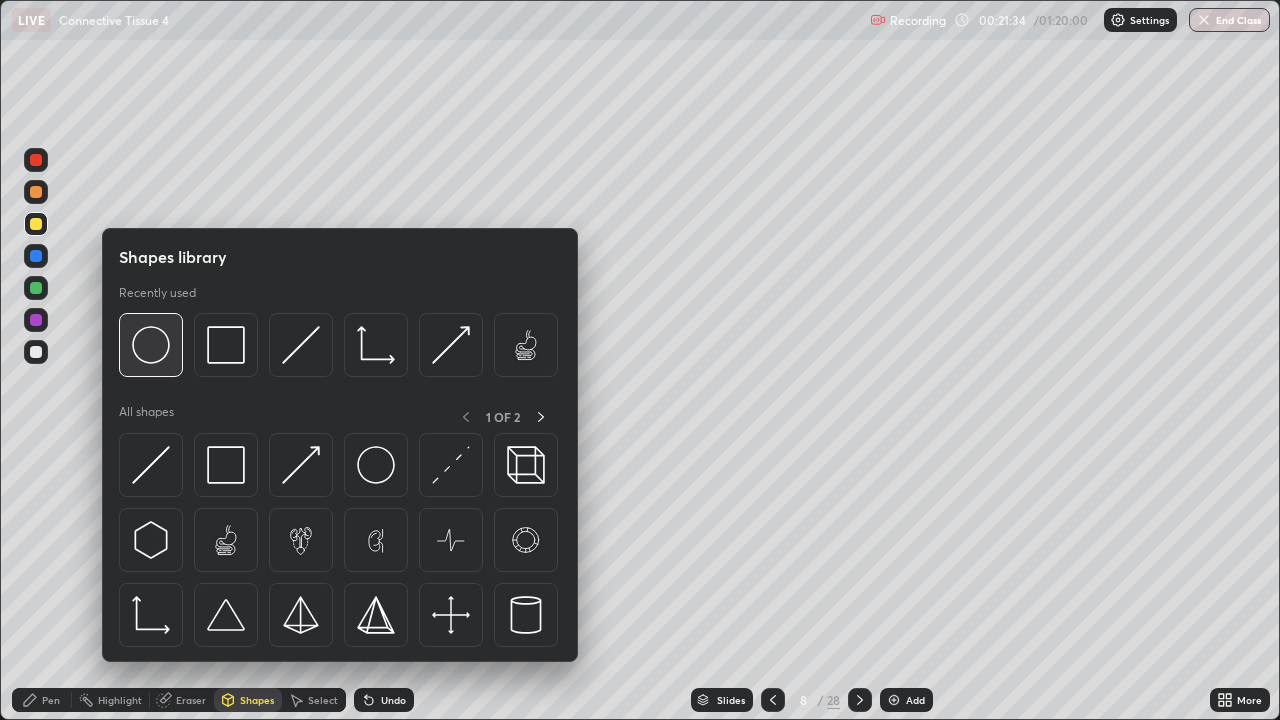 click at bounding box center (151, 345) 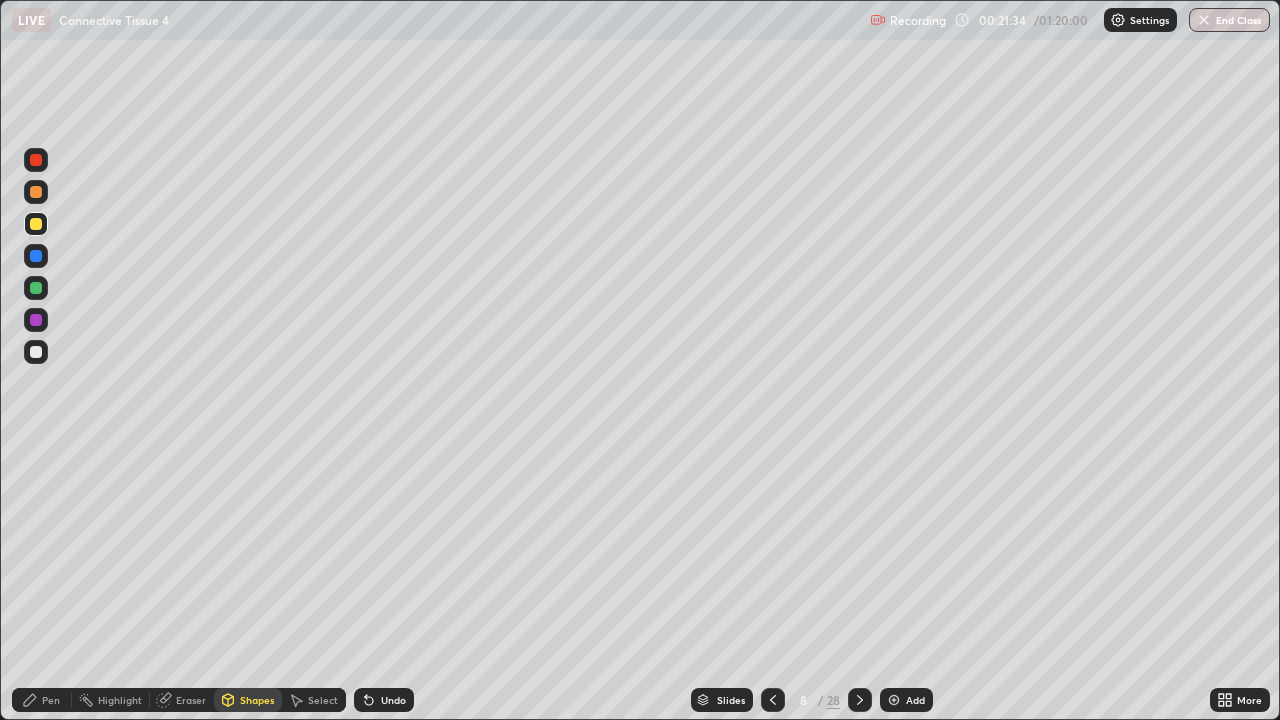 click at bounding box center [36, 320] 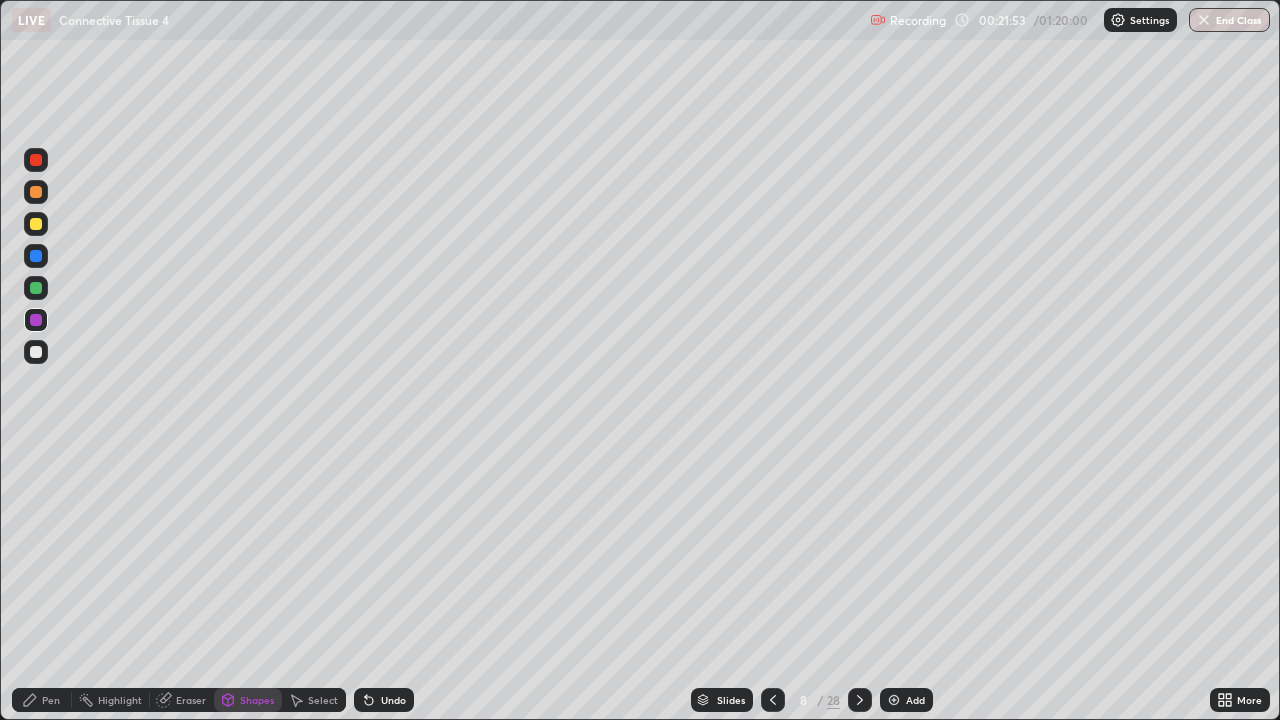 click on "Shapes" at bounding box center (257, 700) 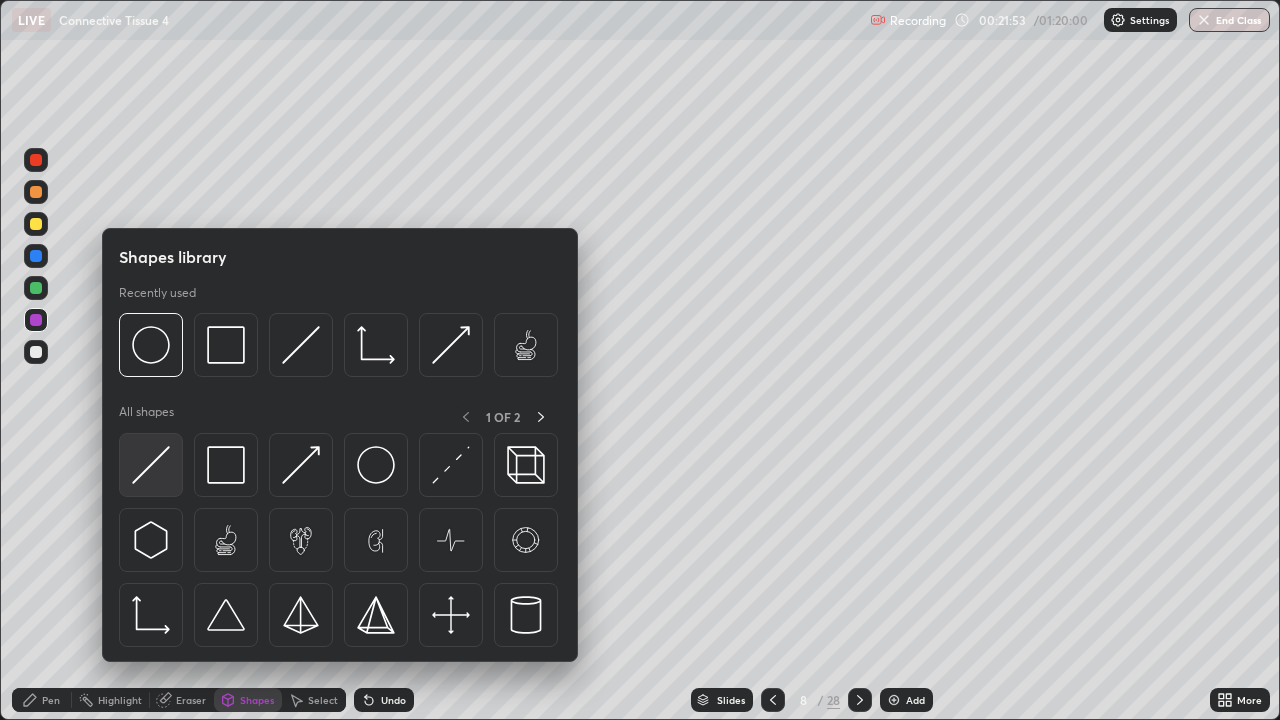 click at bounding box center (151, 465) 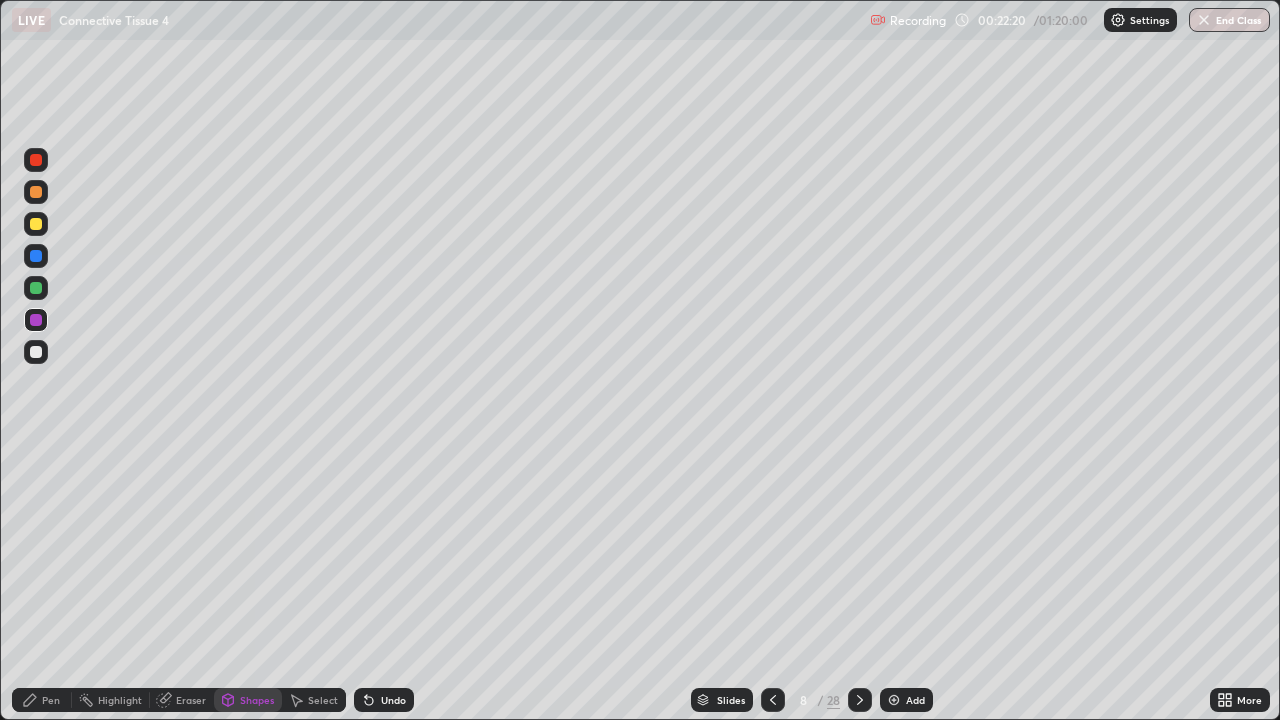 click at bounding box center (36, 352) 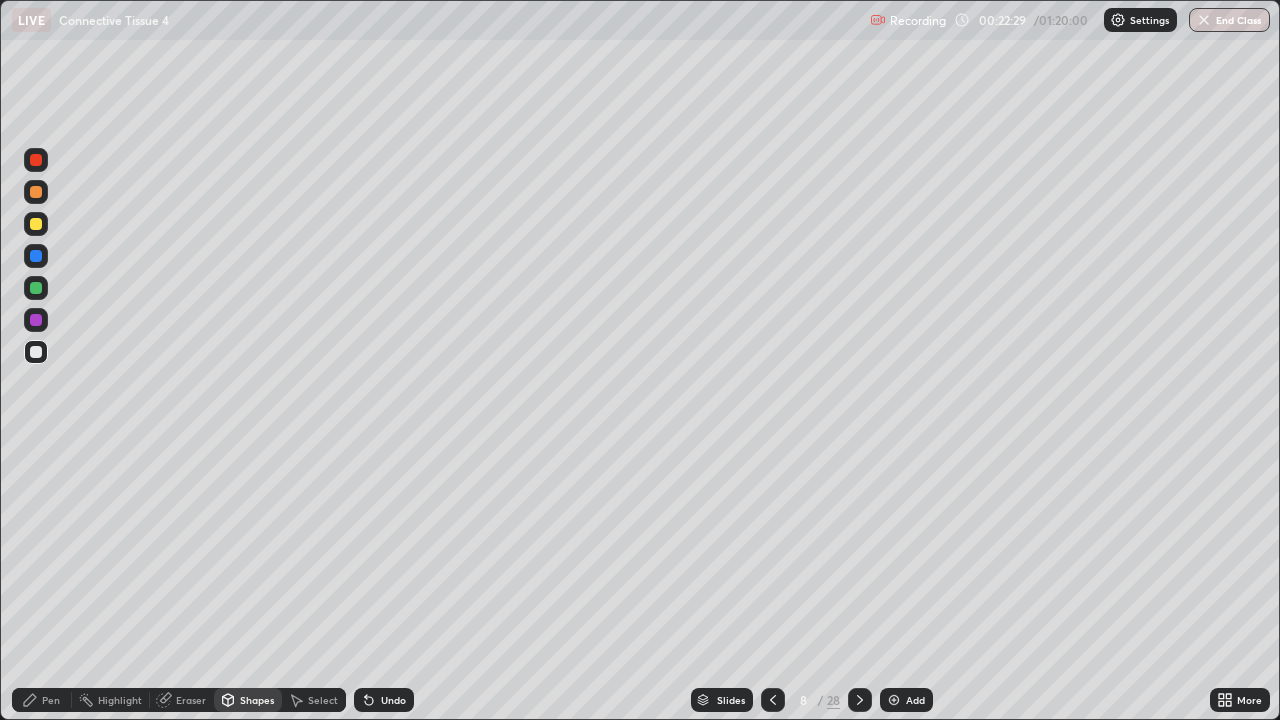 click on "Pen" at bounding box center [42, 700] 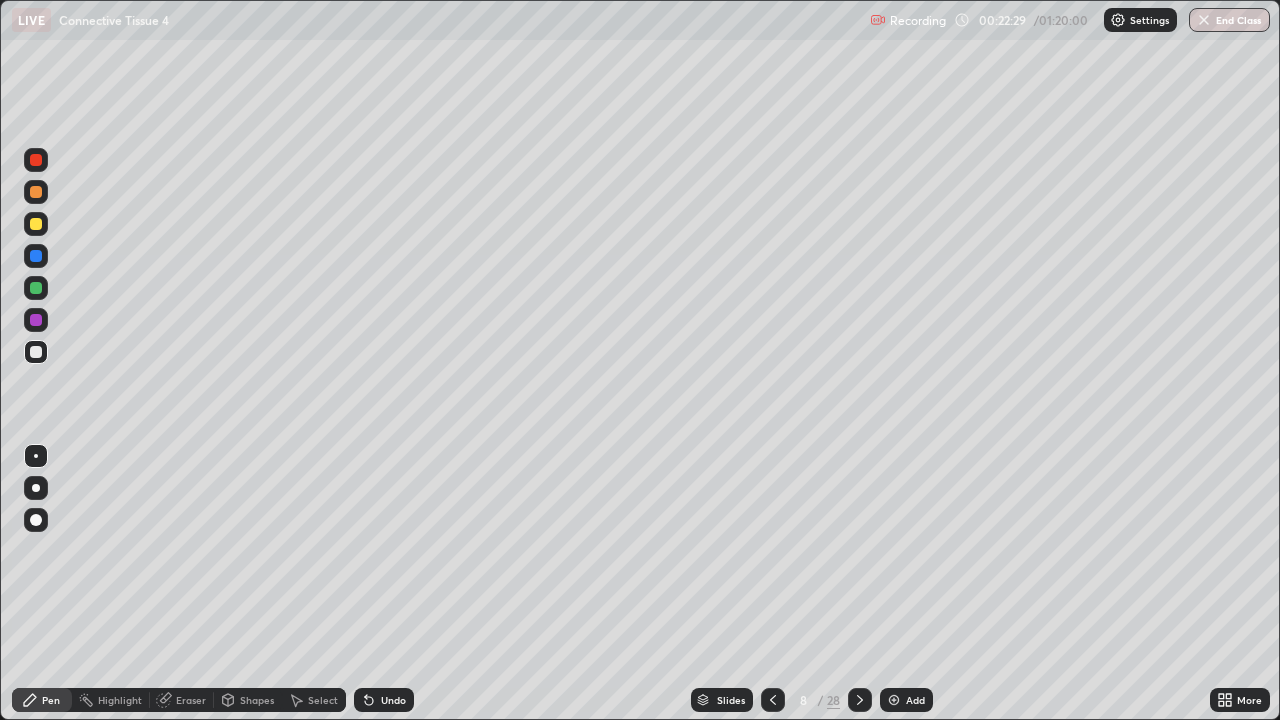 click at bounding box center [36, 320] 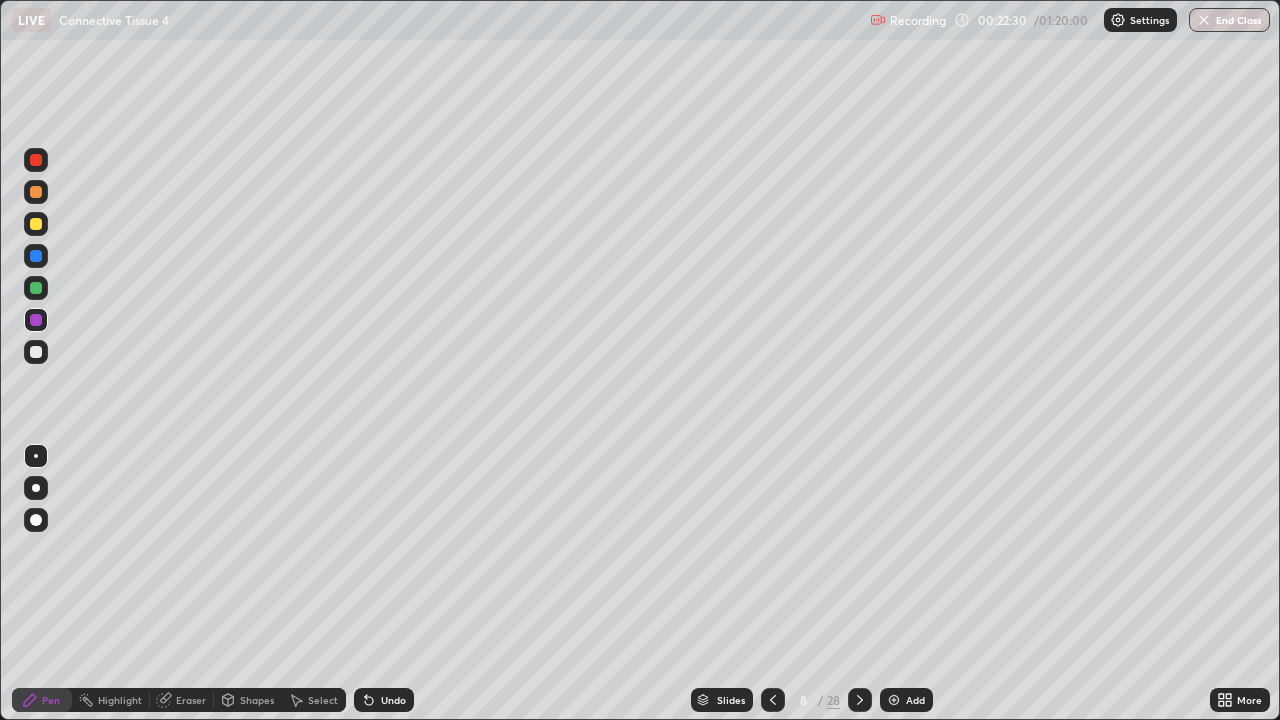 click at bounding box center [36, 224] 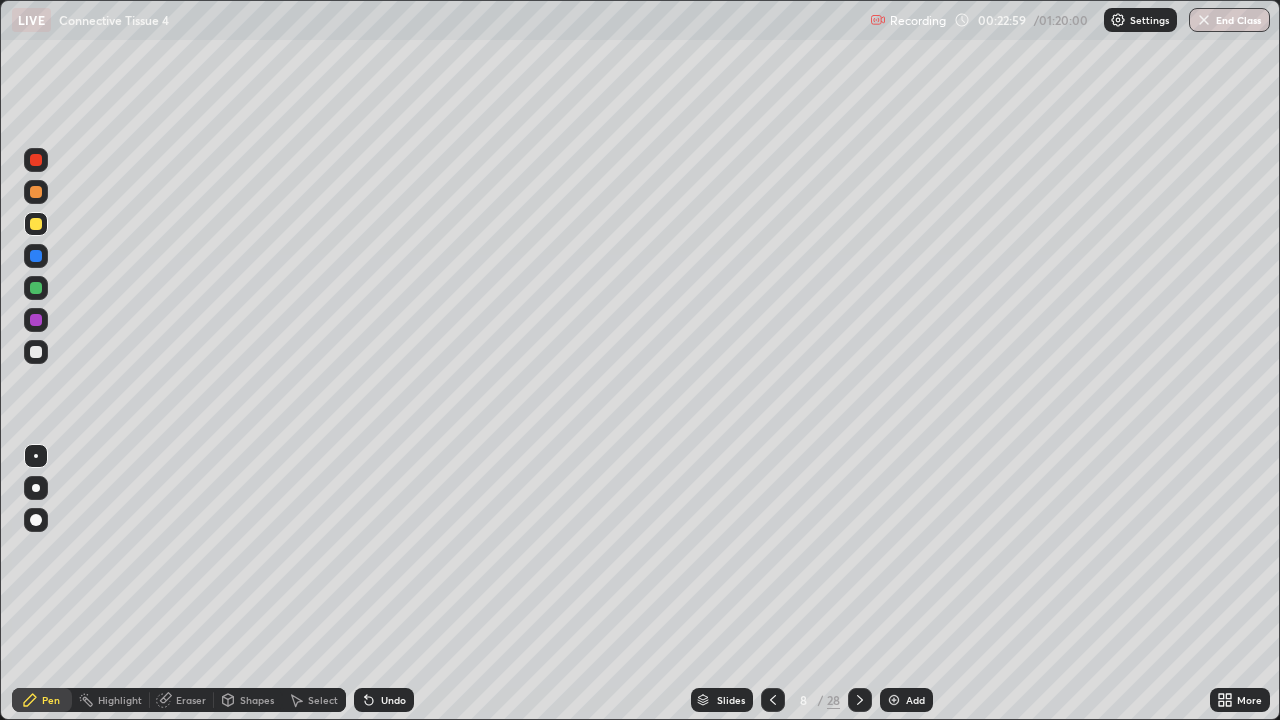 click at bounding box center [36, 288] 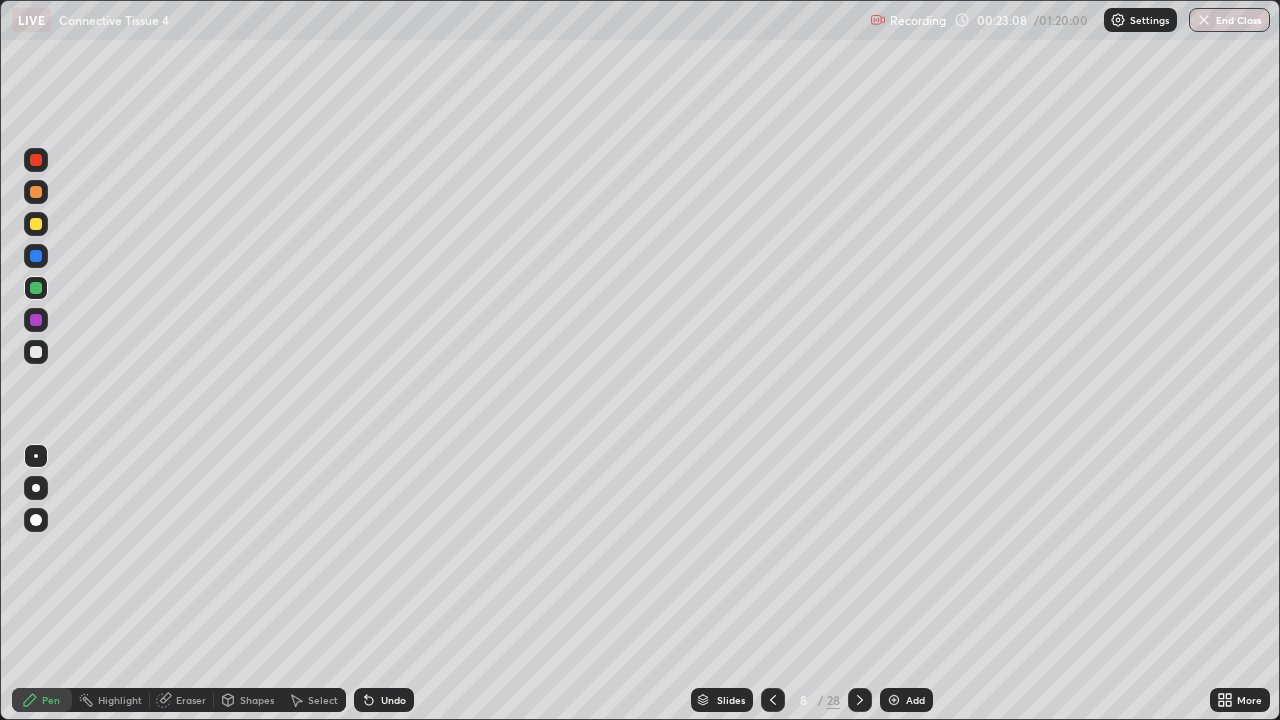 click at bounding box center [36, 352] 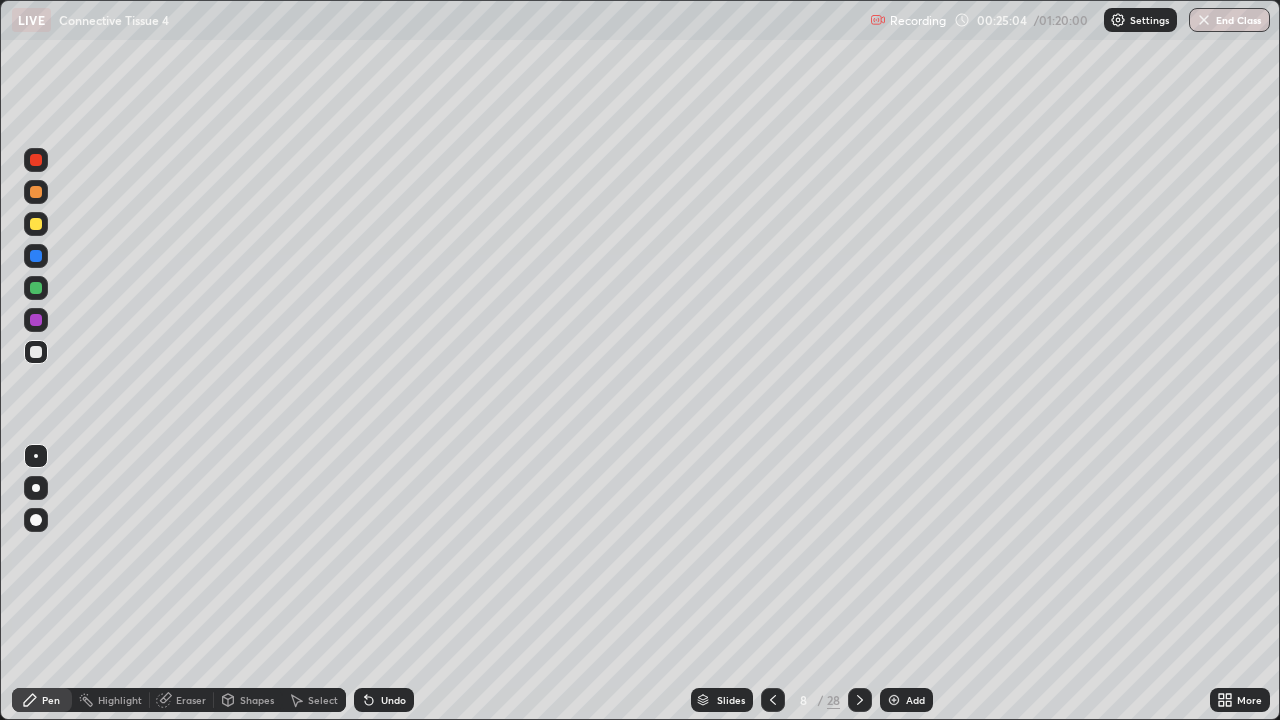 click at bounding box center (36, 288) 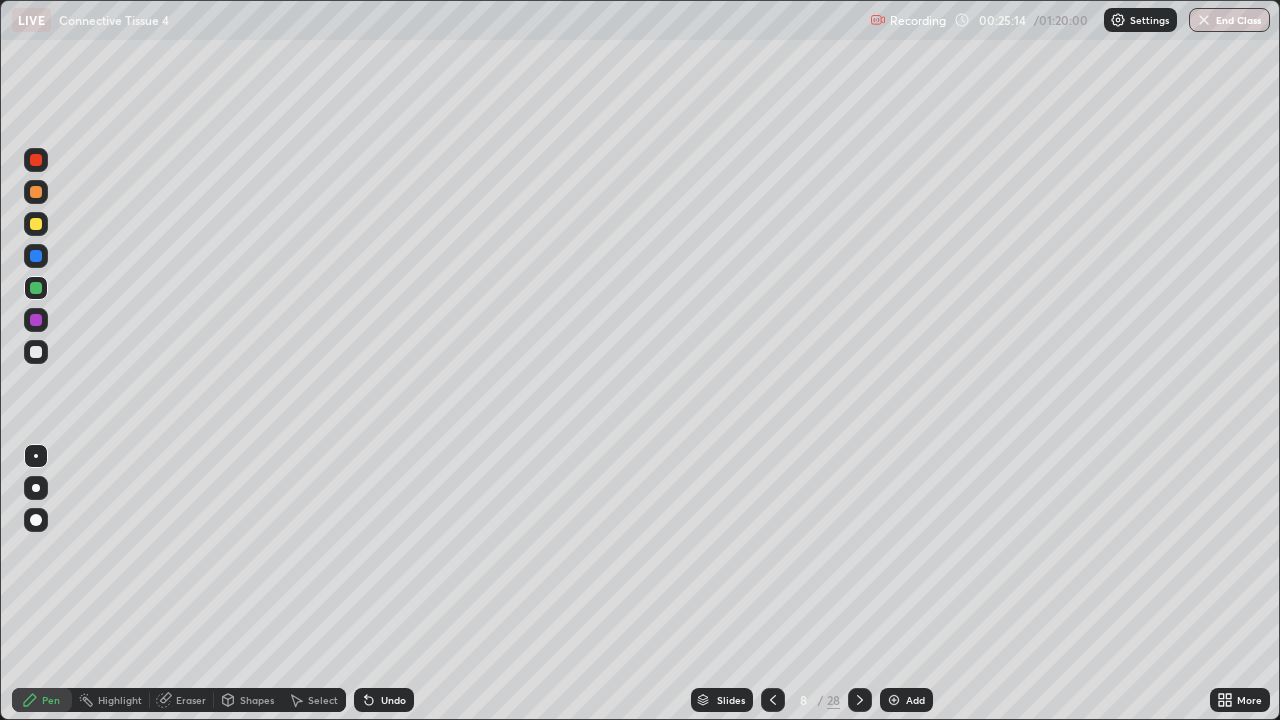 click at bounding box center (36, 352) 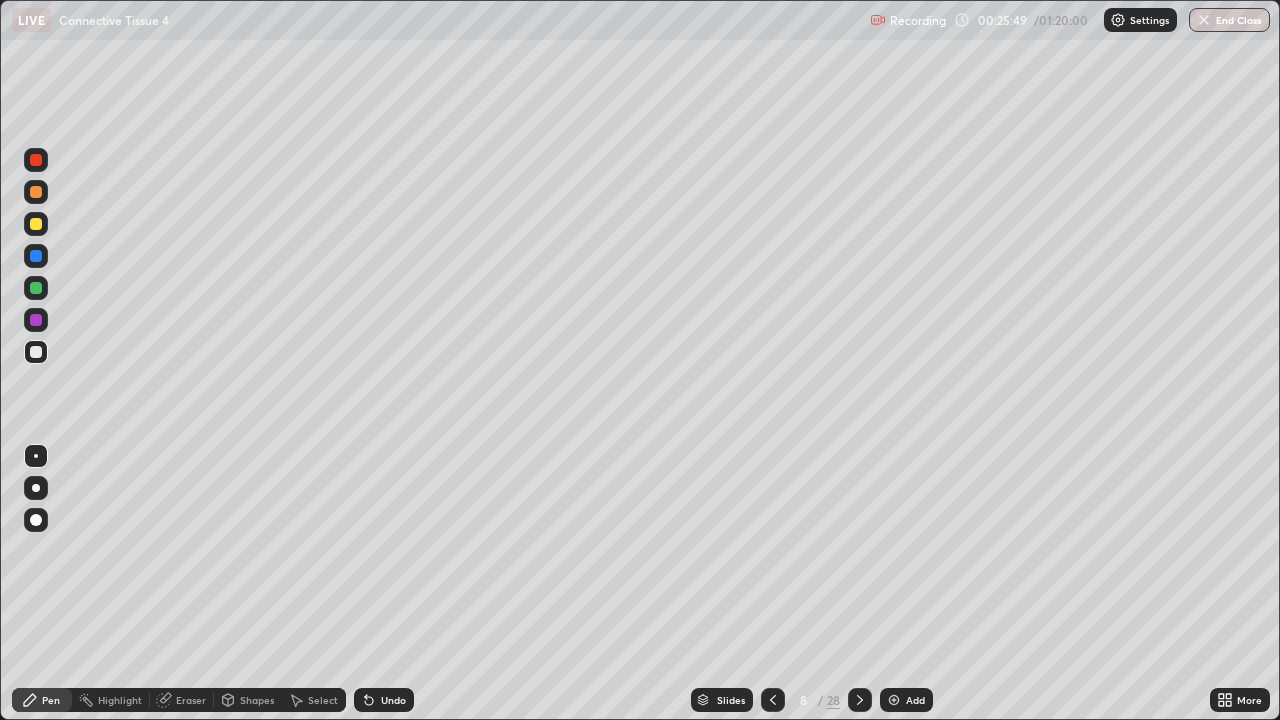 click at bounding box center [36, 160] 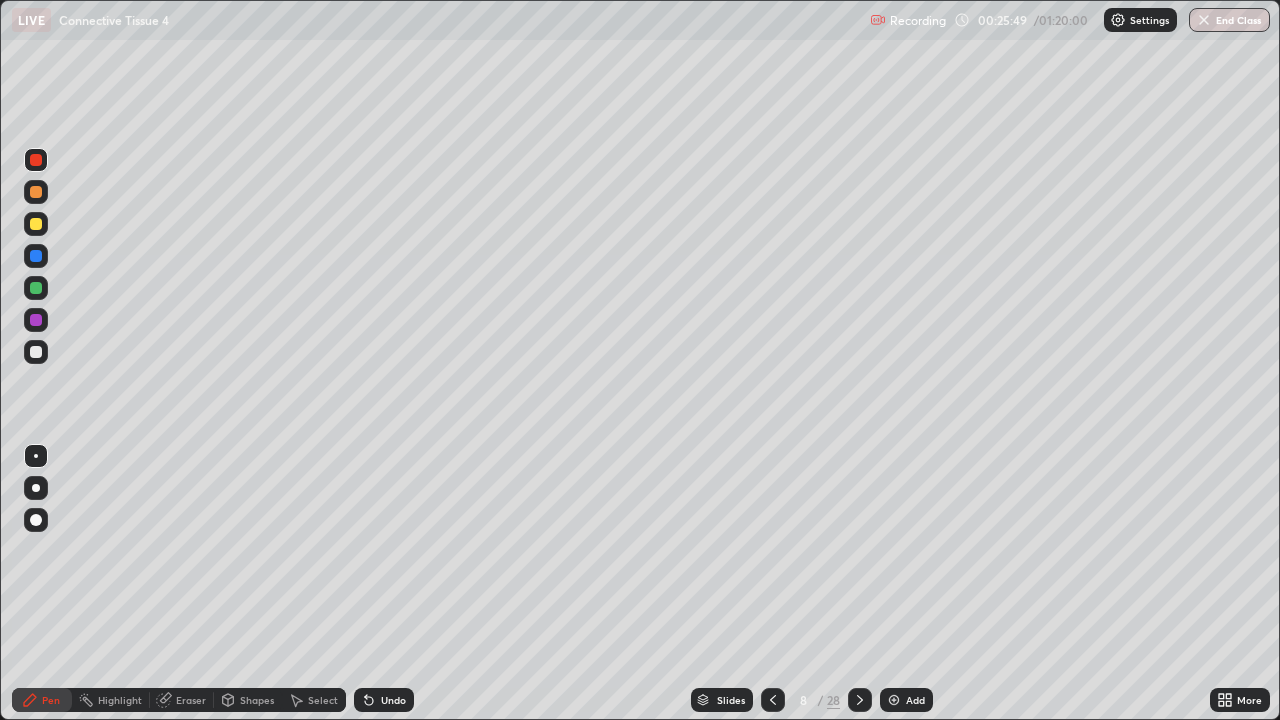 click at bounding box center [36, 160] 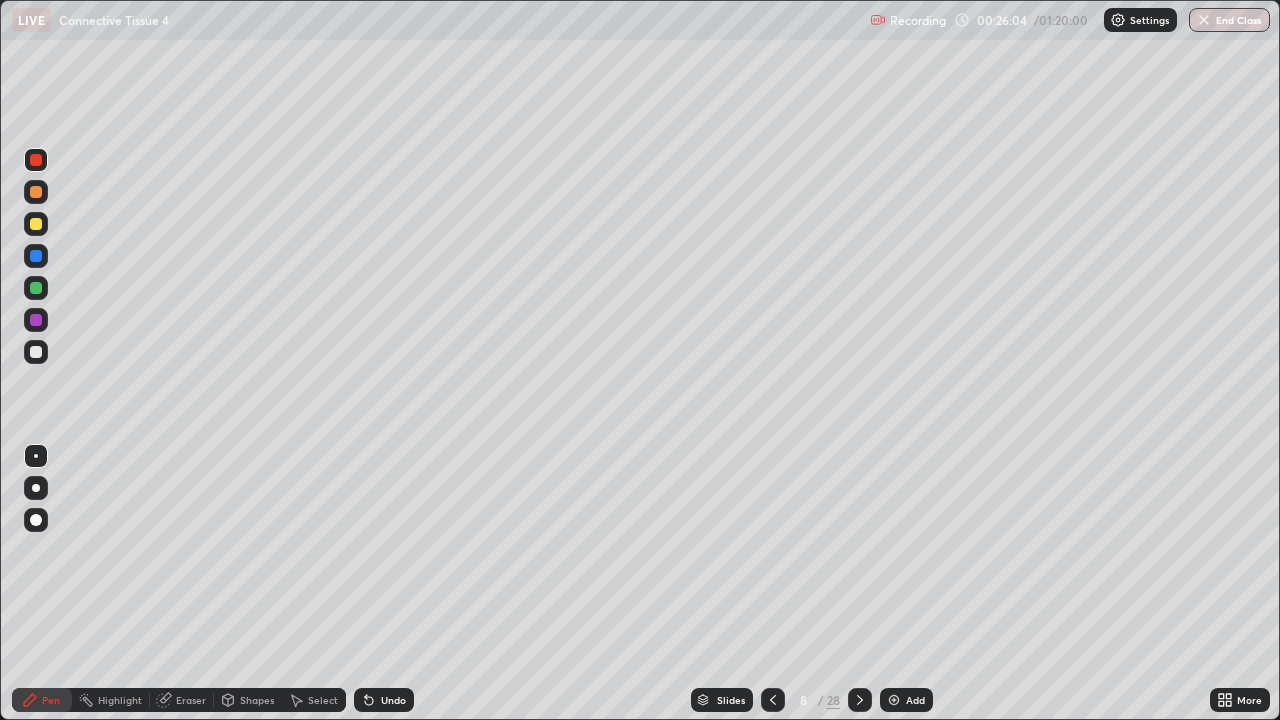 click at bounding box center (36, 352) 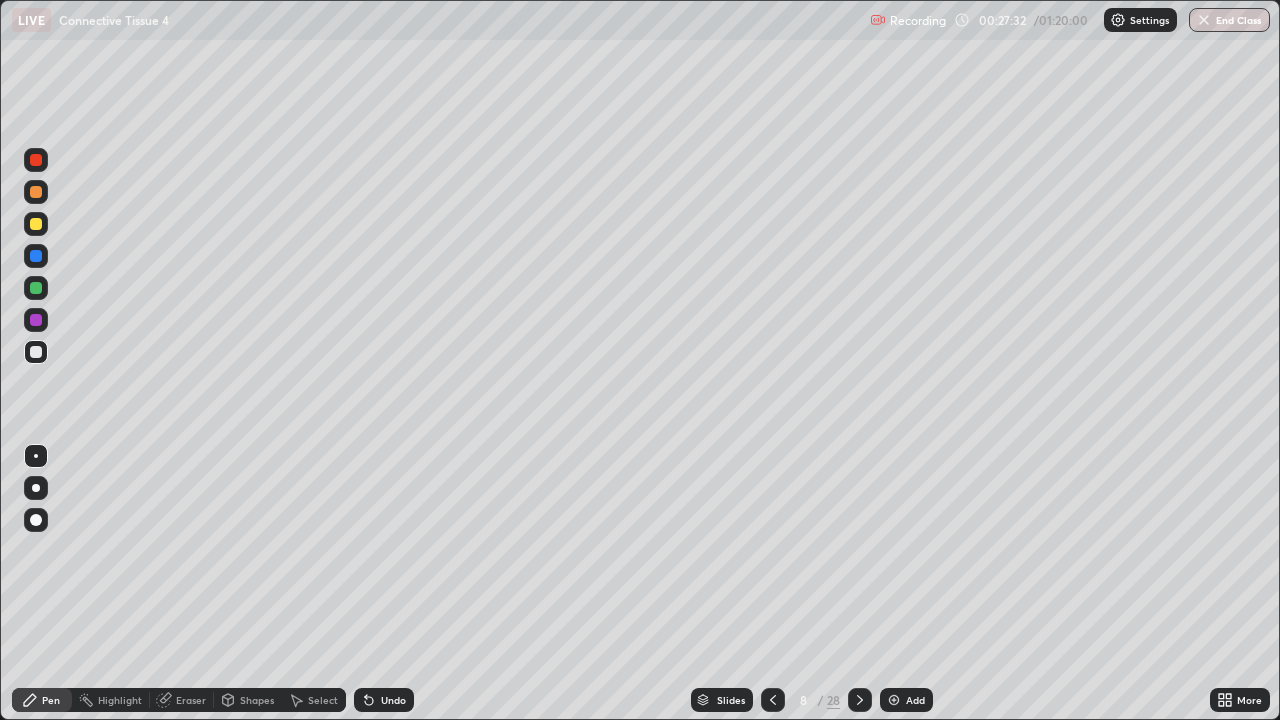 click at bounding box center [36, 288] 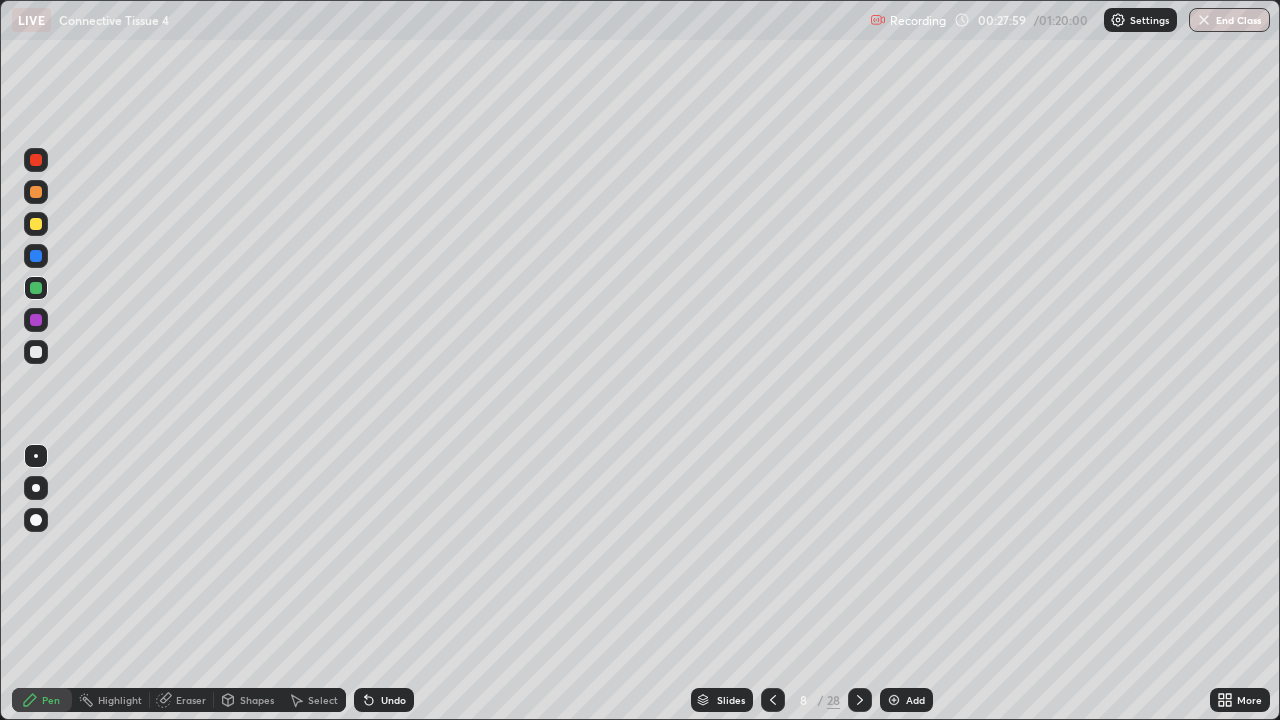 click at bounding box center [36, 320] 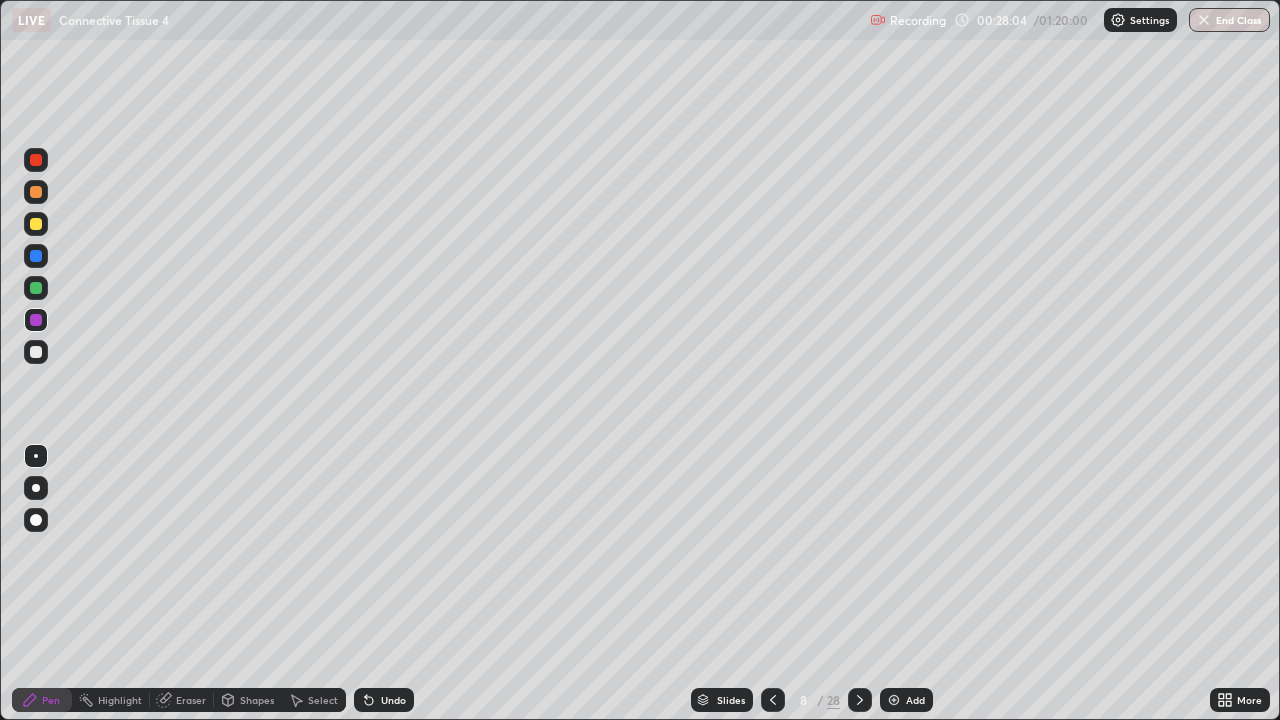 click at bounding box center [36, 352] 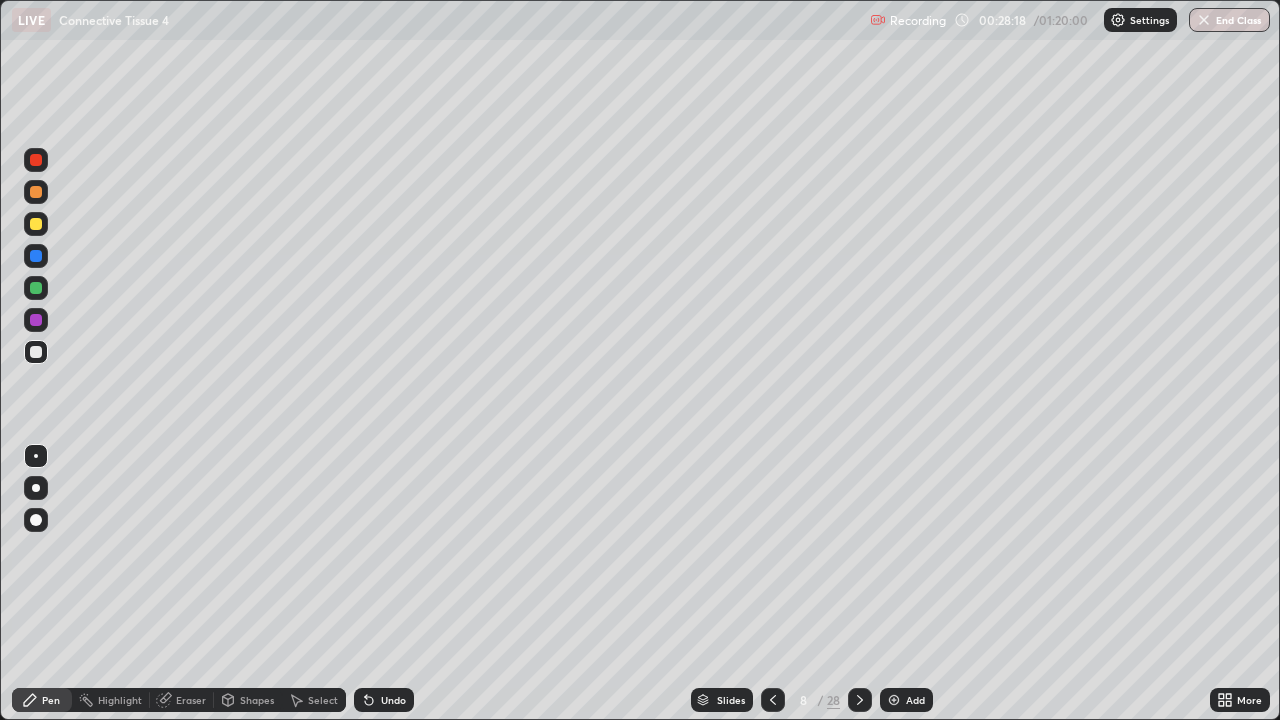 click at bounding box center (36, 352) 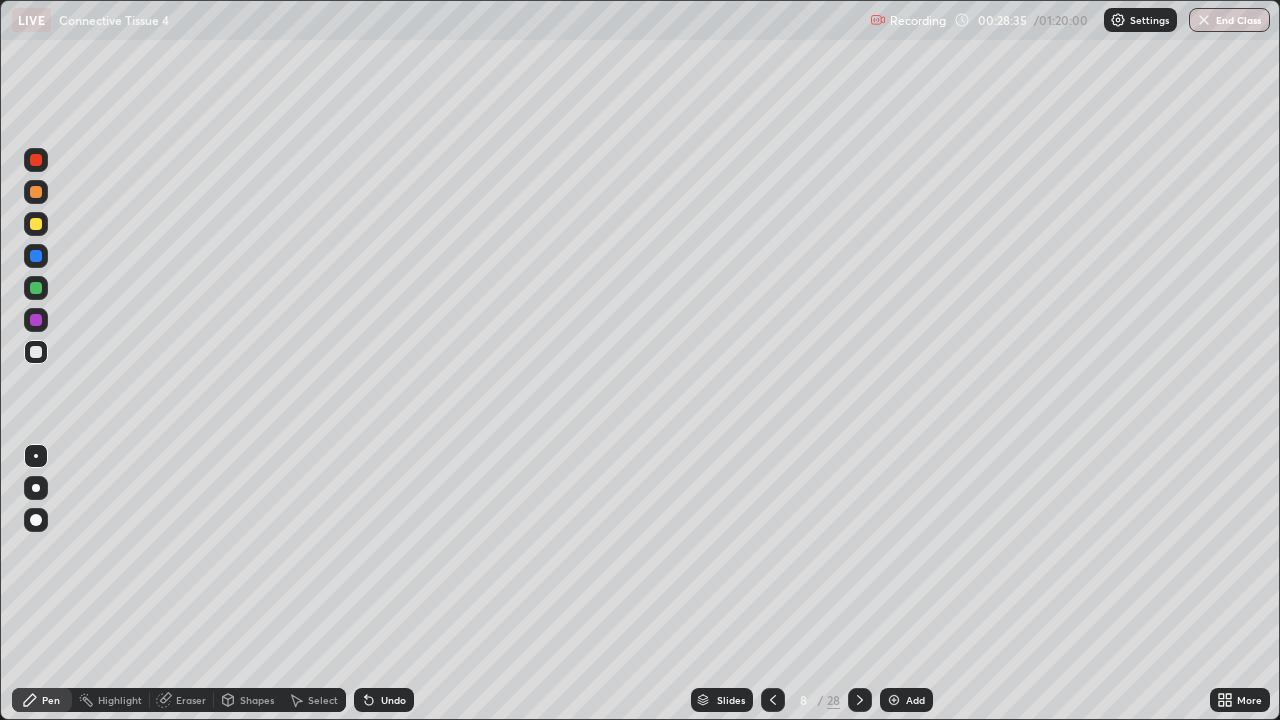 click at bounding box center [36, 224] 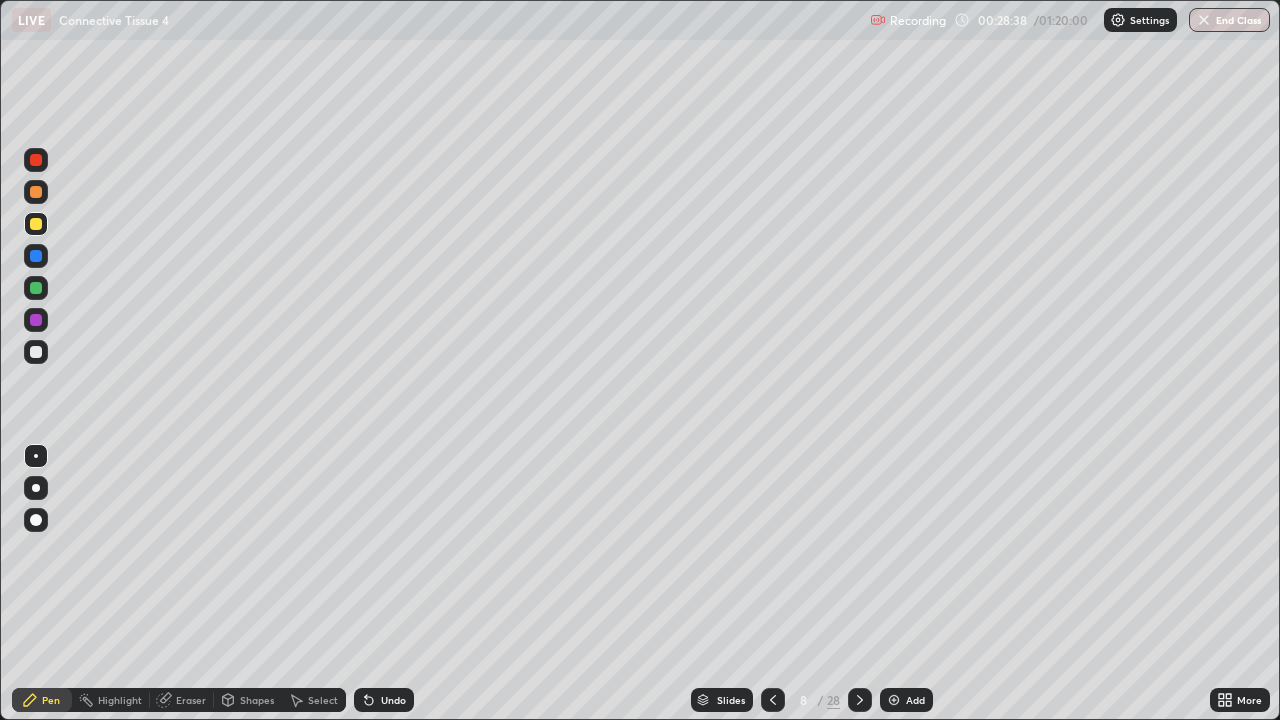 click at bounding box center (36, 256) 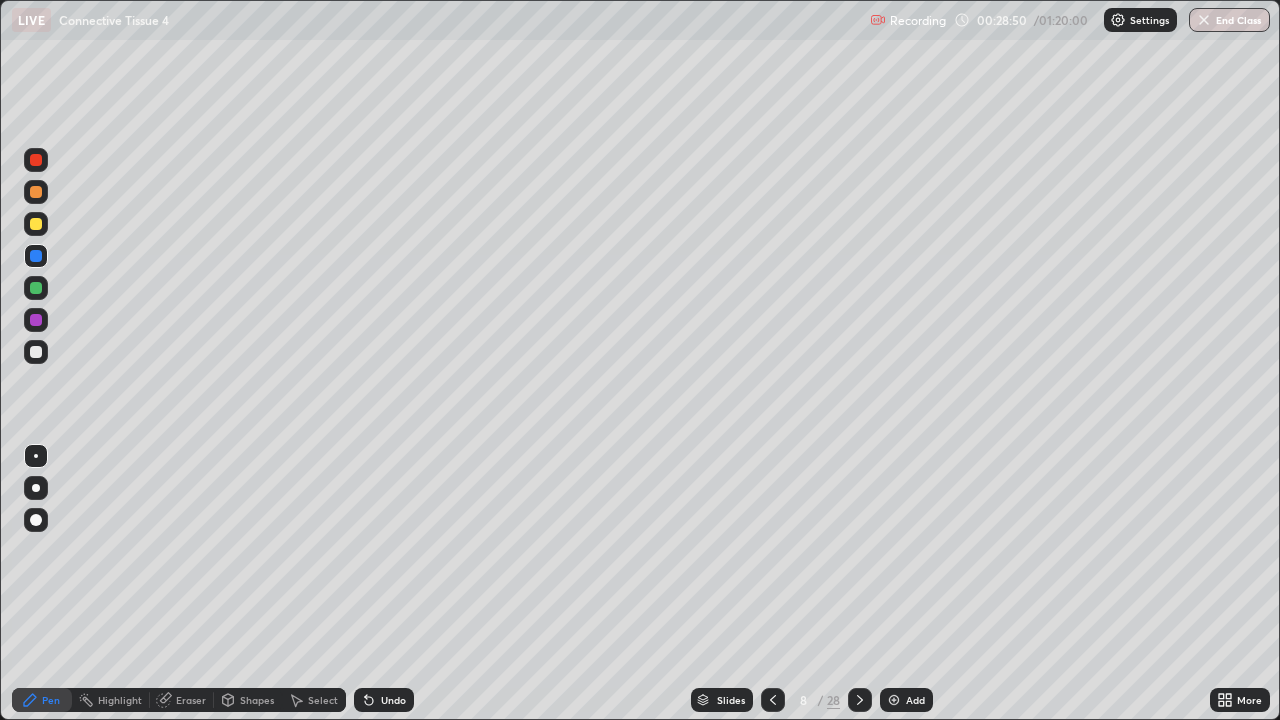 click at bounding box center (36, 352) 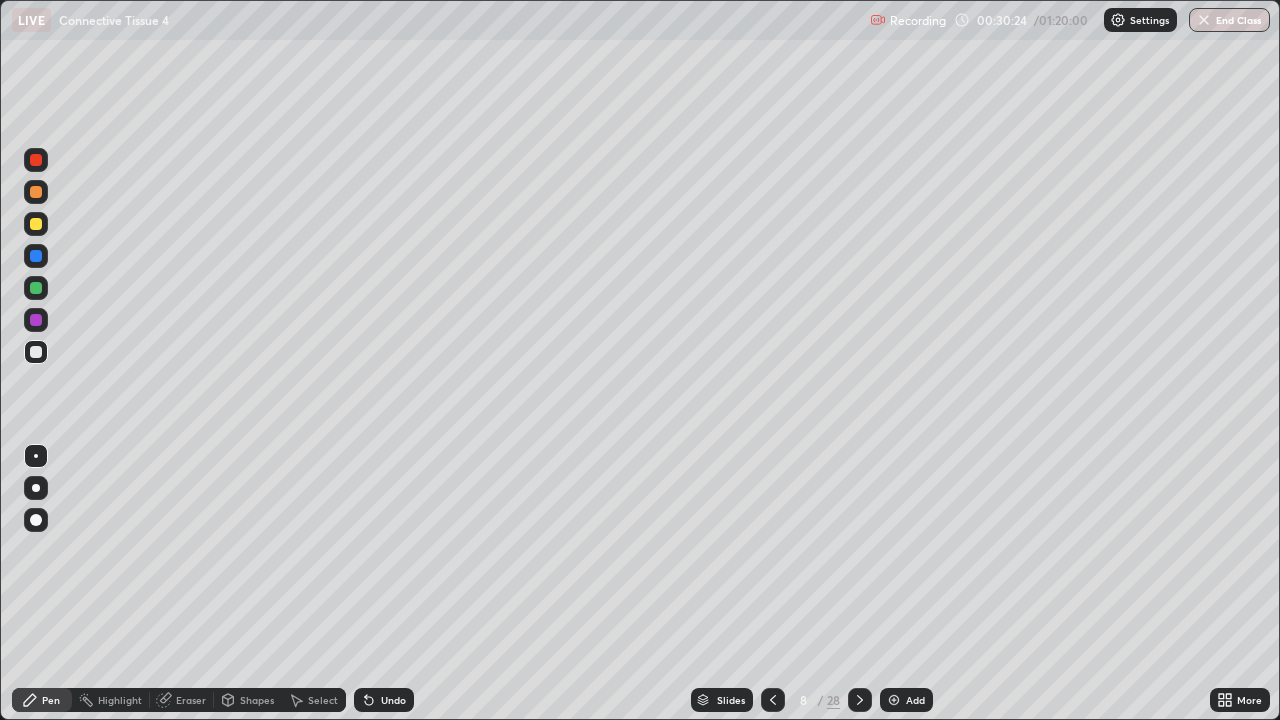 click on "Add" at bounding box center (915, 700) 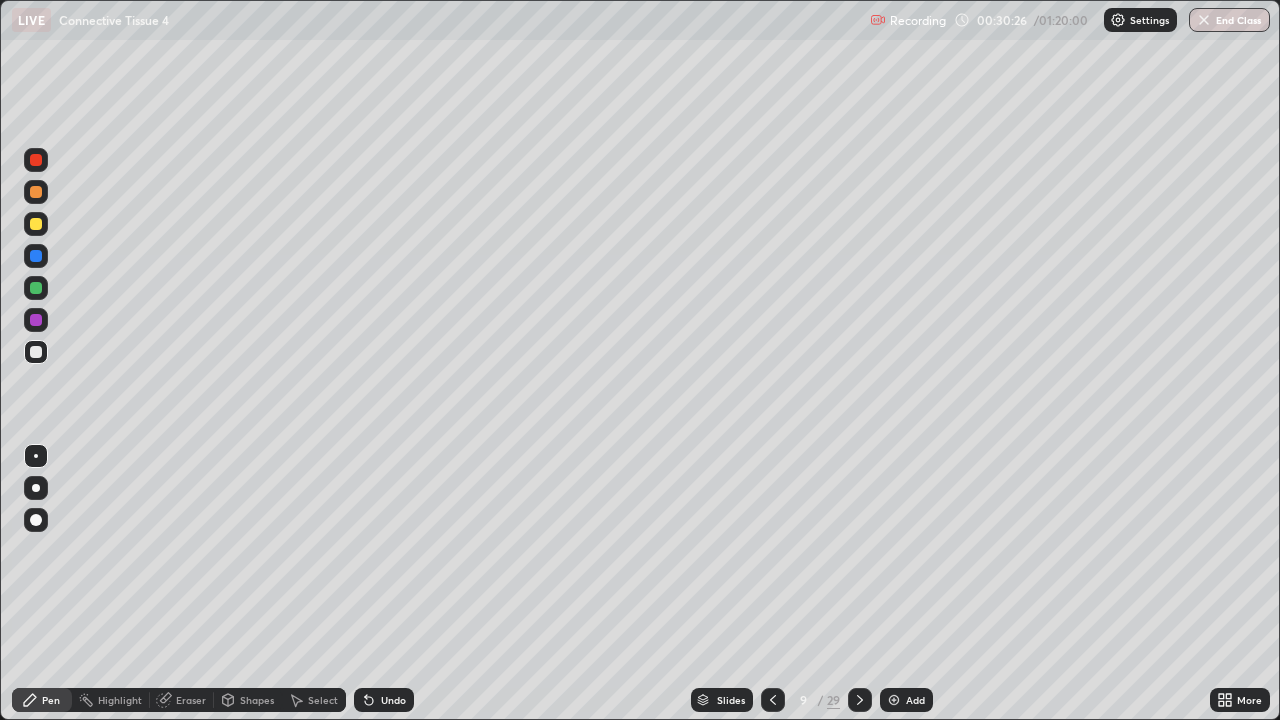 click at bounding box center (36, 288) 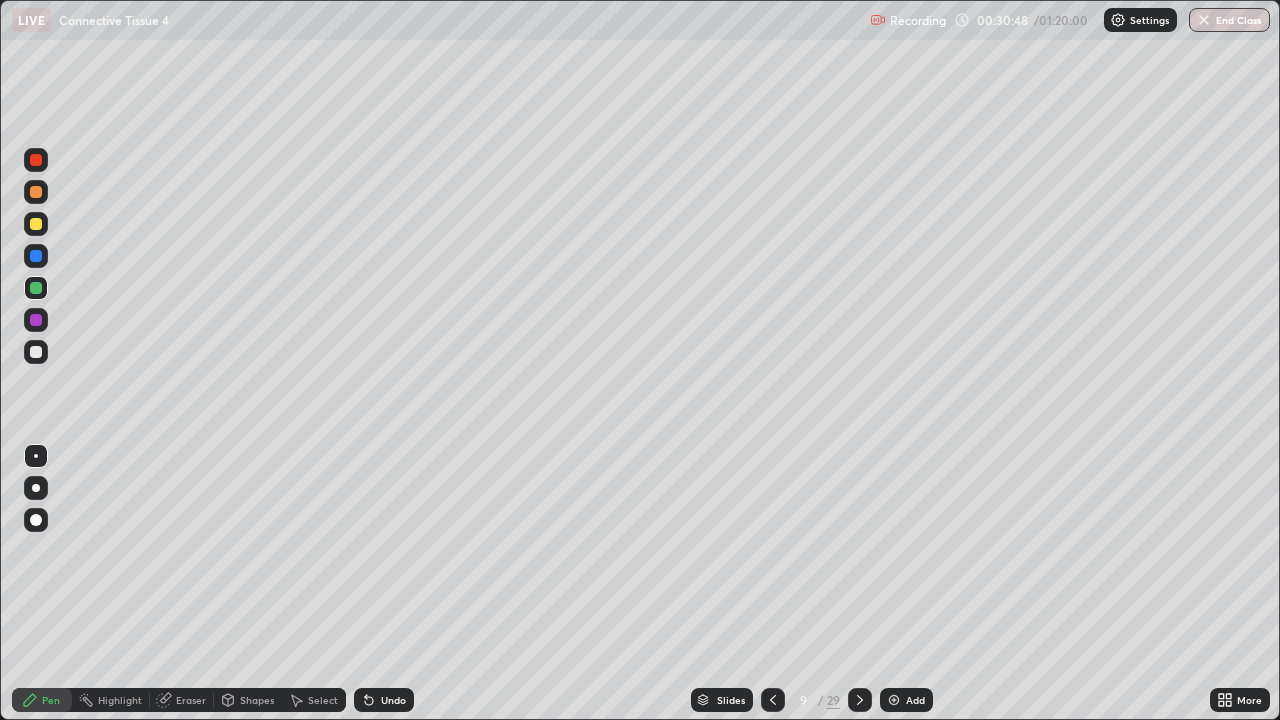 click at bounding box center (36, 352) 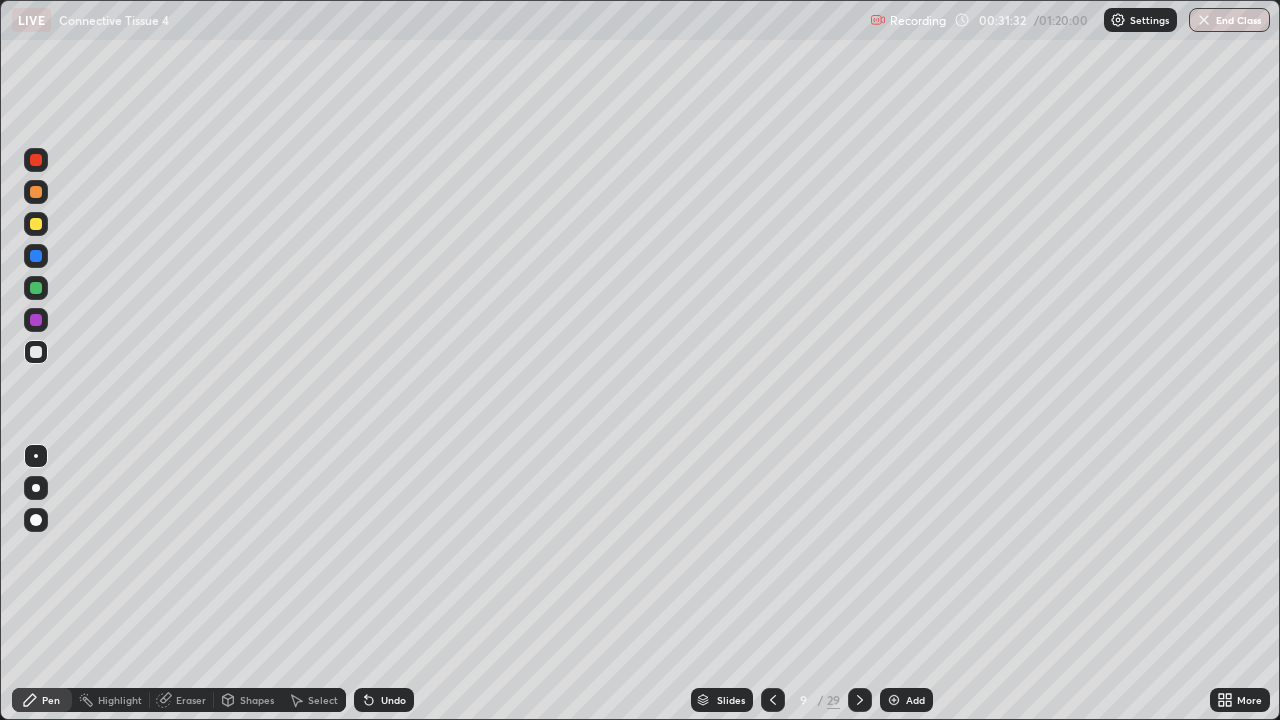 click at bounding box center [36, 256] 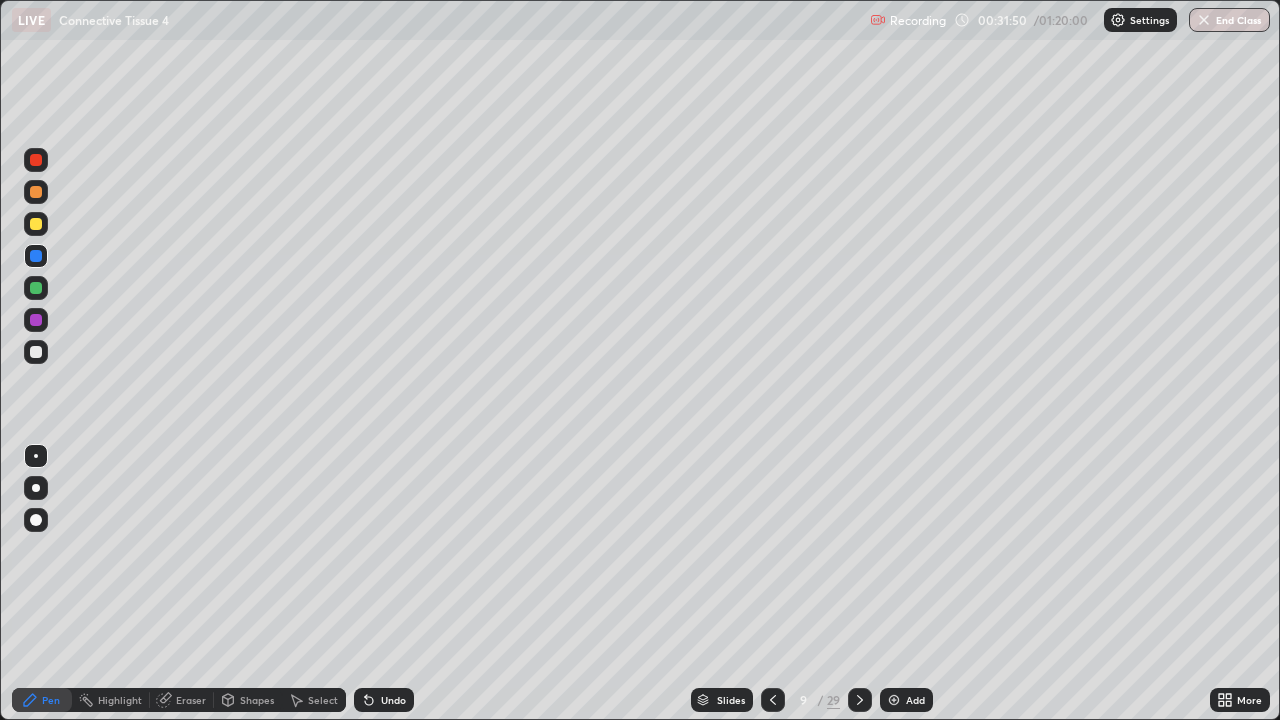 click at bounding box center (36, 352) 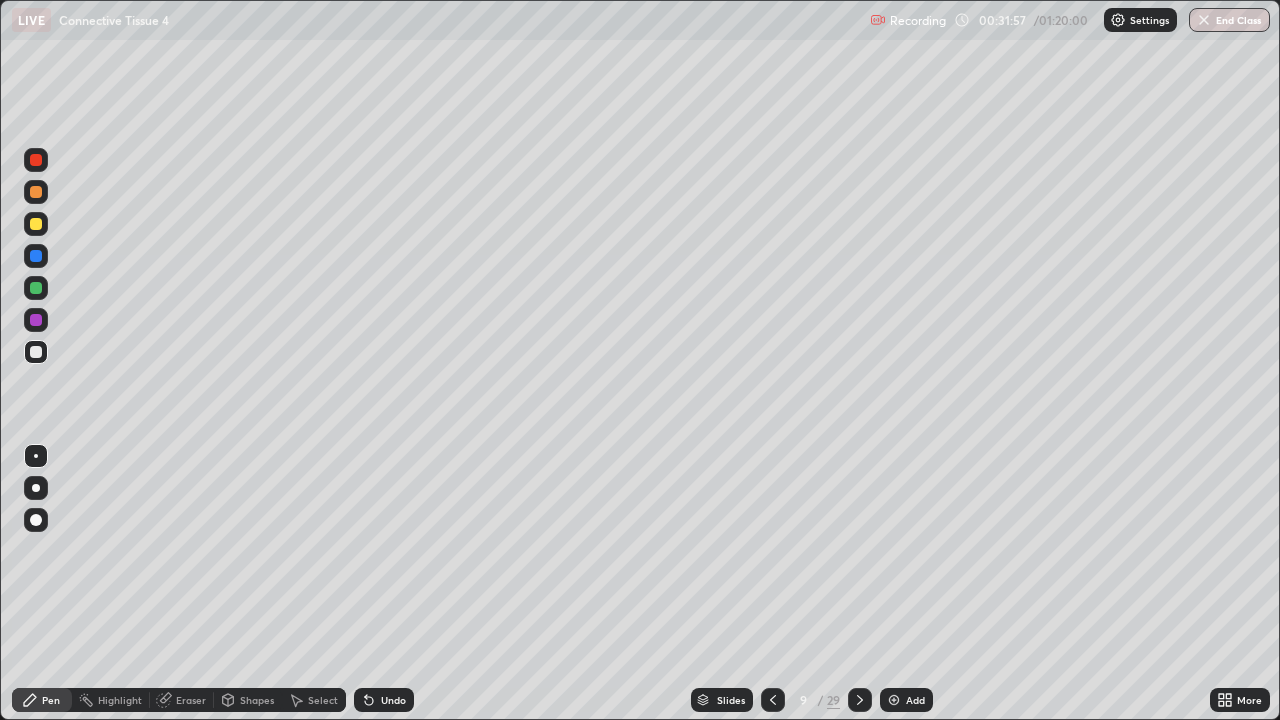 click at bounding box center (36, 224) 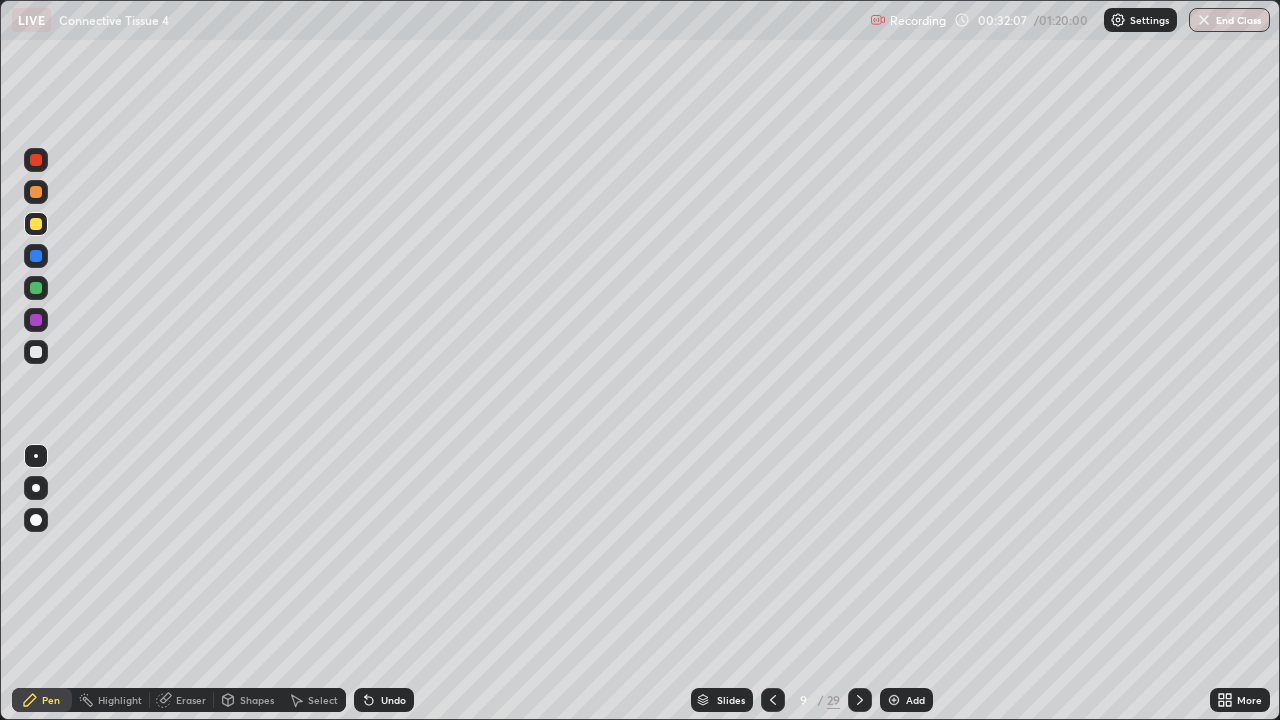 click at bounding box center (36, 352) 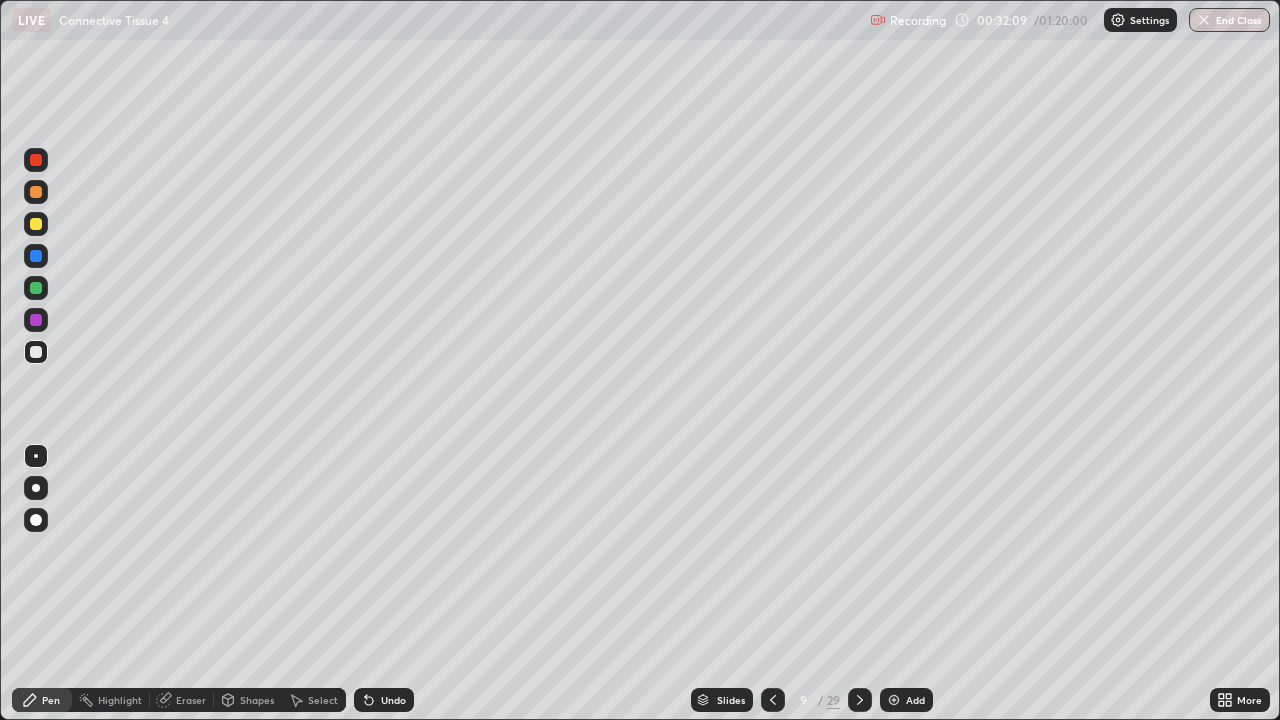 click on "Shapes" at bounding box center (257, 700) 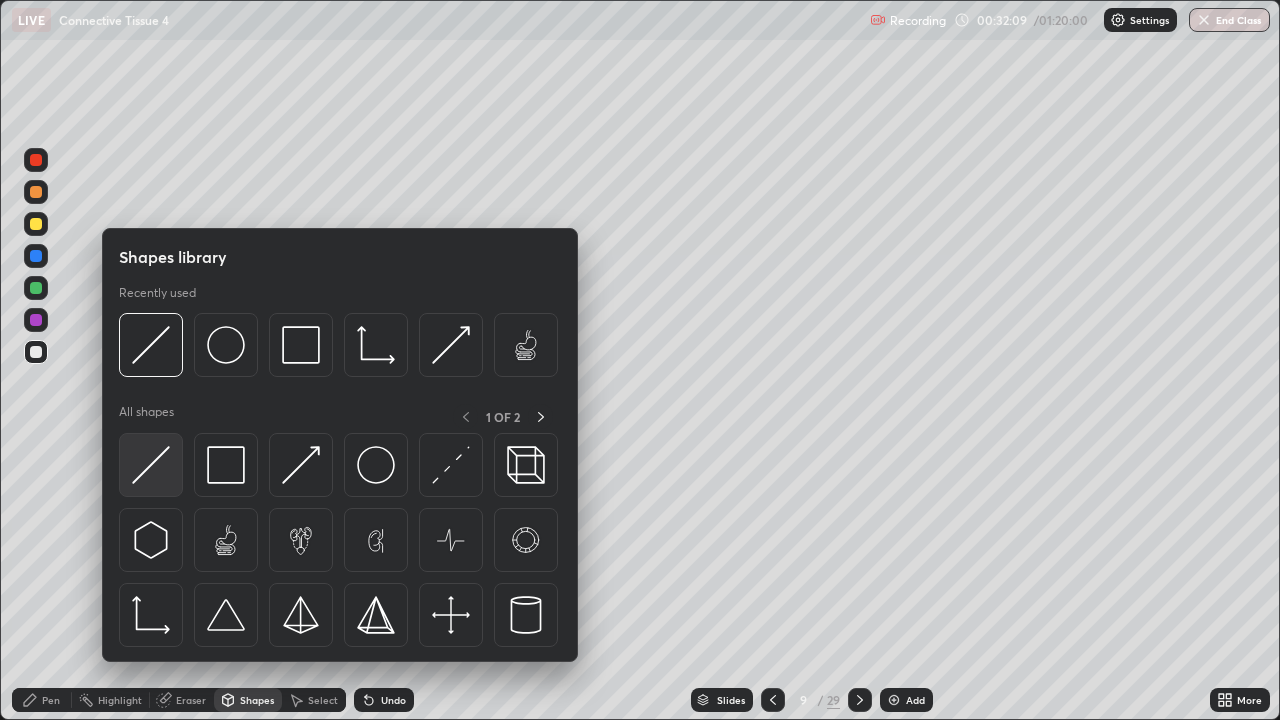click at bounding box center [151, 465] 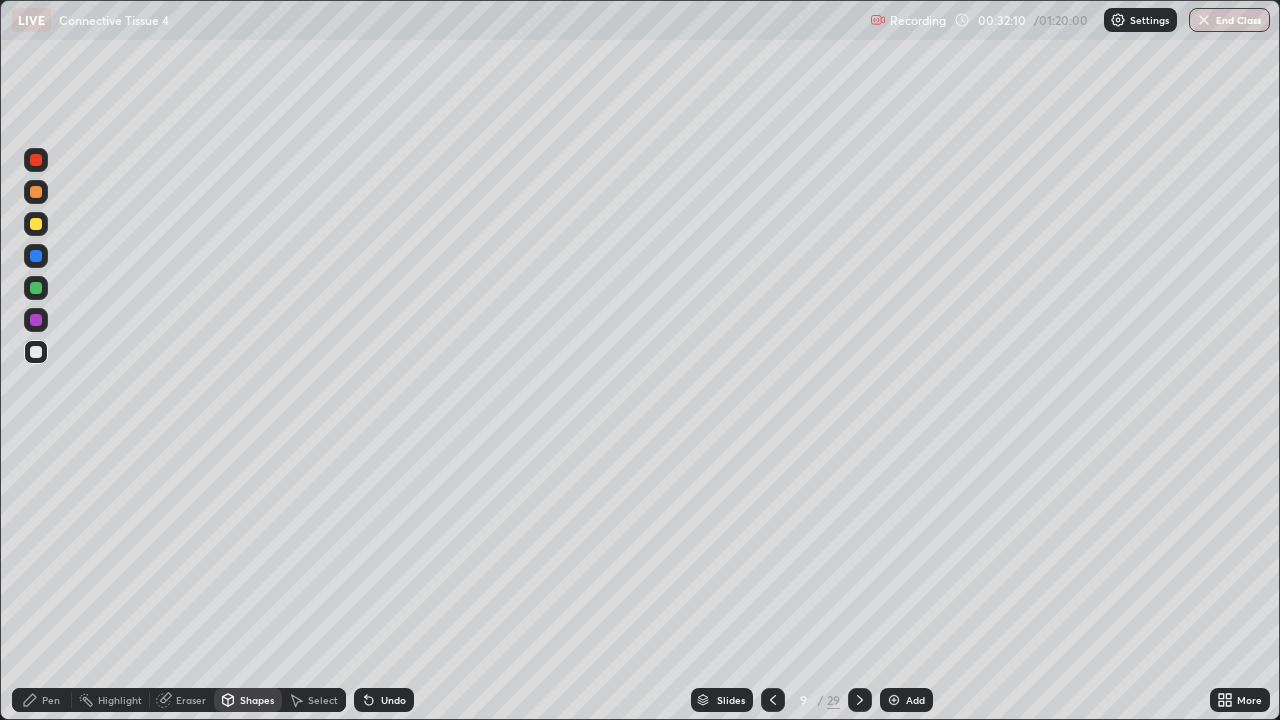 click at bounding box center (36, 224) 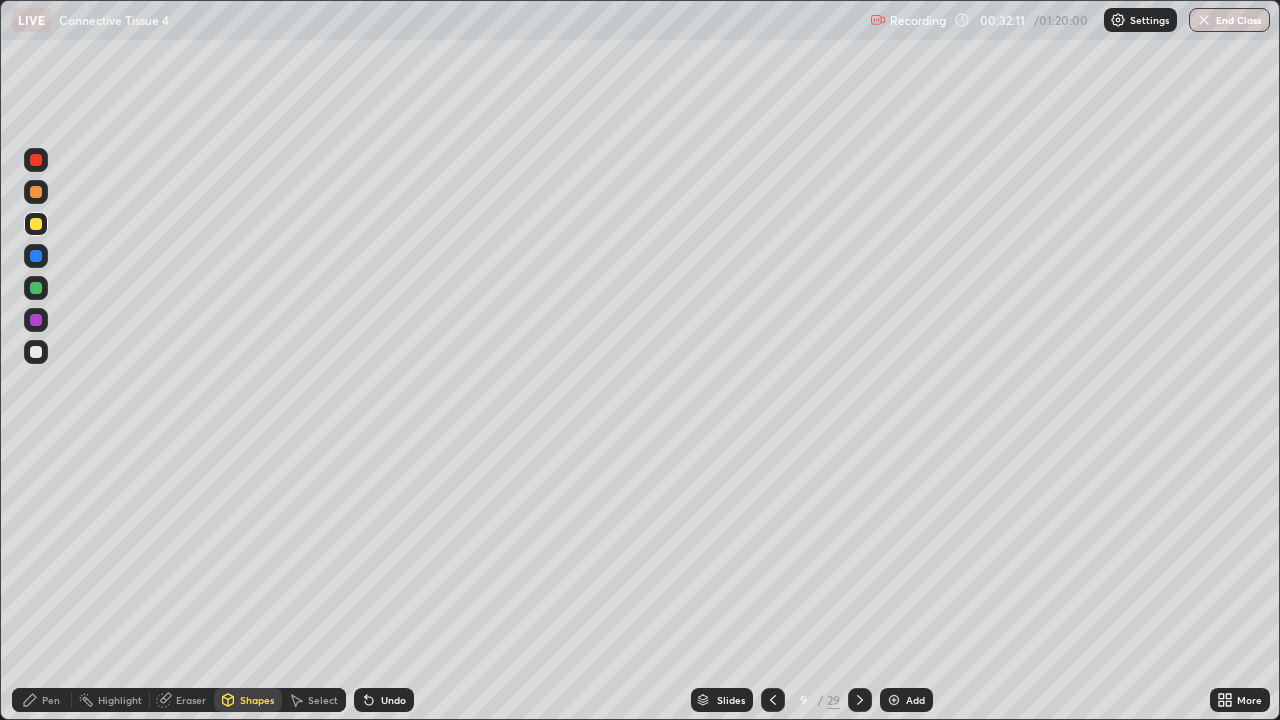 click at bounding box center (36, 288) 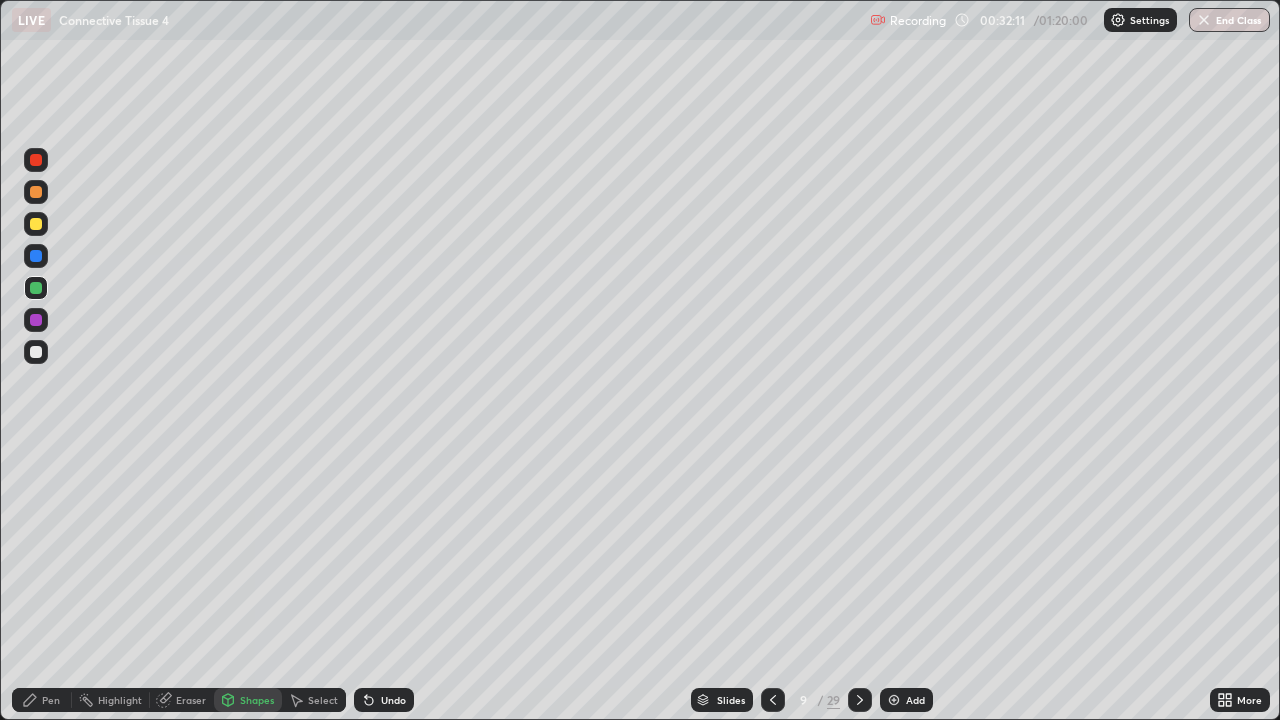 click at bounding box center [36, 320] 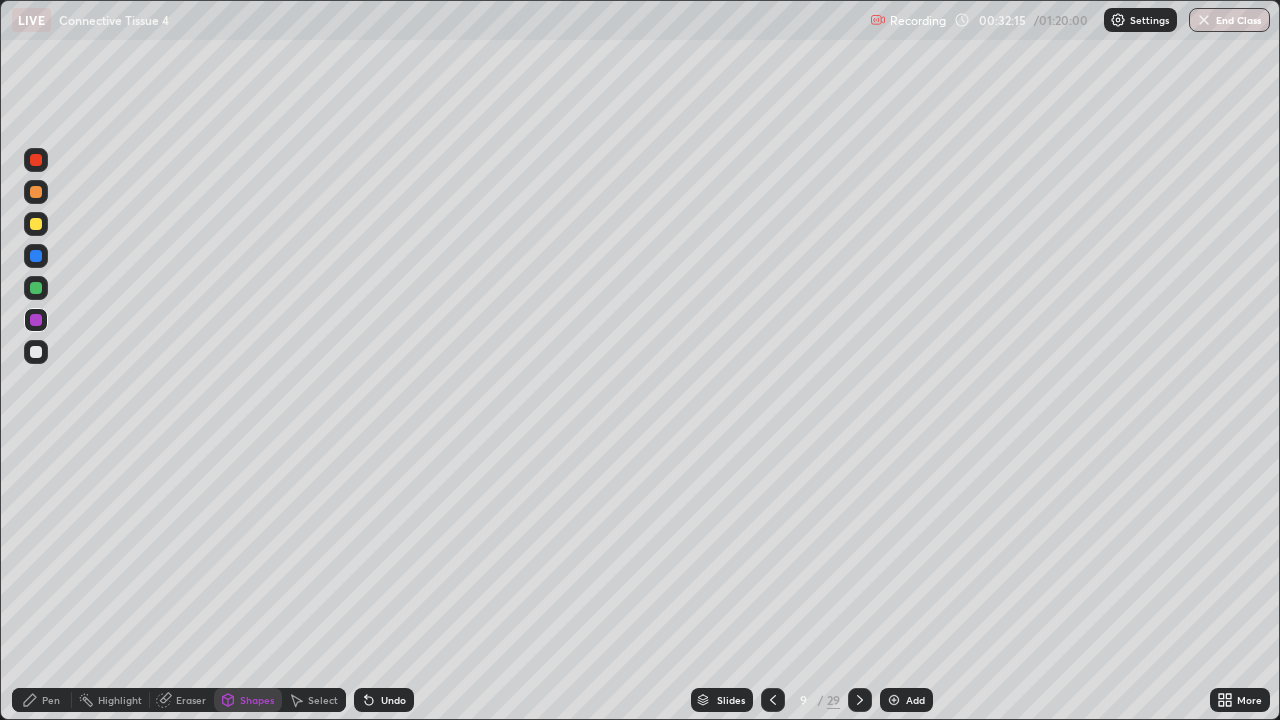 click at bounding box center (36, 352) 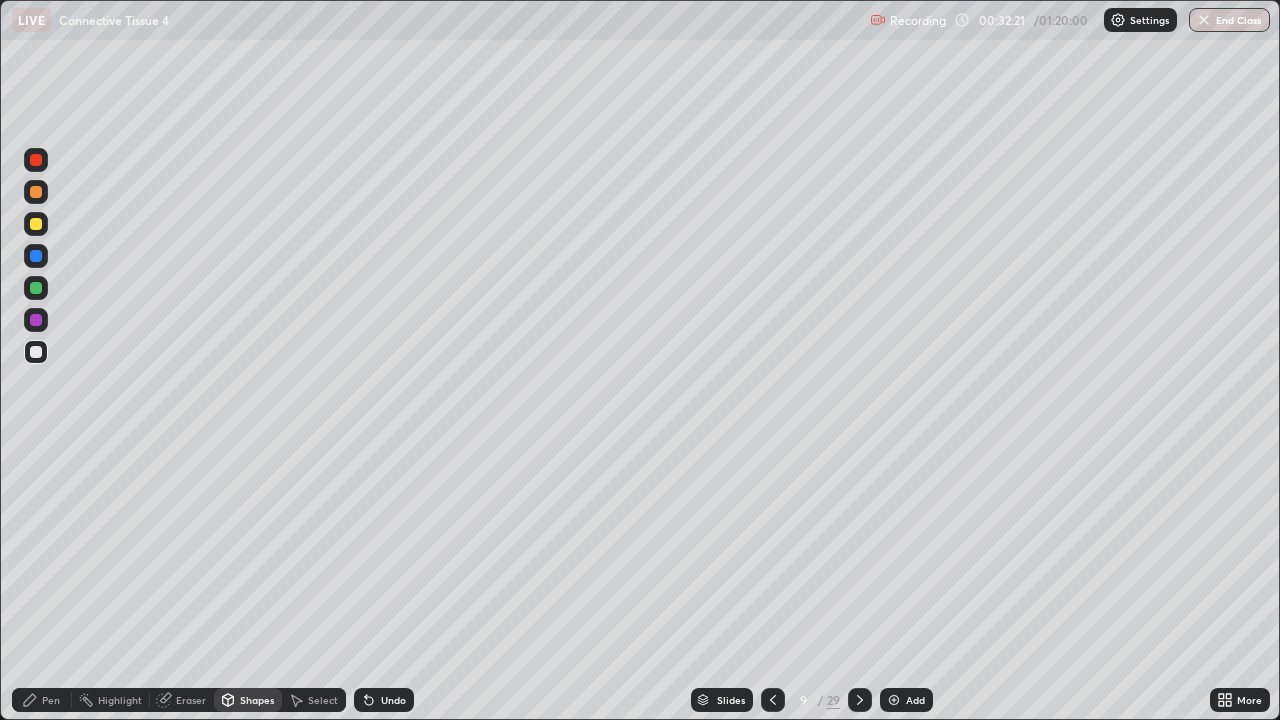 click on "Eraser" at bounding box center (182, 700) 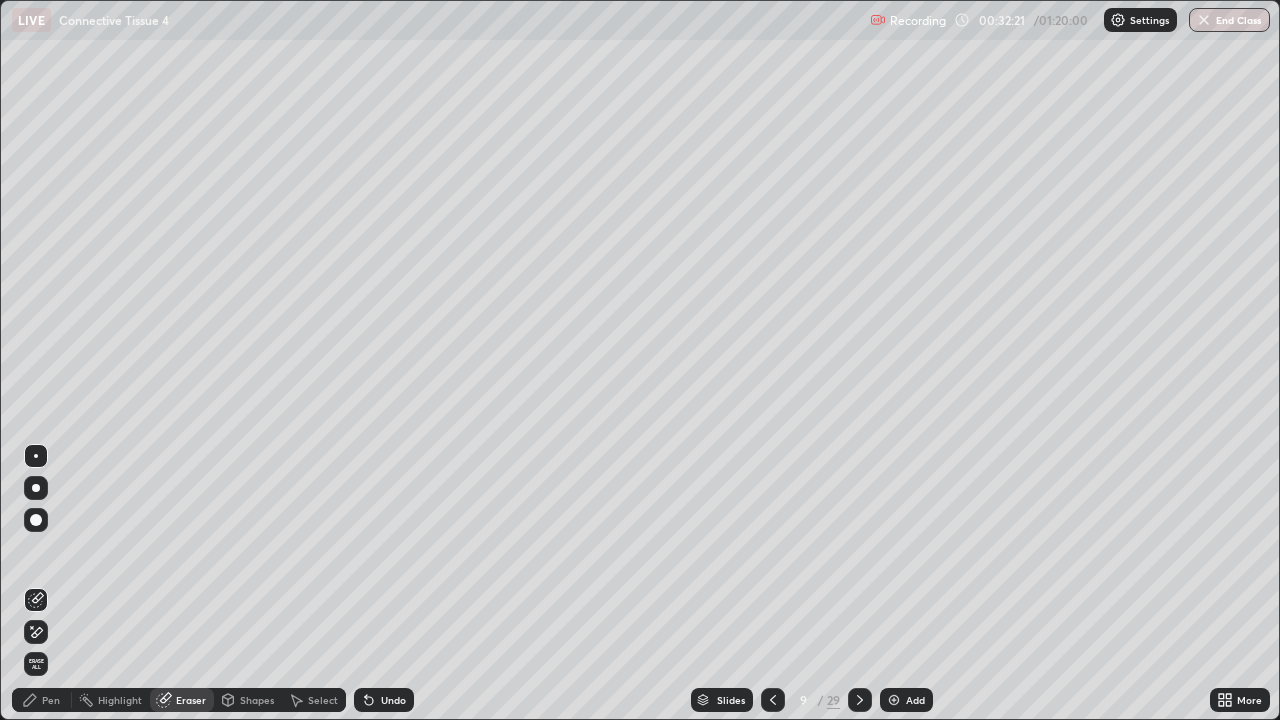 click on "Pen" at bounding box center [42, 700] 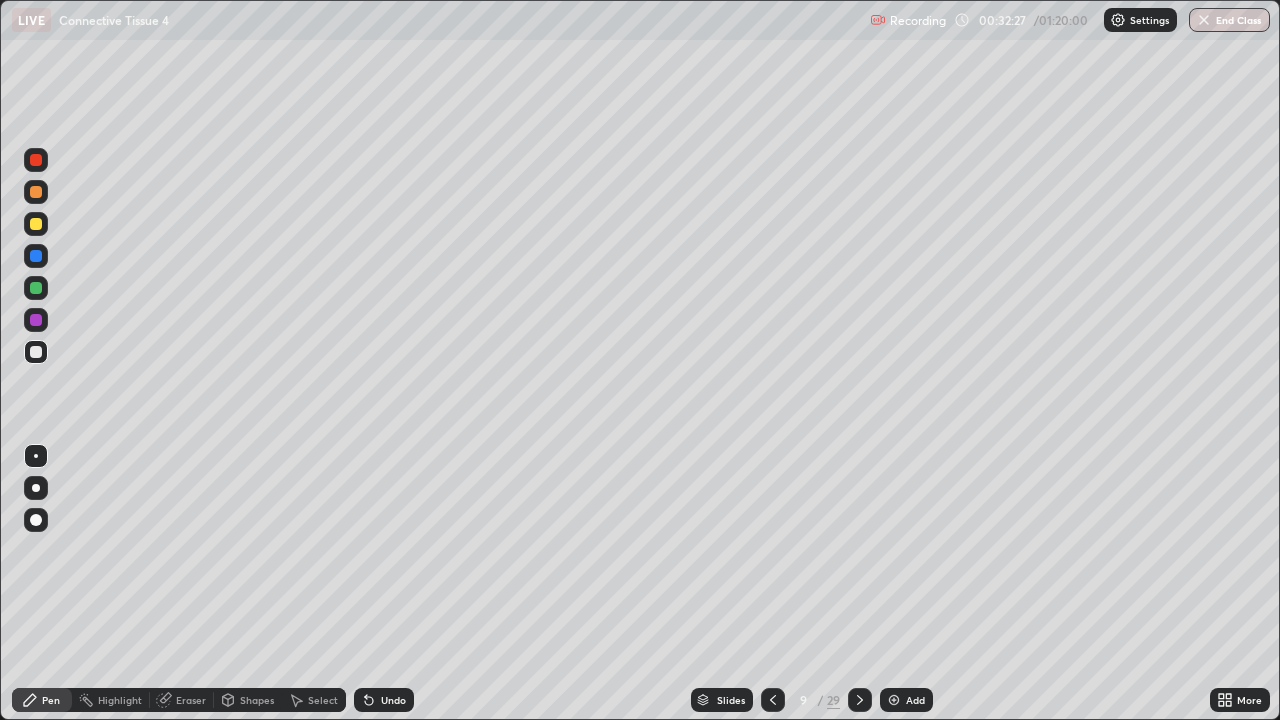 click at bounding box center (36, 288) 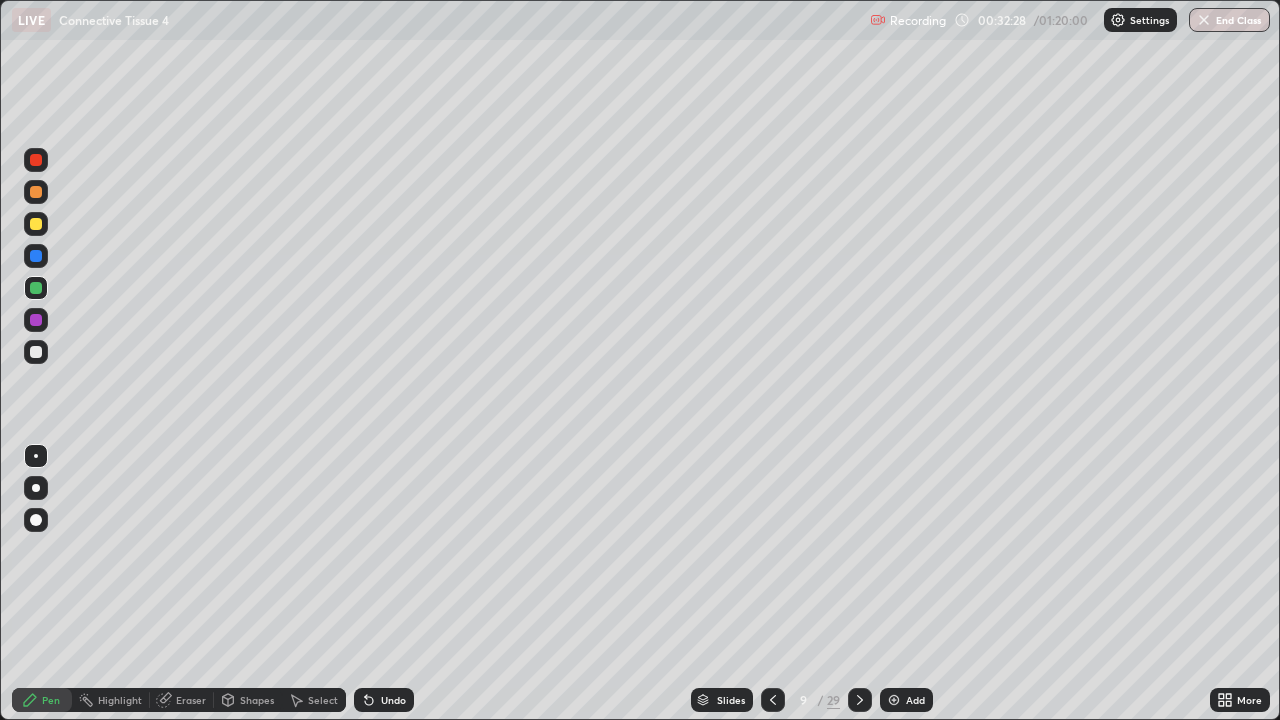 click at bounding box center [36, 352] 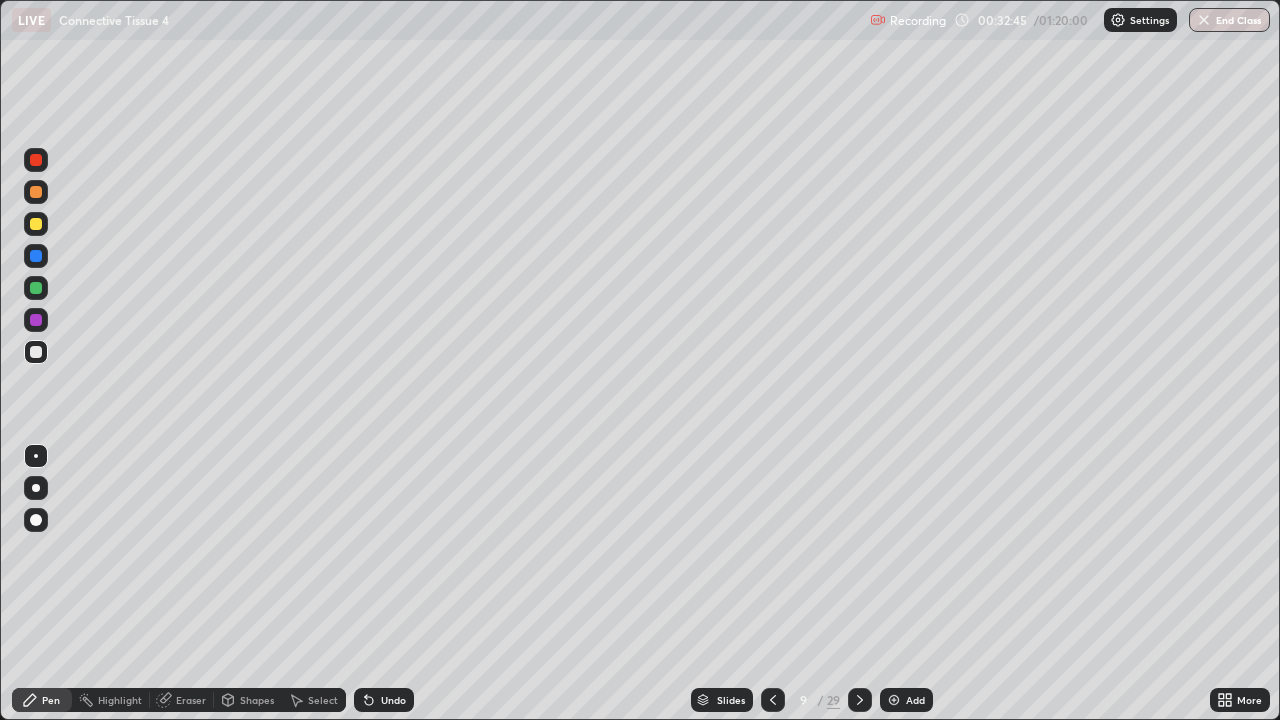 click 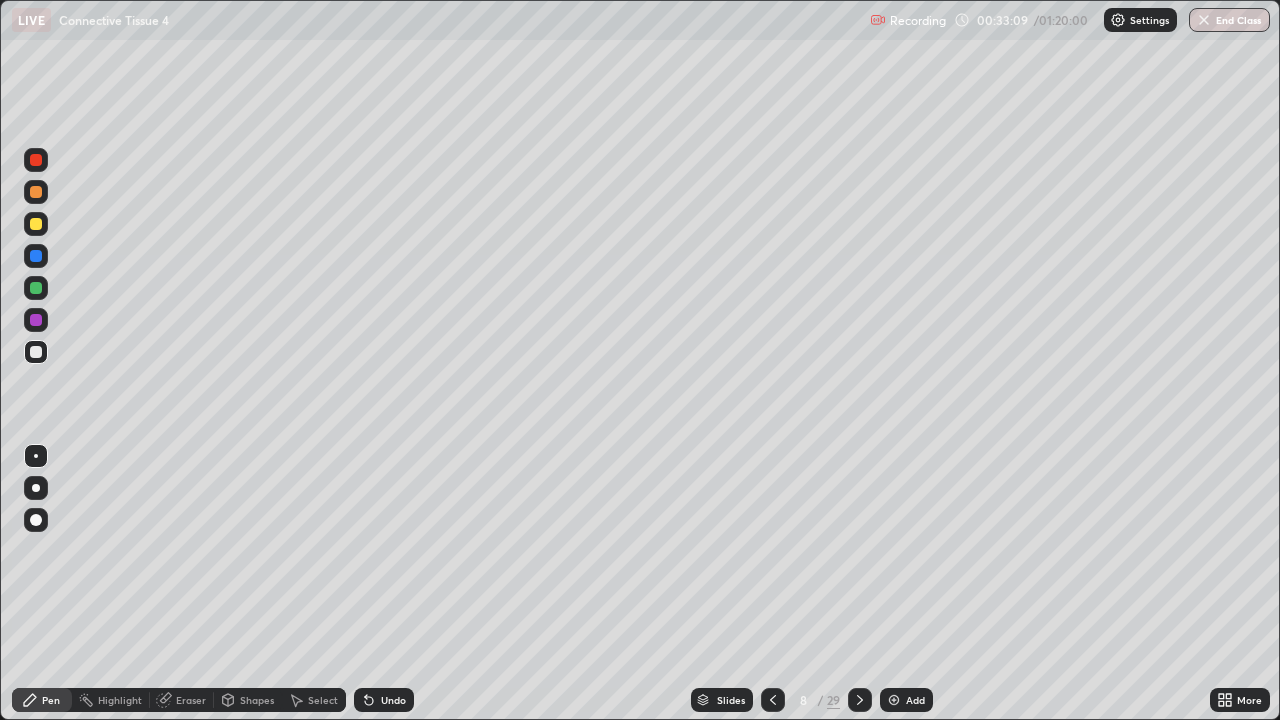 click at bounding box center (36, 288) 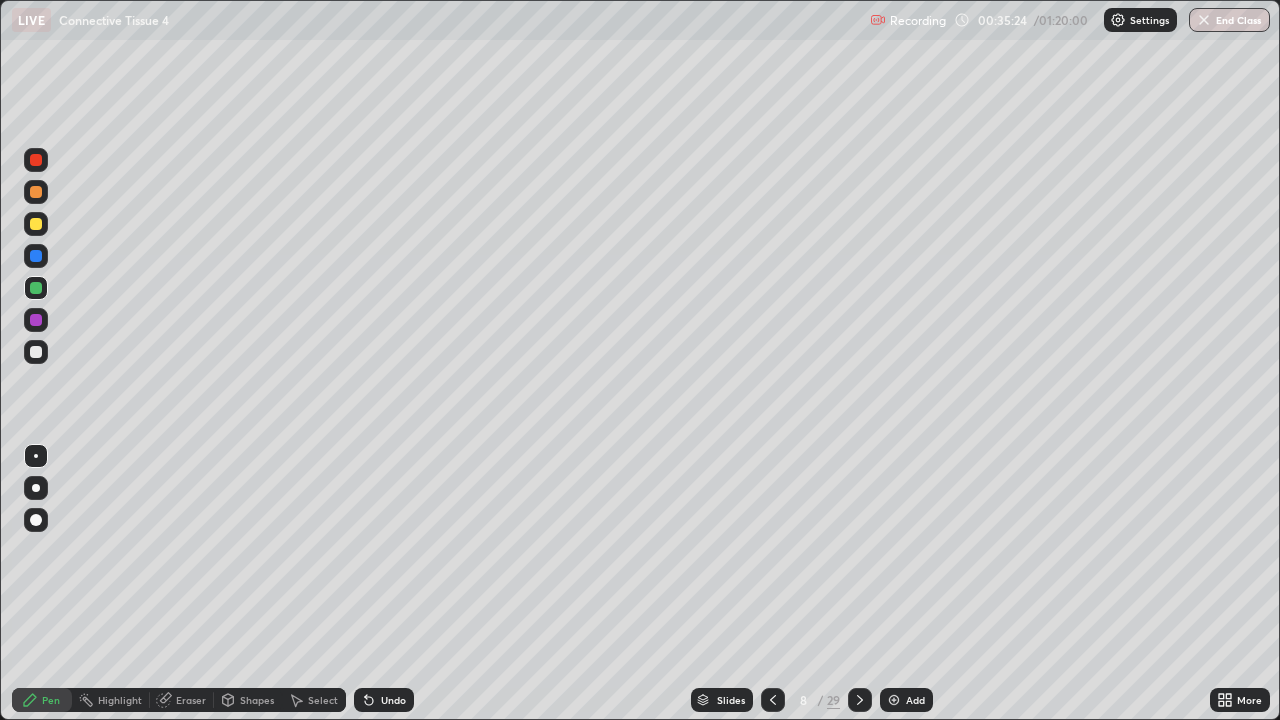 click at bounding box center [36, 256] 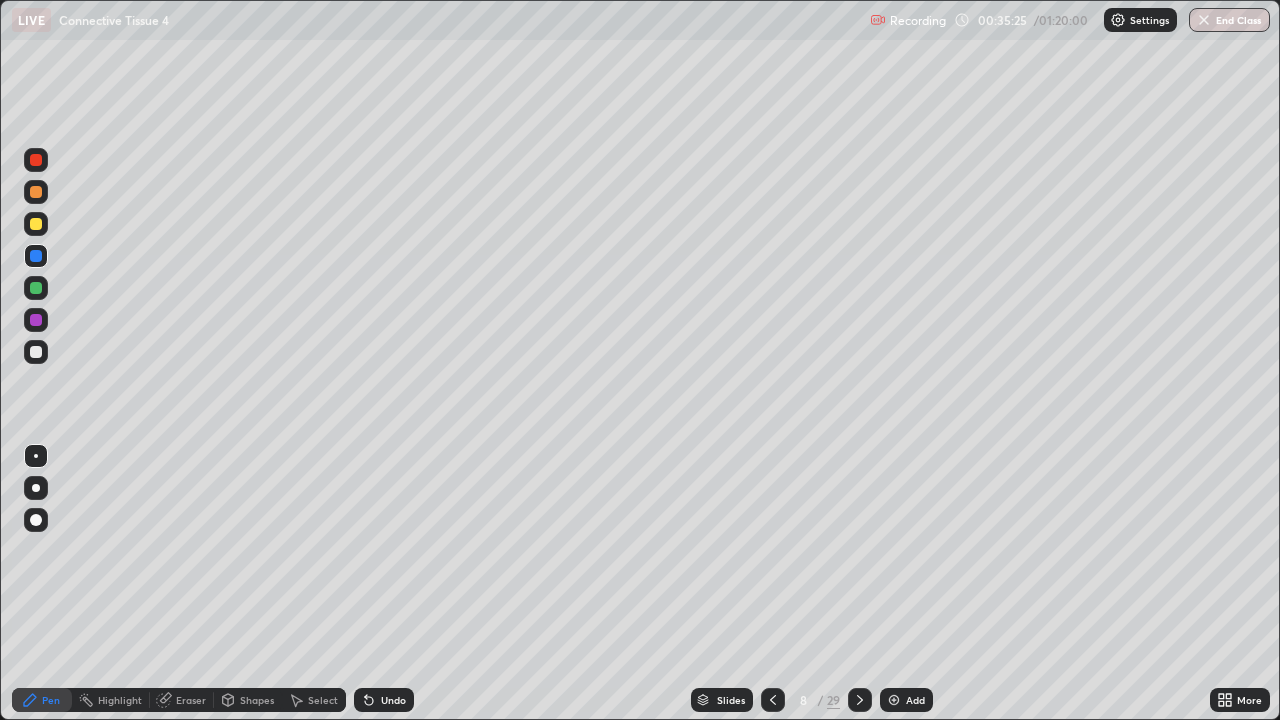 click at bounding box center [36, 288] 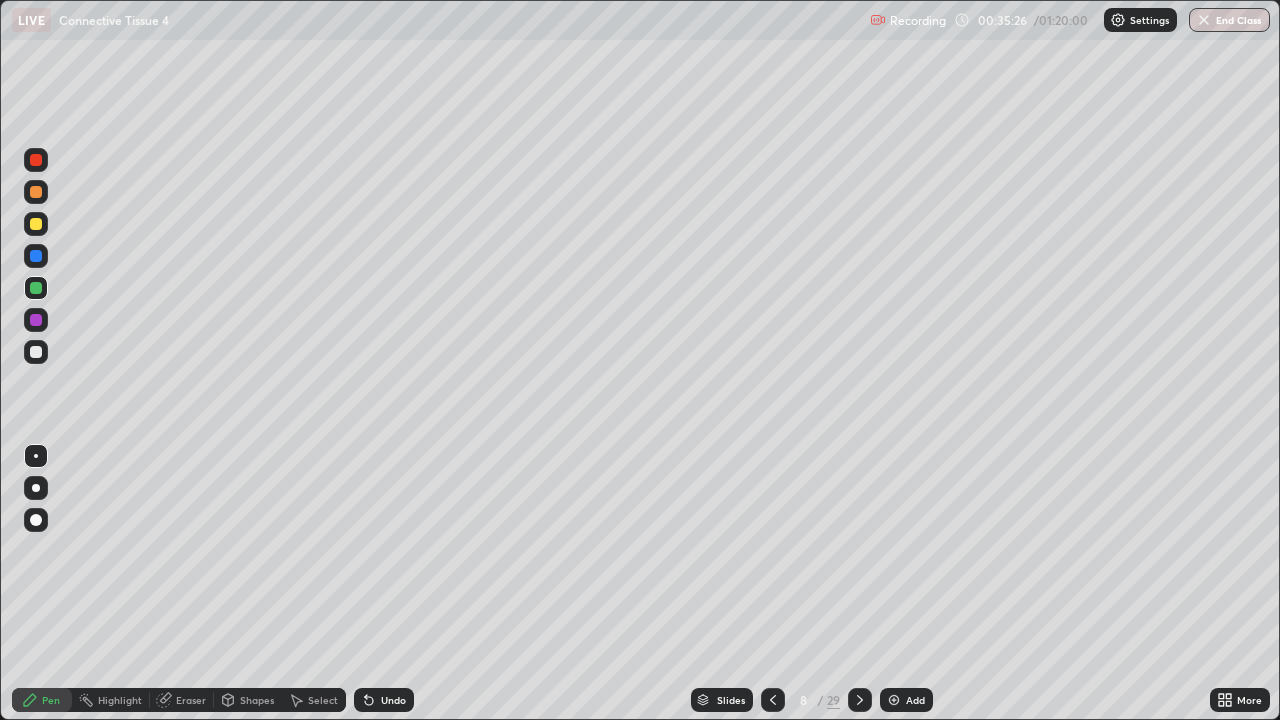 click at bounding box center (36, 192) 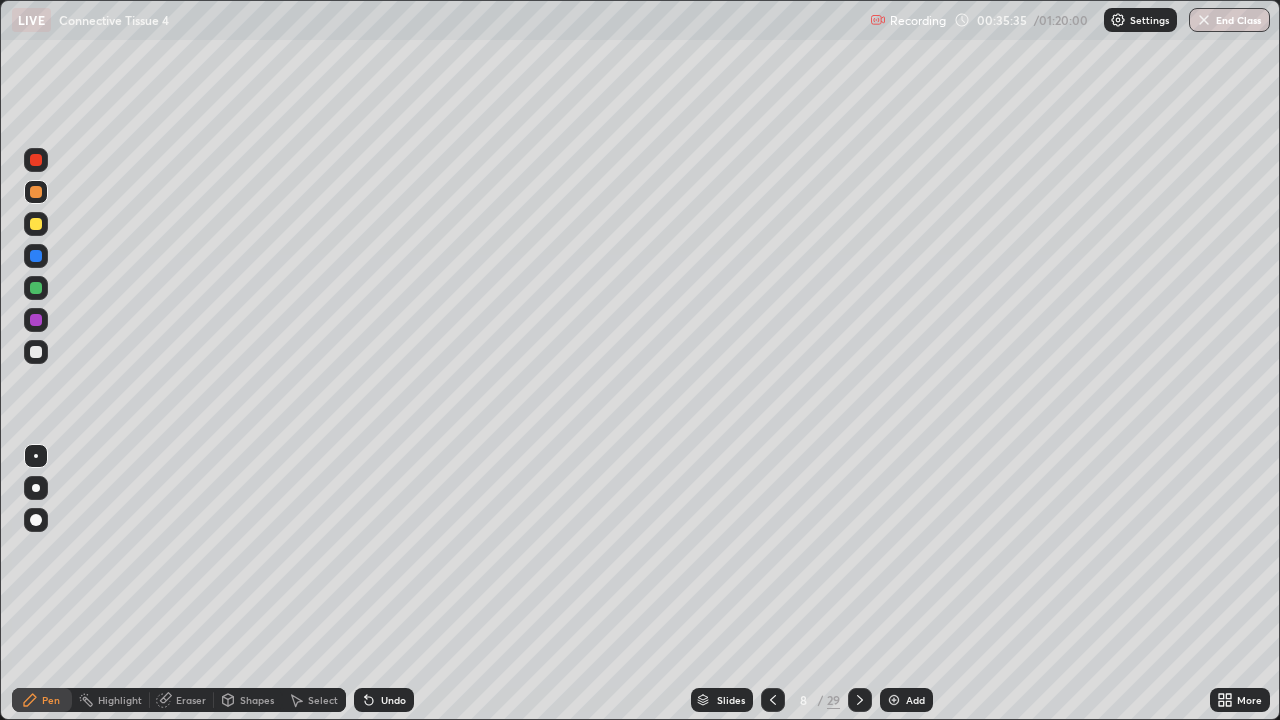 click at bounding box center [36, 352] 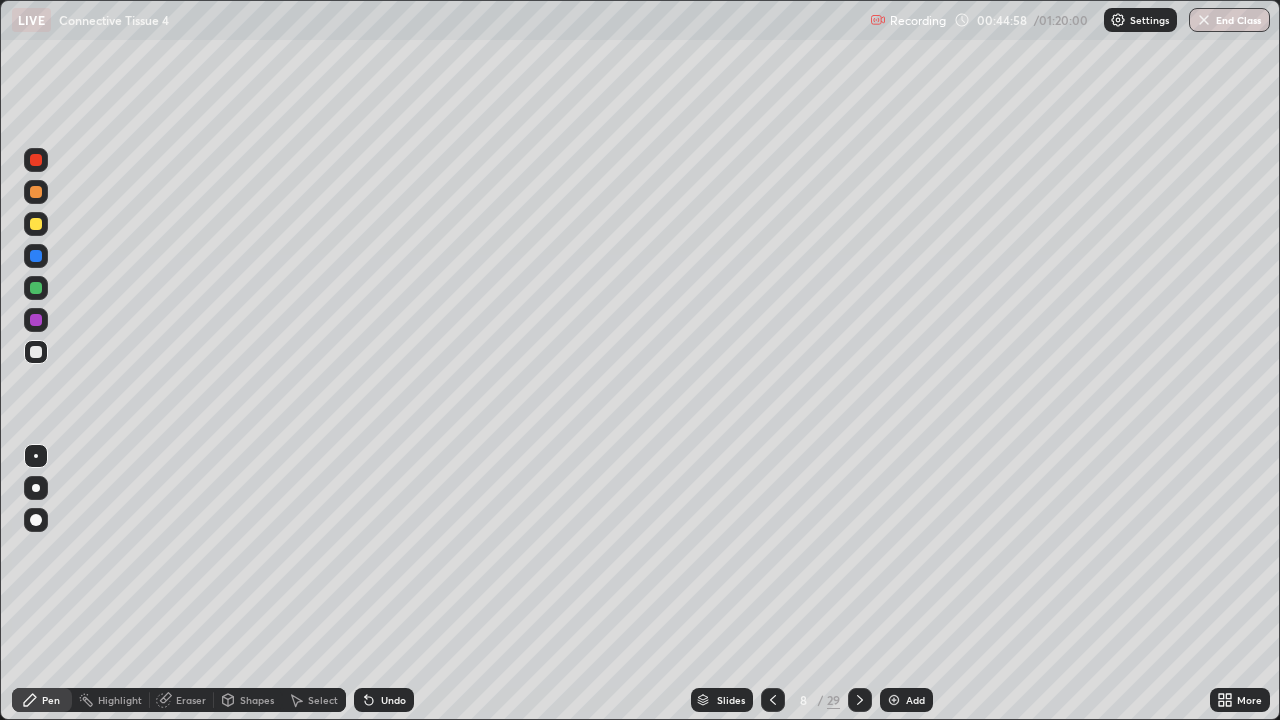 click 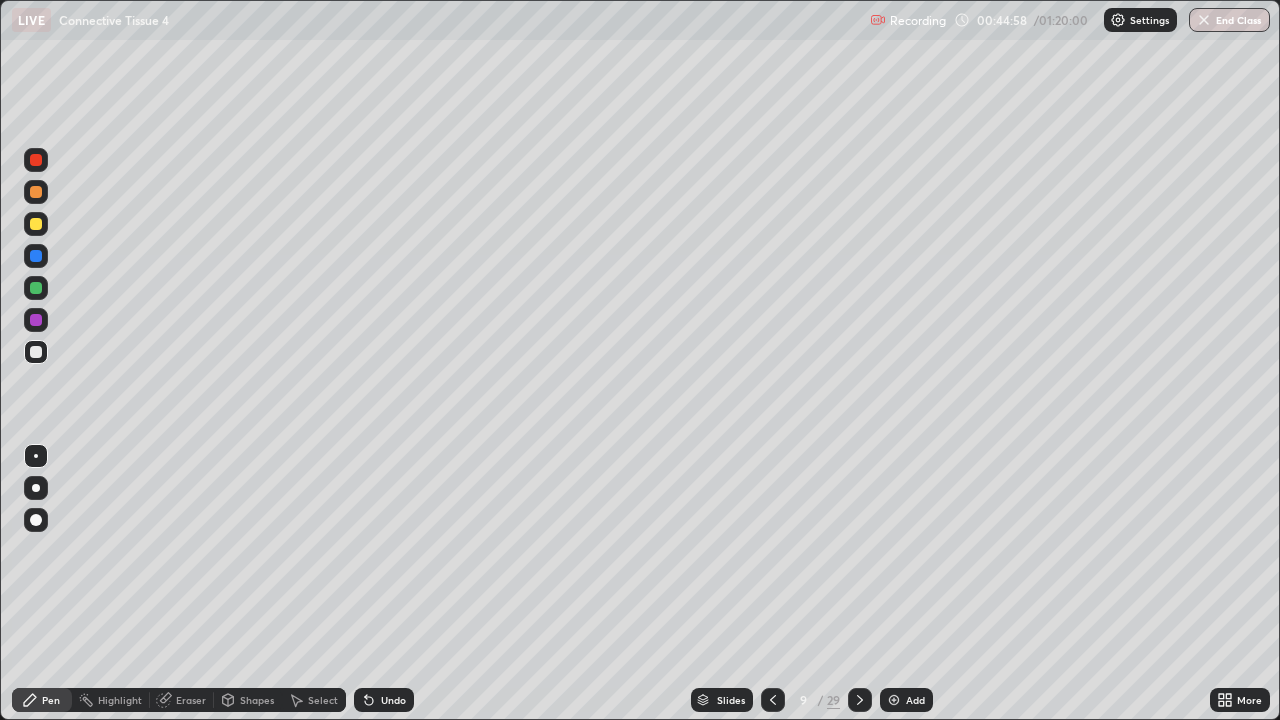 click at bounding box center (860, 700) 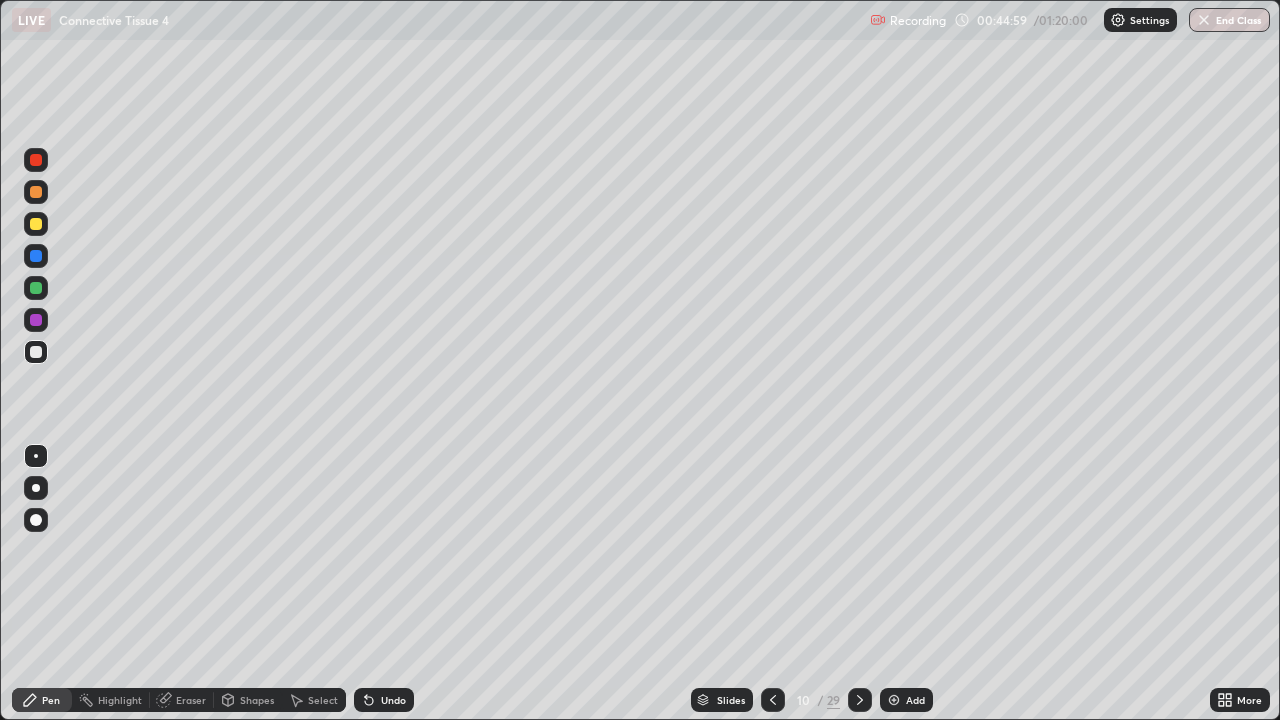 click 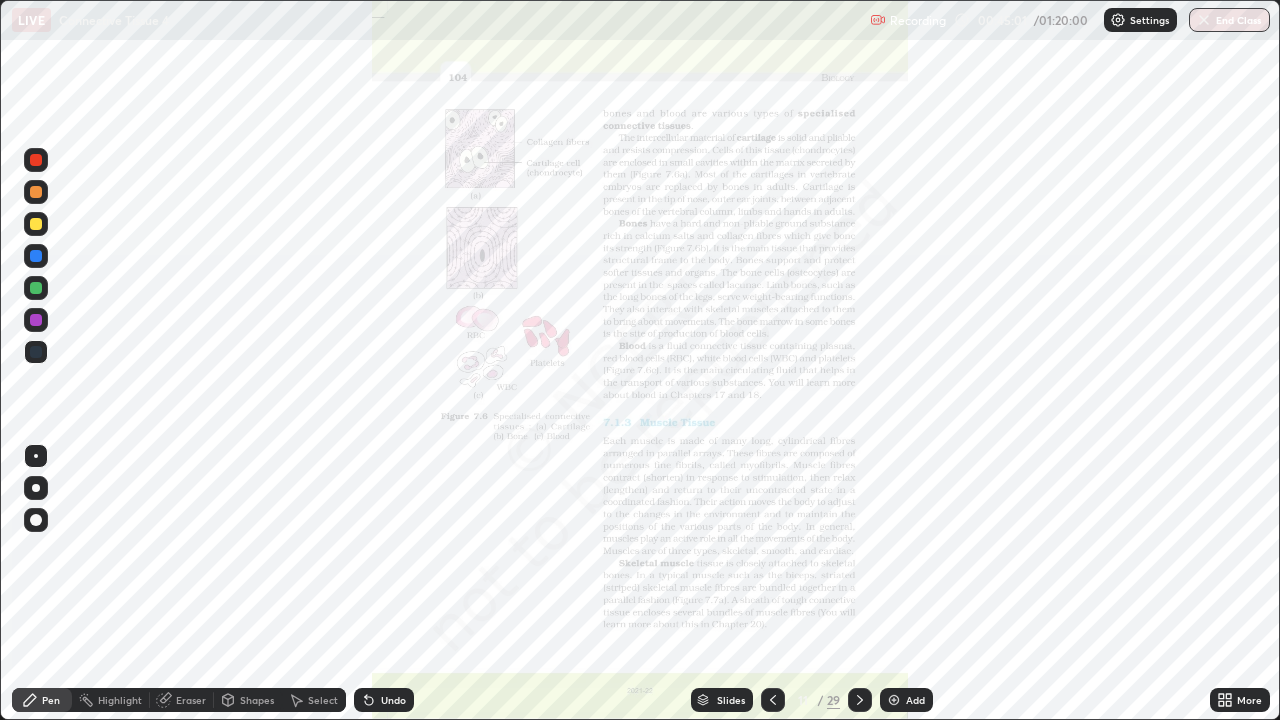 click on "More" at bounding box center (1249, 700) 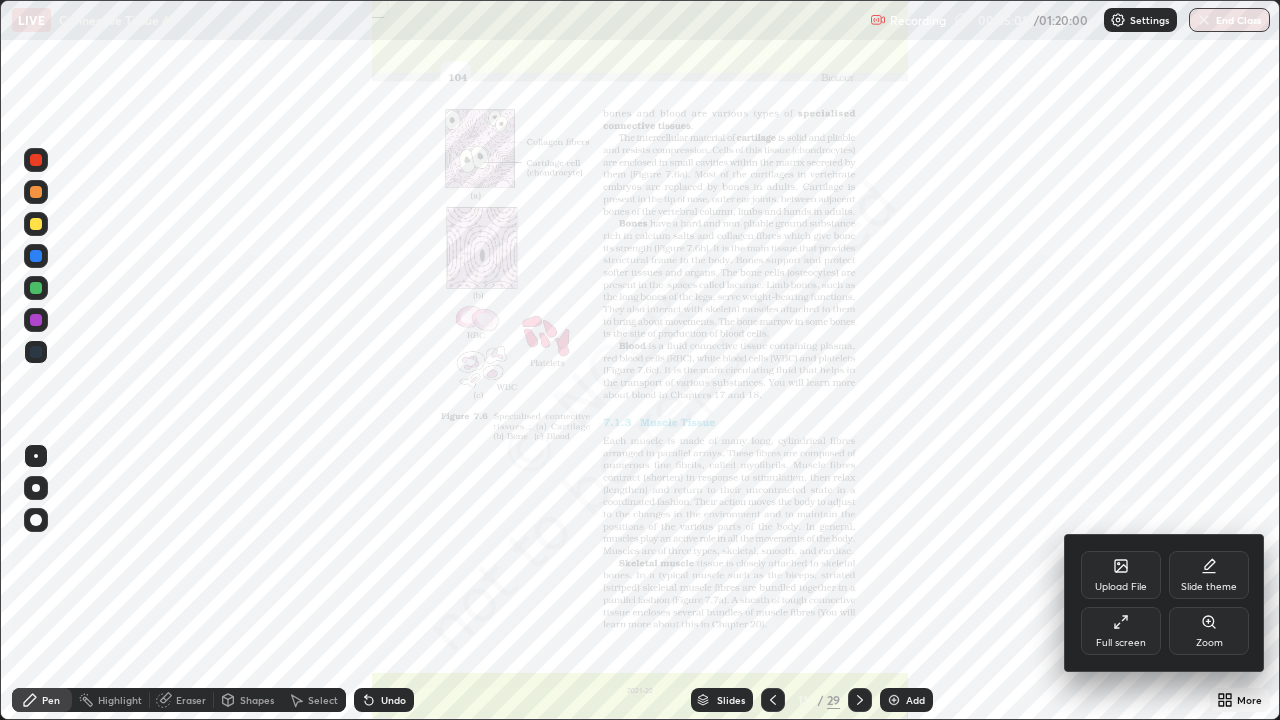 click on "Zoom" at bounding box center (1209, 643) 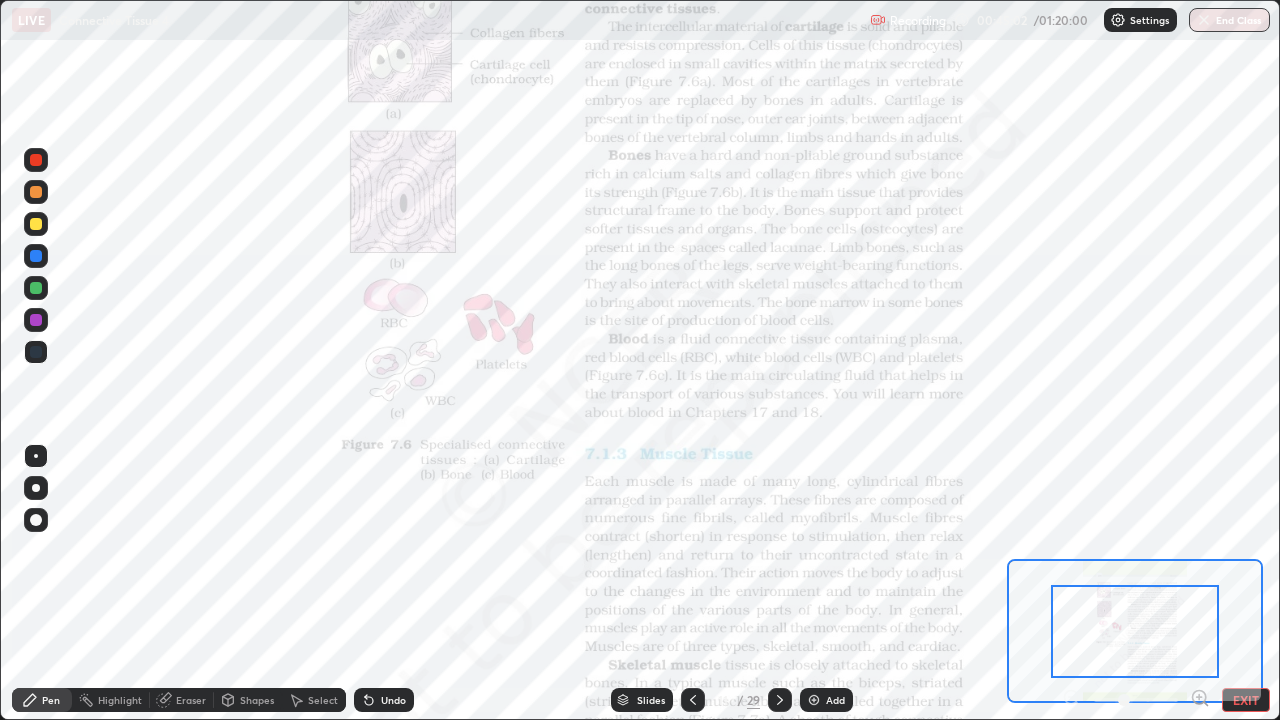 click 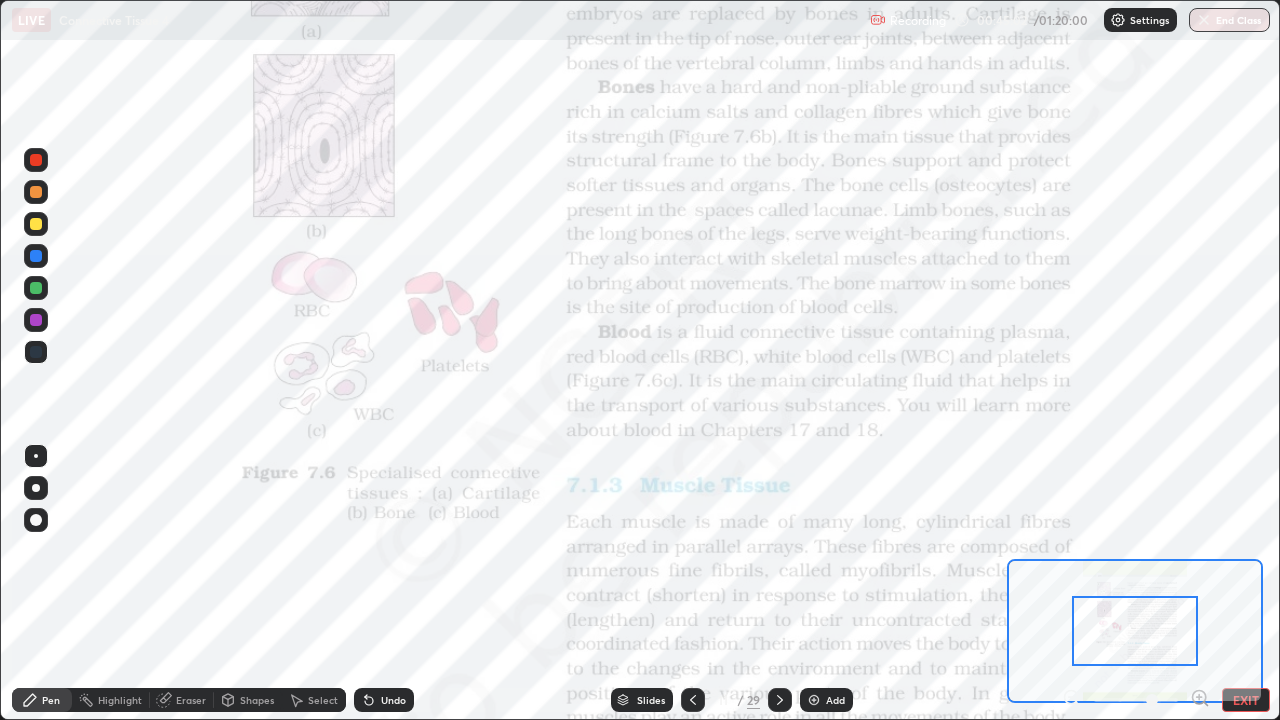 click 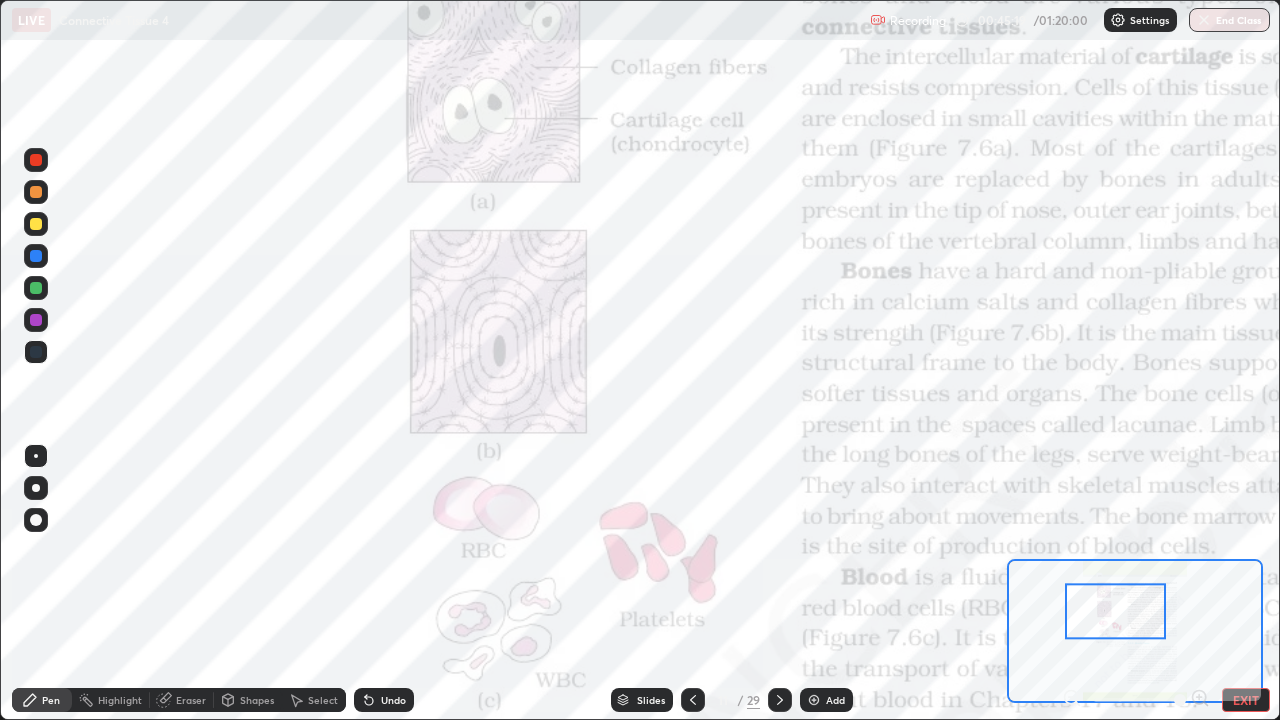 click at bounding box center [36, 320] 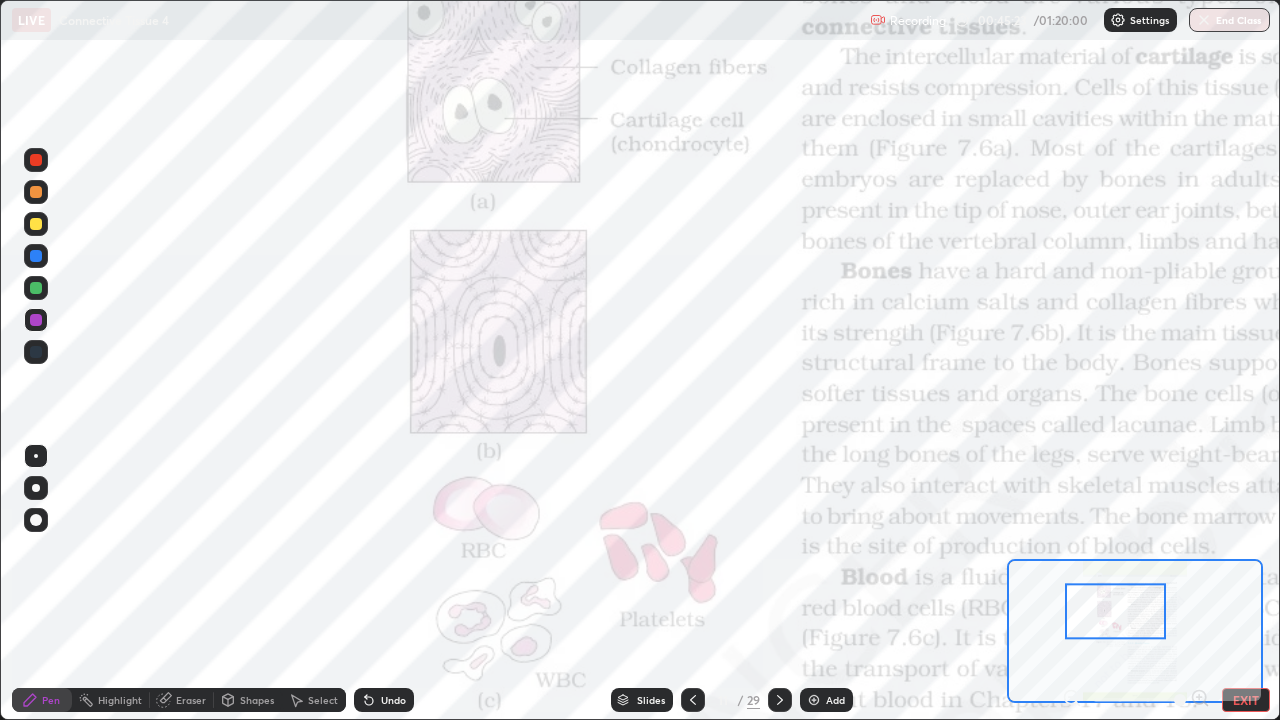 click at bounding box center [36, 352] 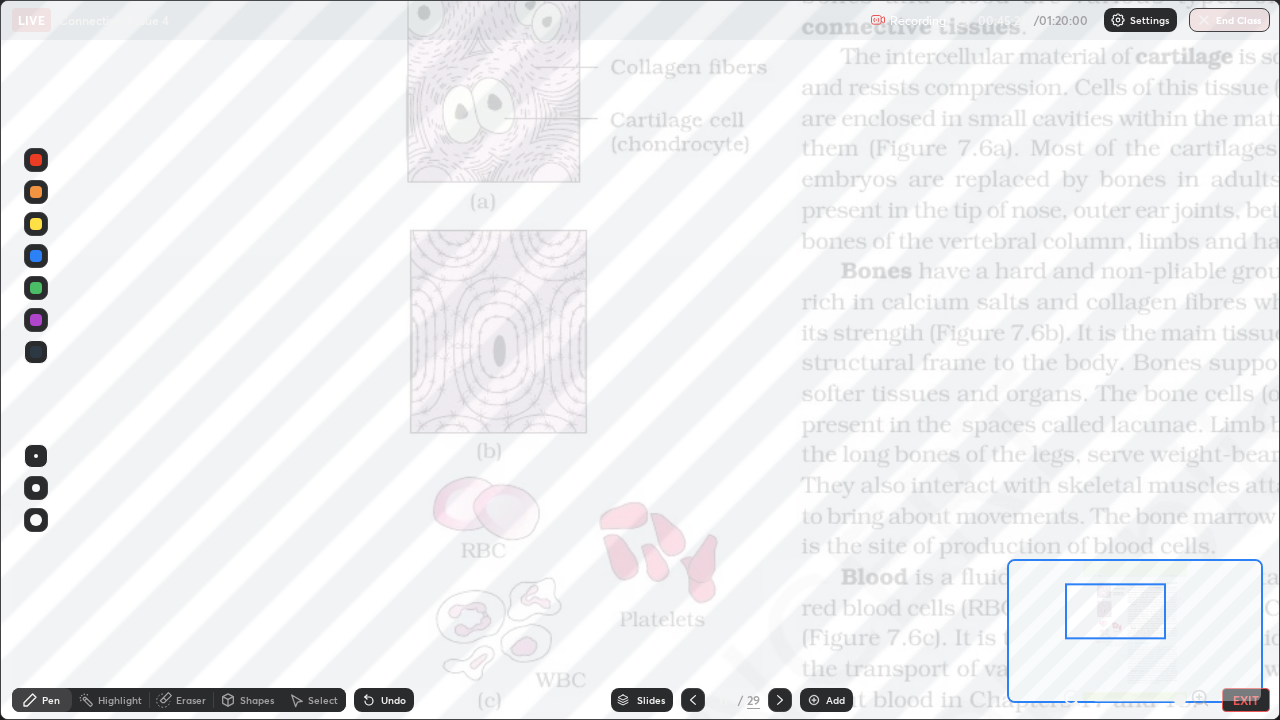 click at bounding box center (36, 288) 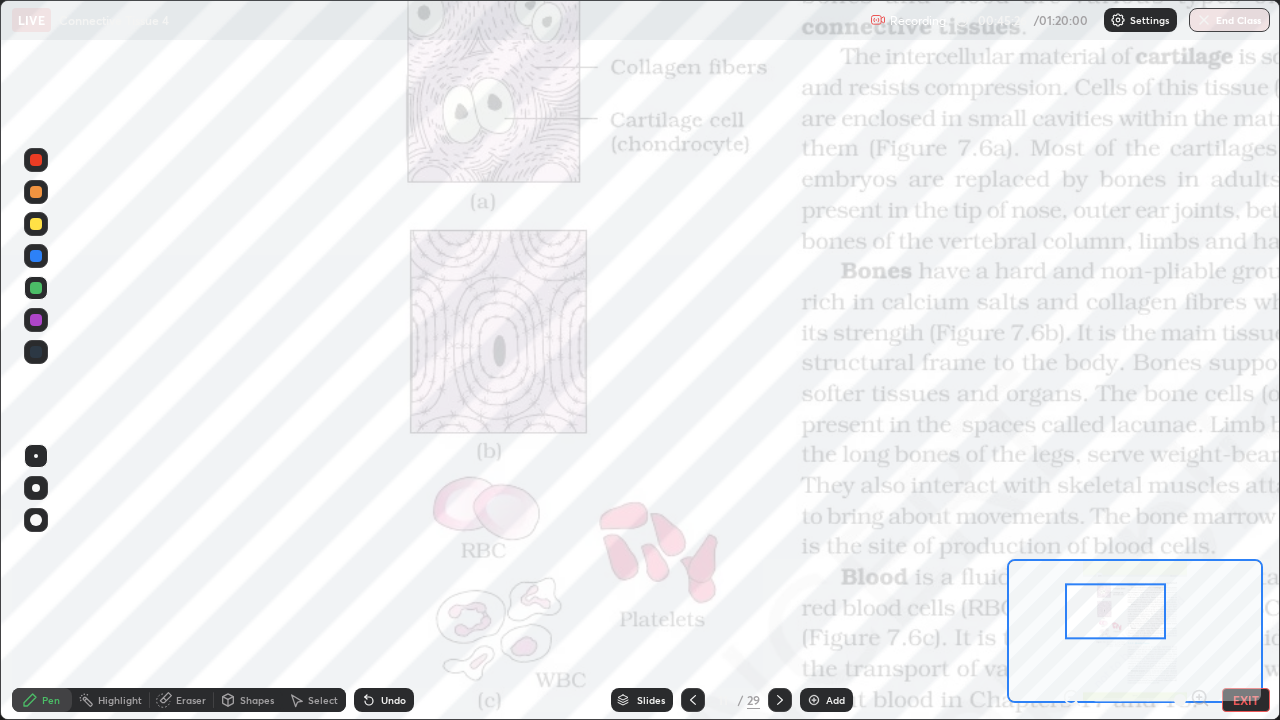 click at bounding box center (36, 192) 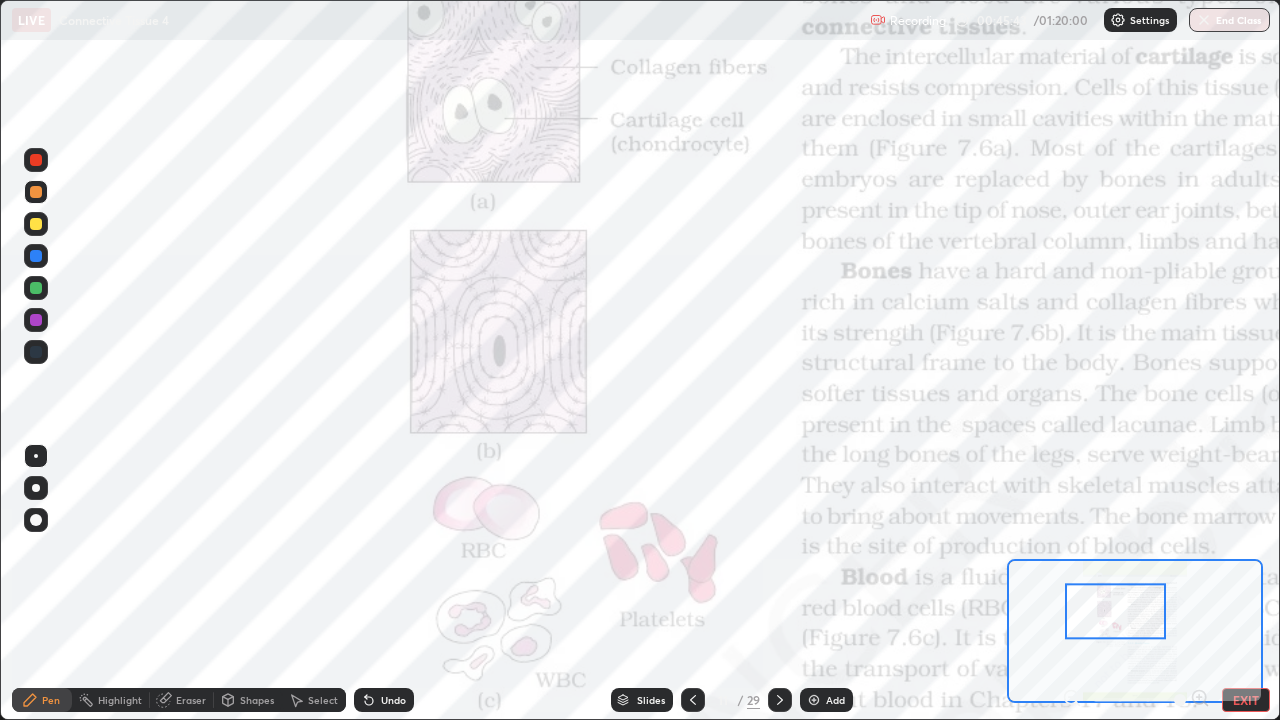 click at bounding box center [36, 352] 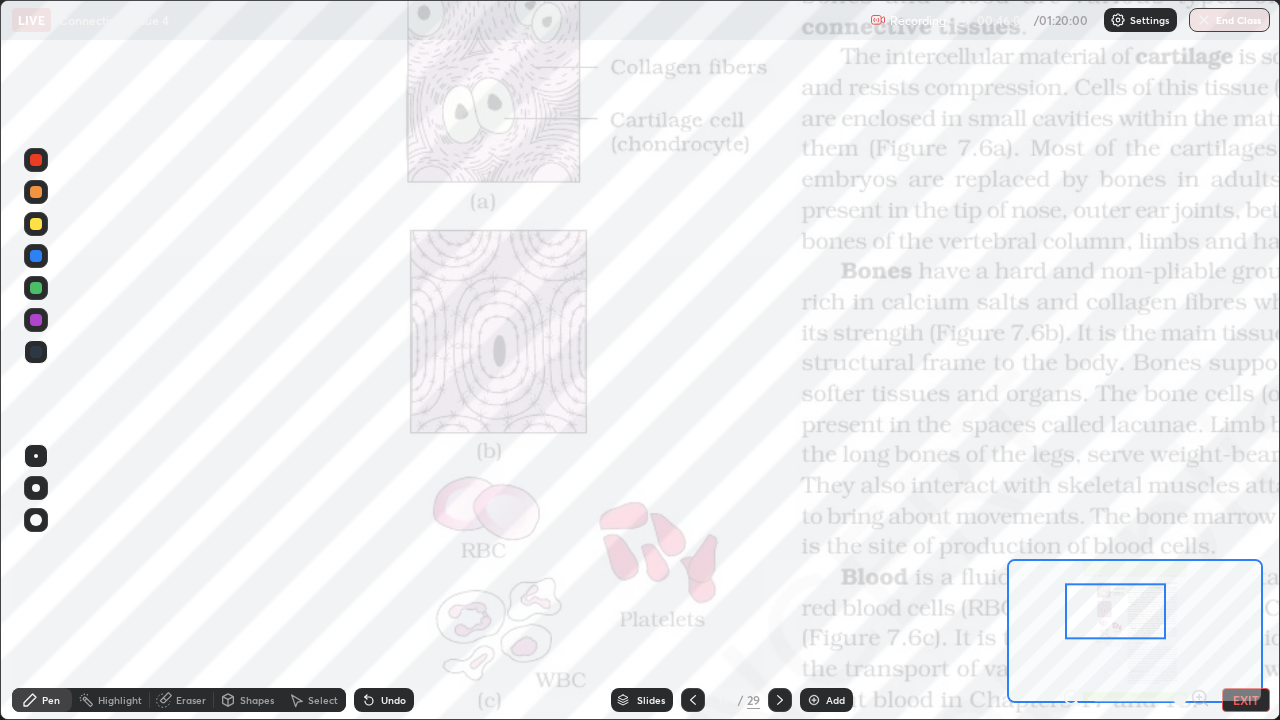 click at bounding box center [36, 320] 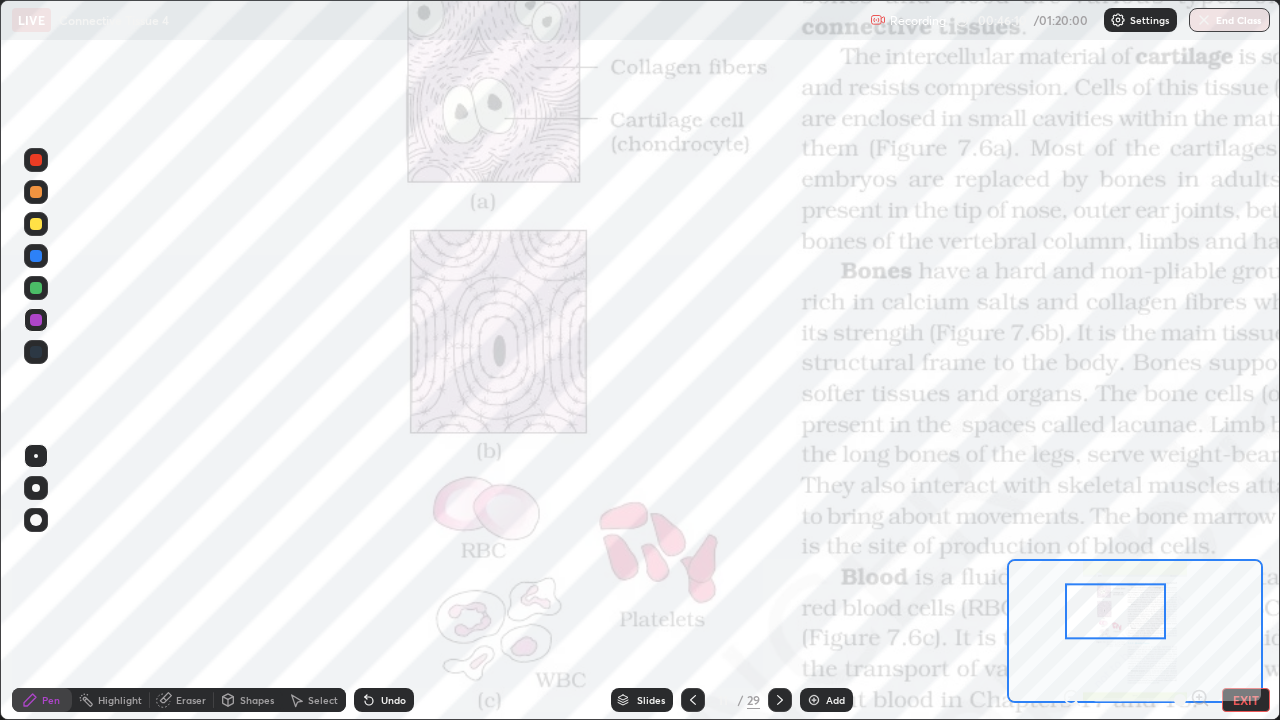 click at bounding box center [36, 288] 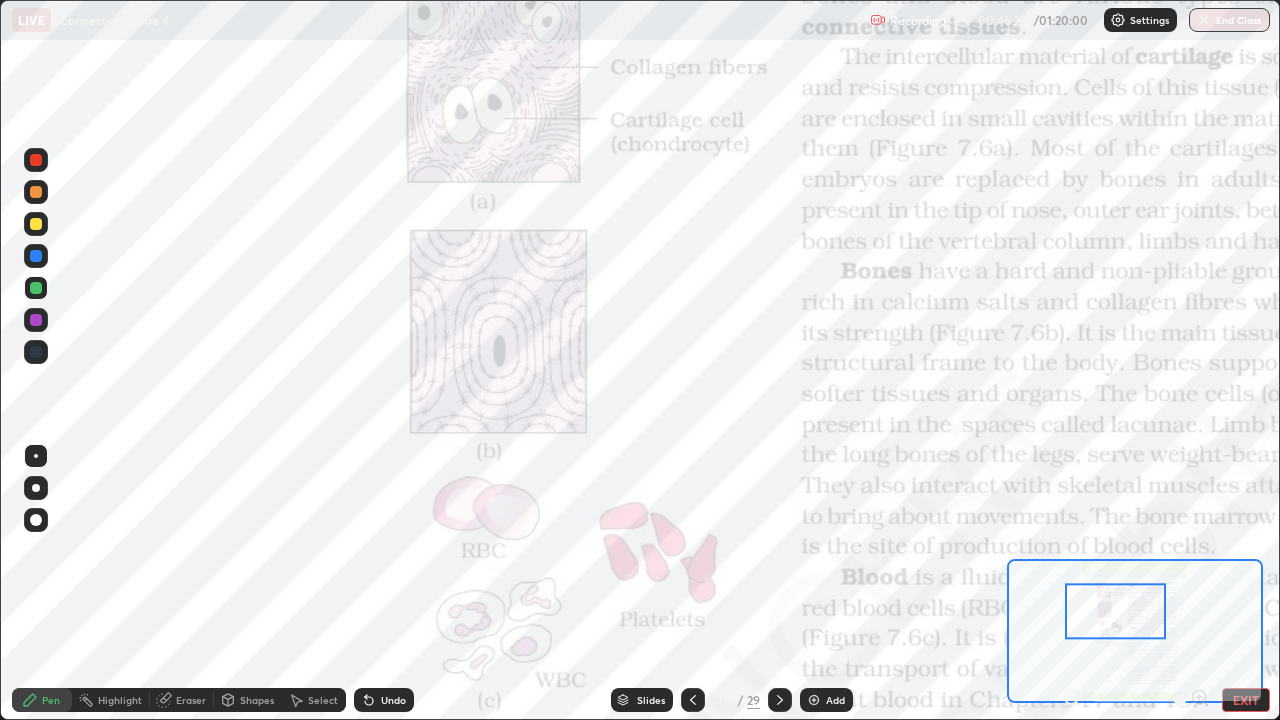 click at bounding box center (36, 352) 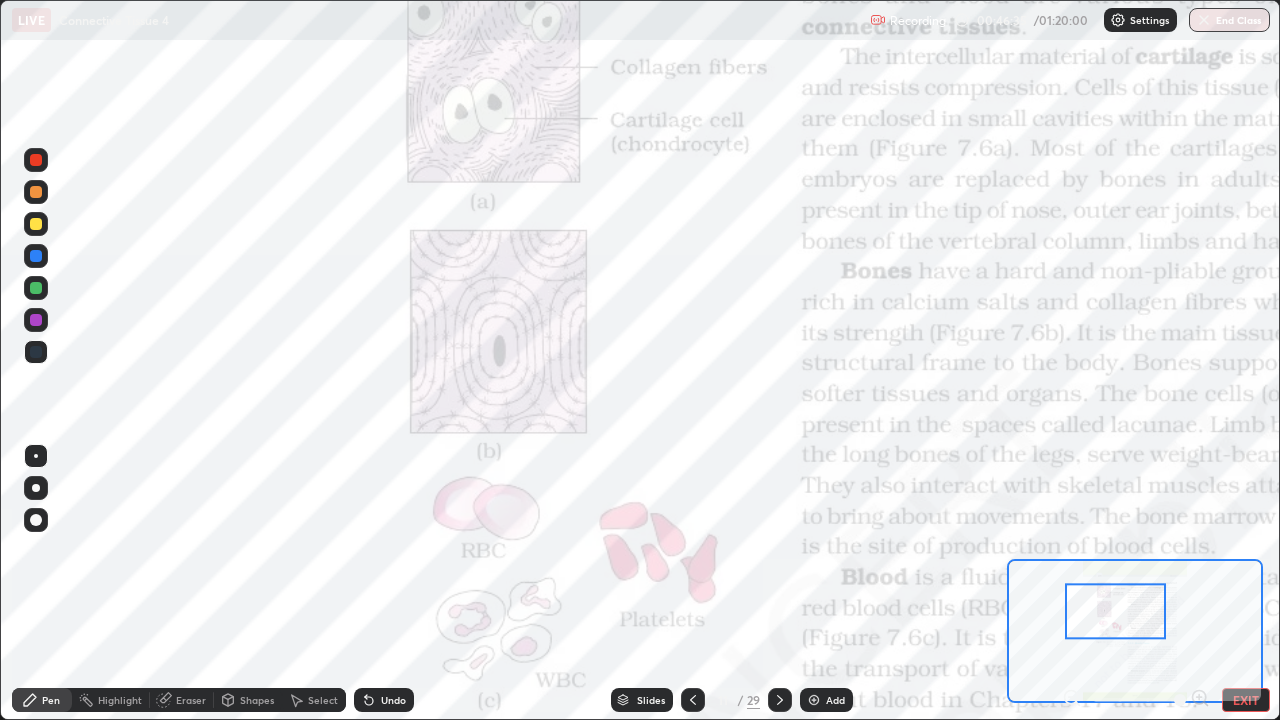 click at bounding box center (36, 352) 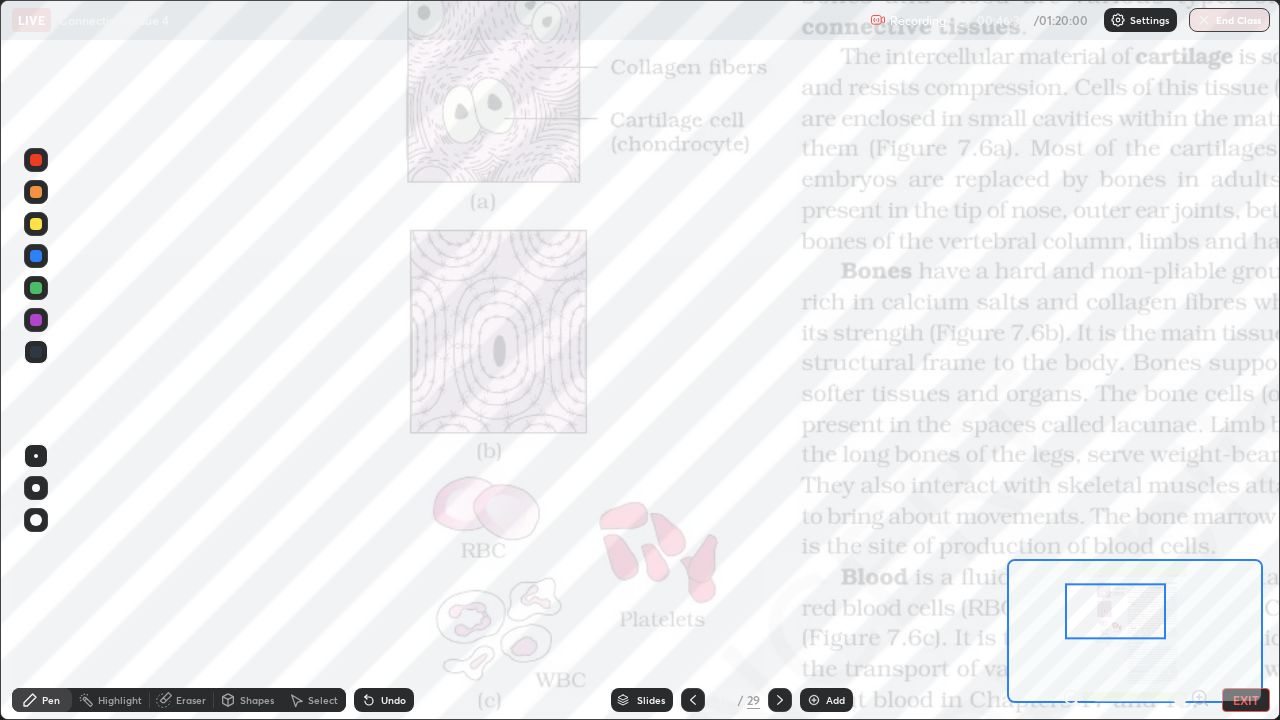 click at bounding box center (36, 320) 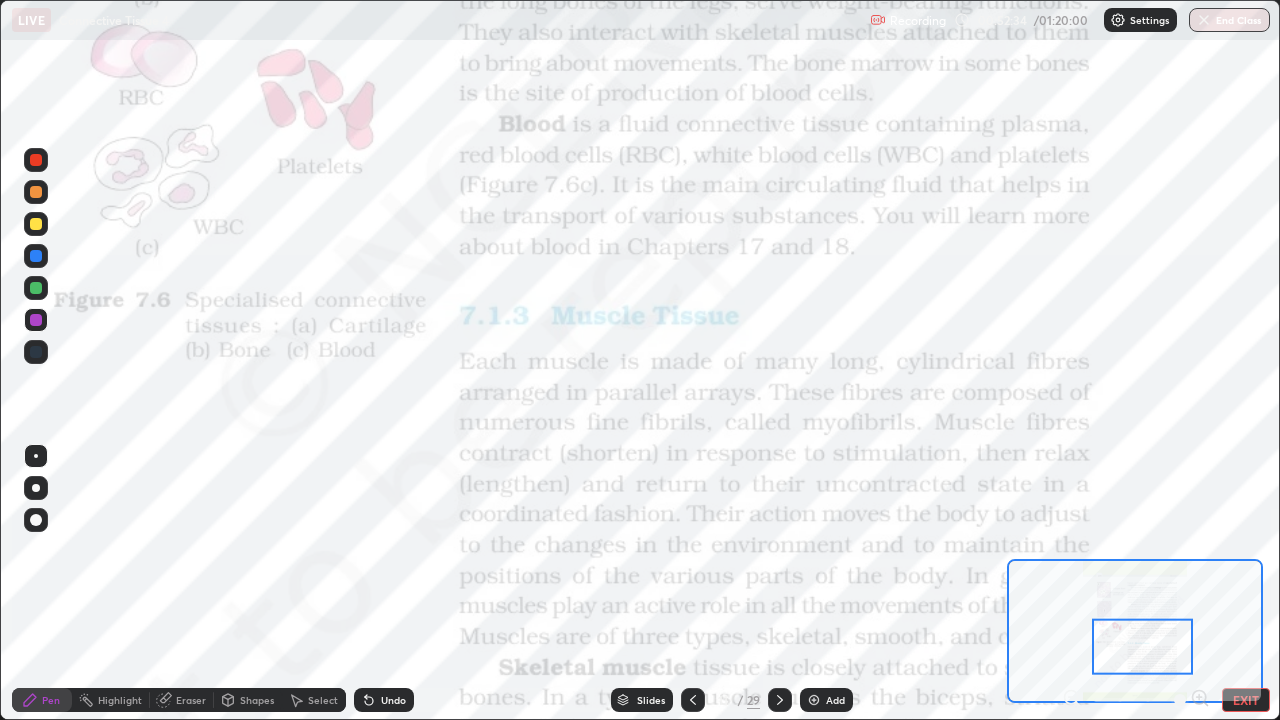 click 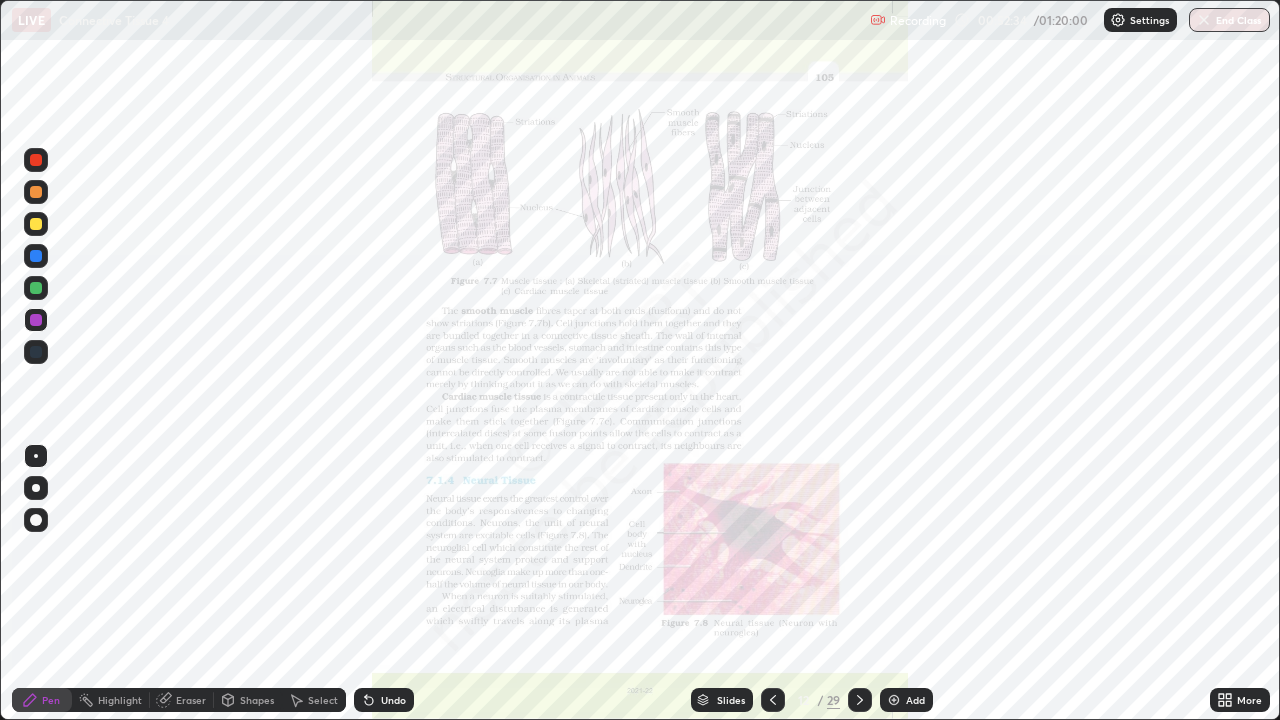 click 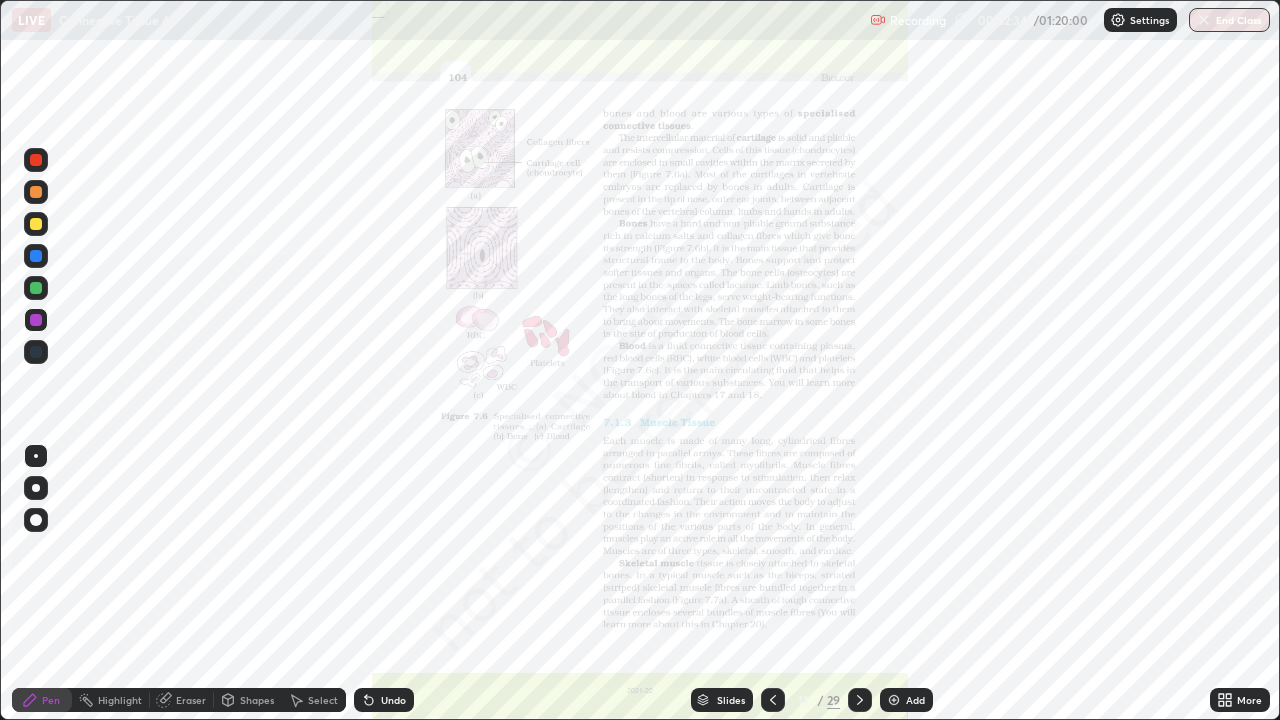 click at bounding box center (773, 700) 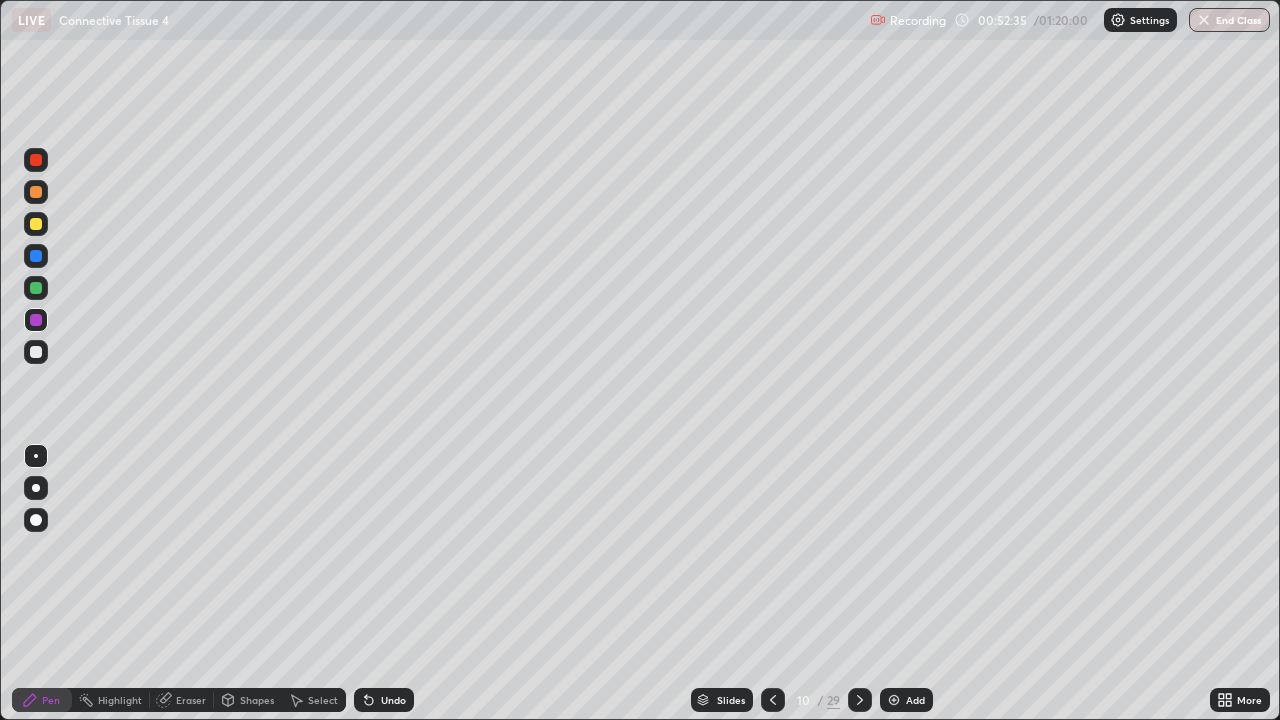 click 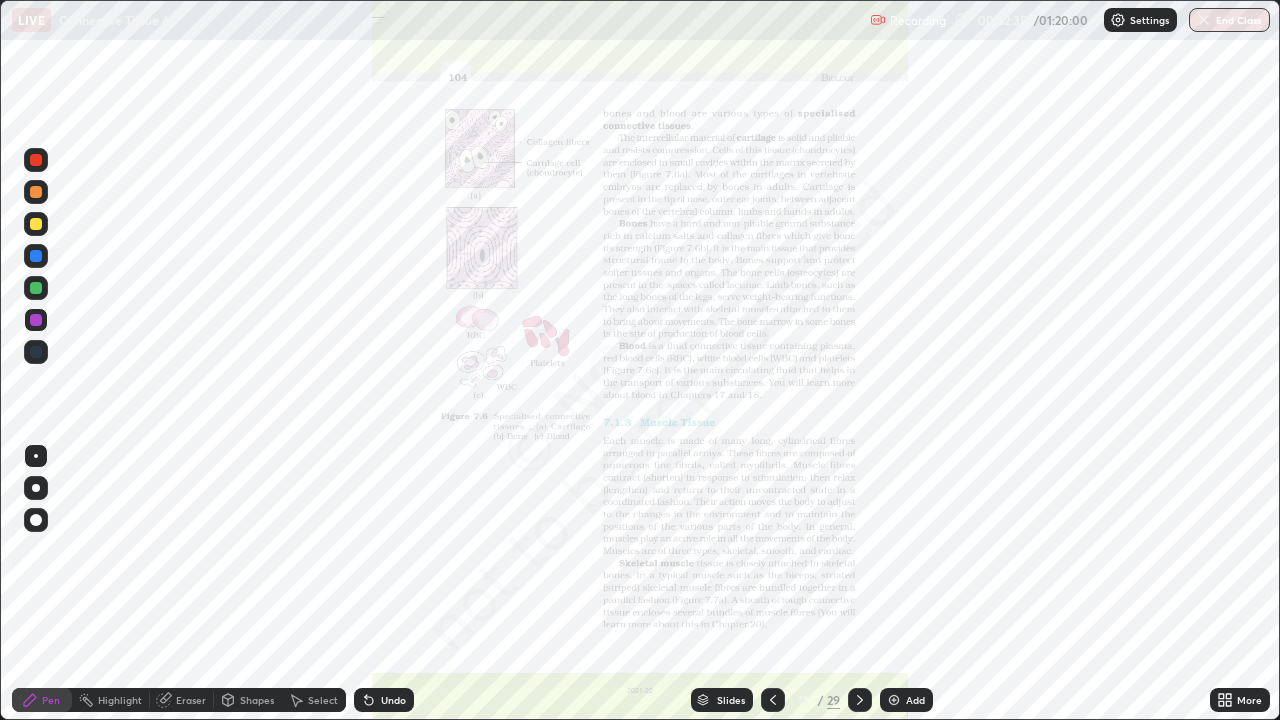 click 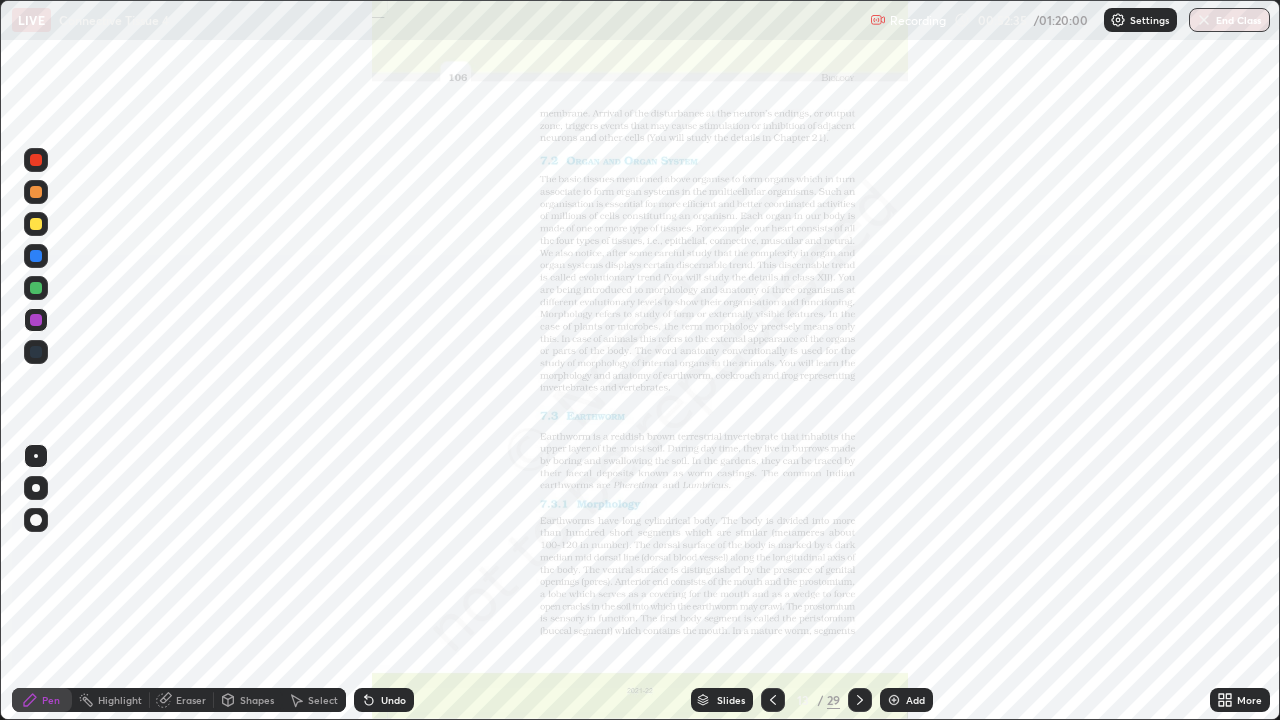 click 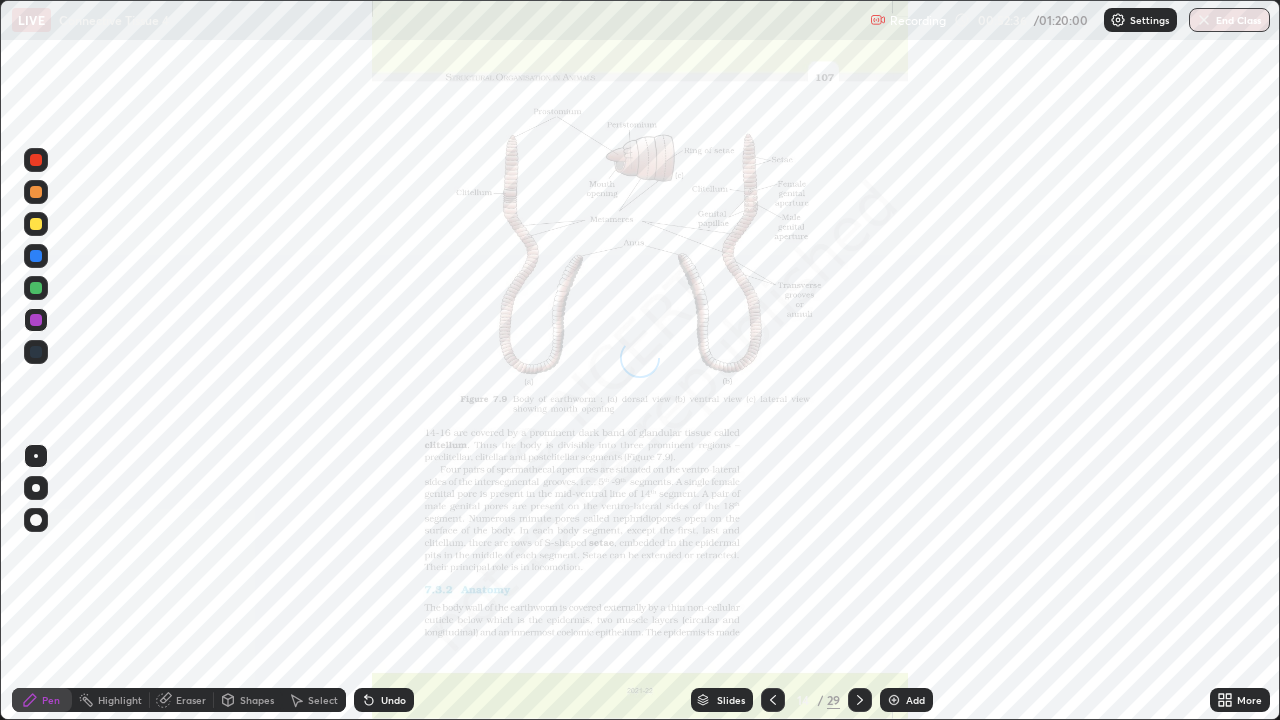 click 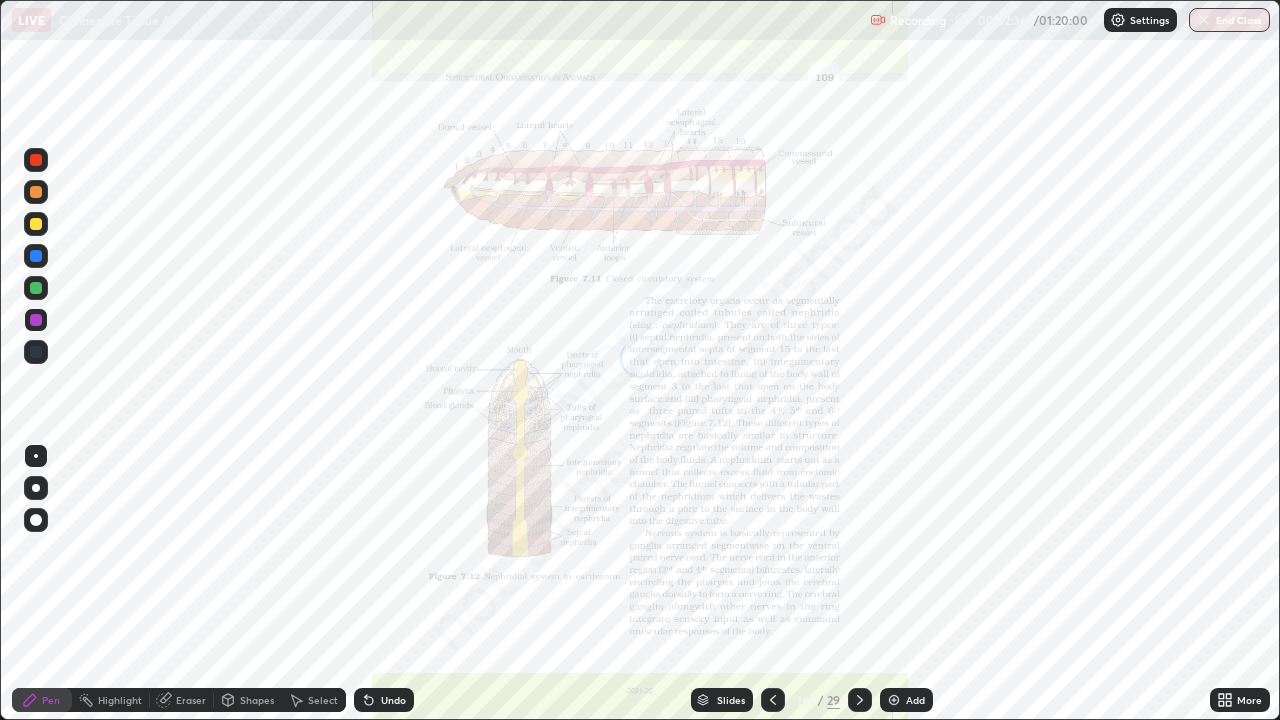 click 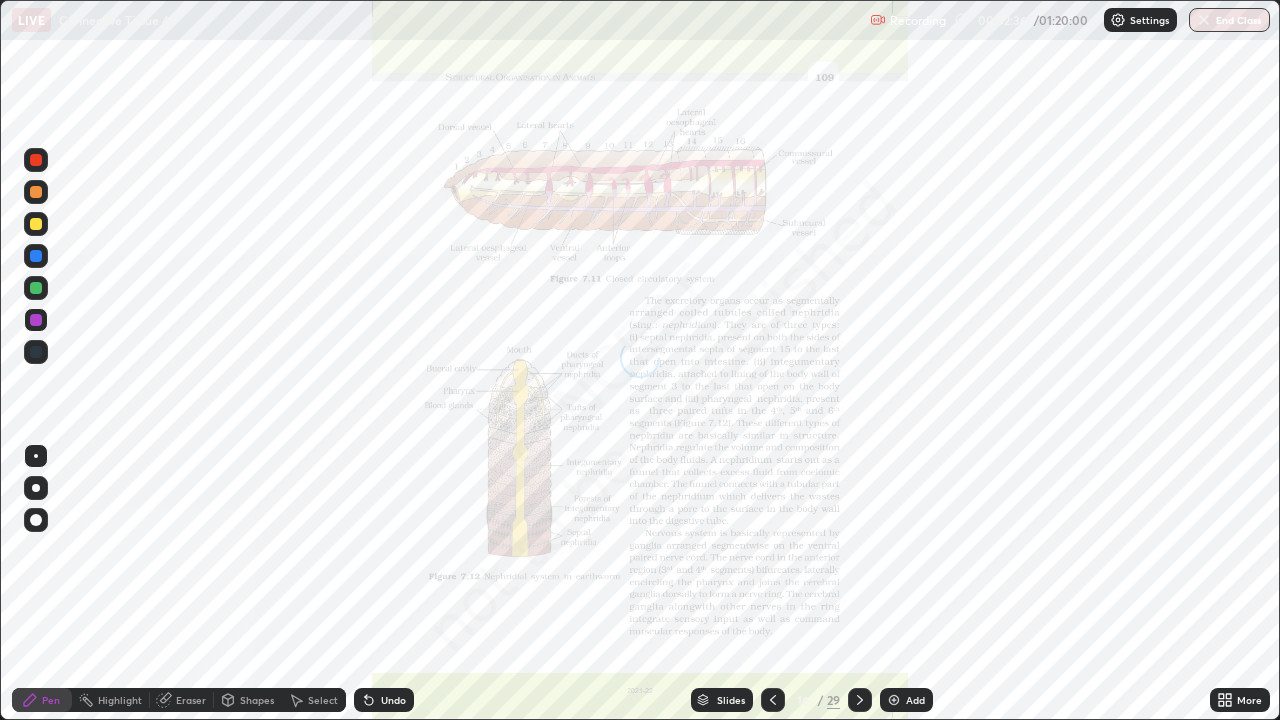 click 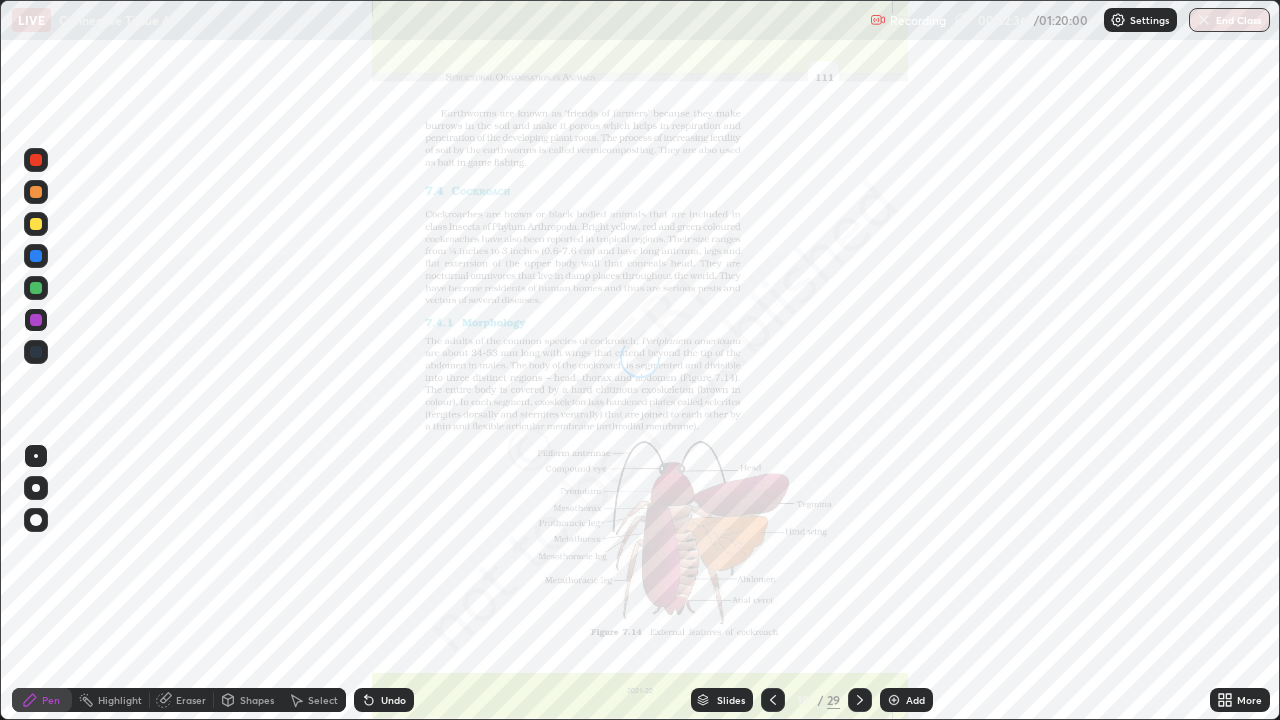 click 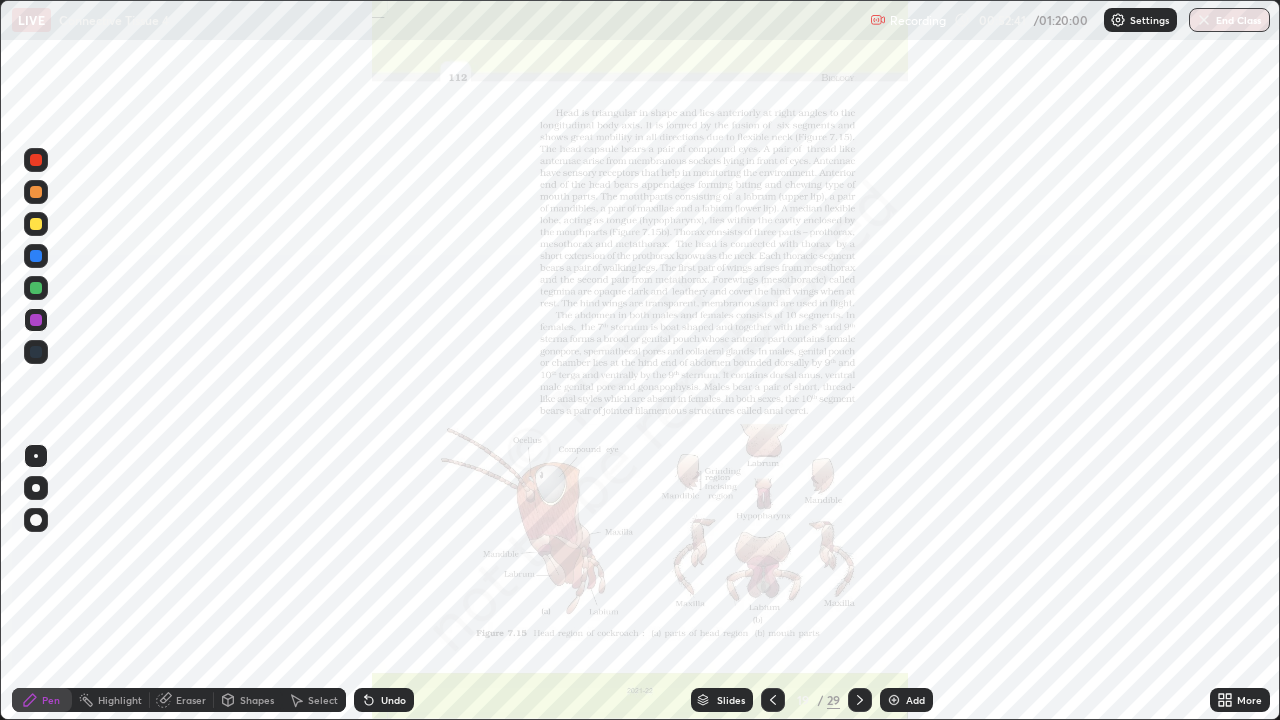click 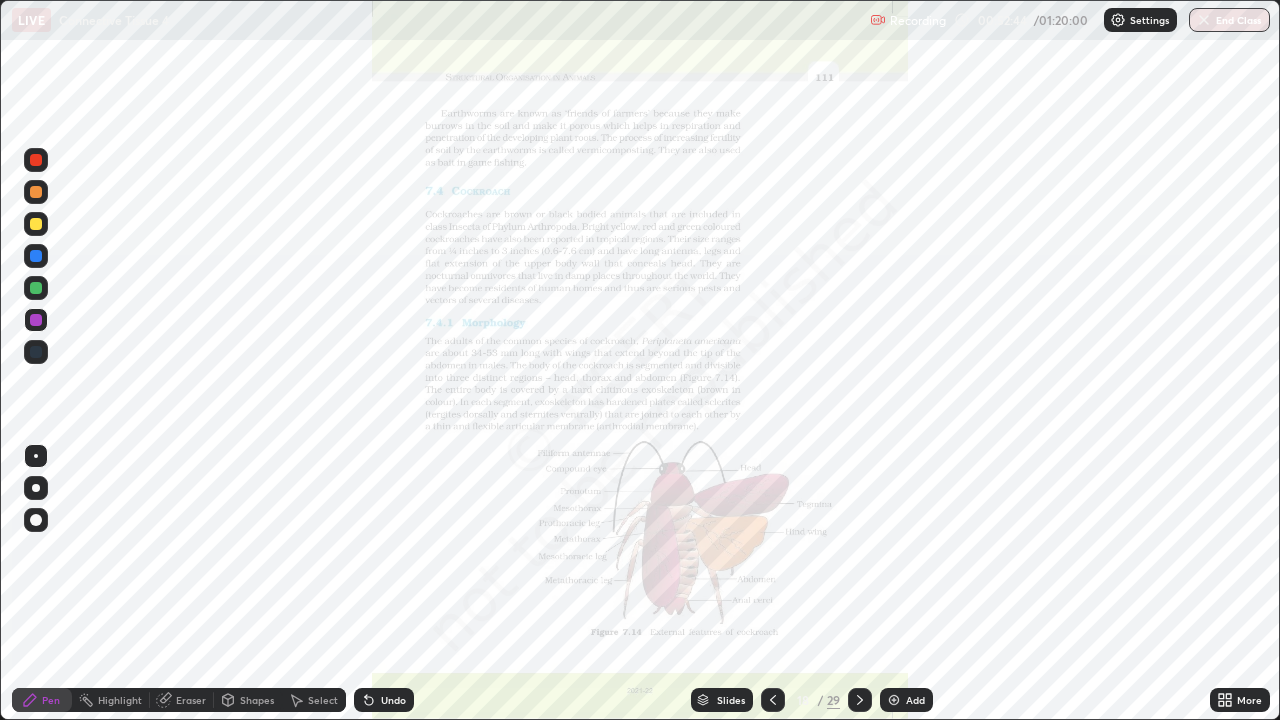 click on "More" at bounding box center (1249, 700) 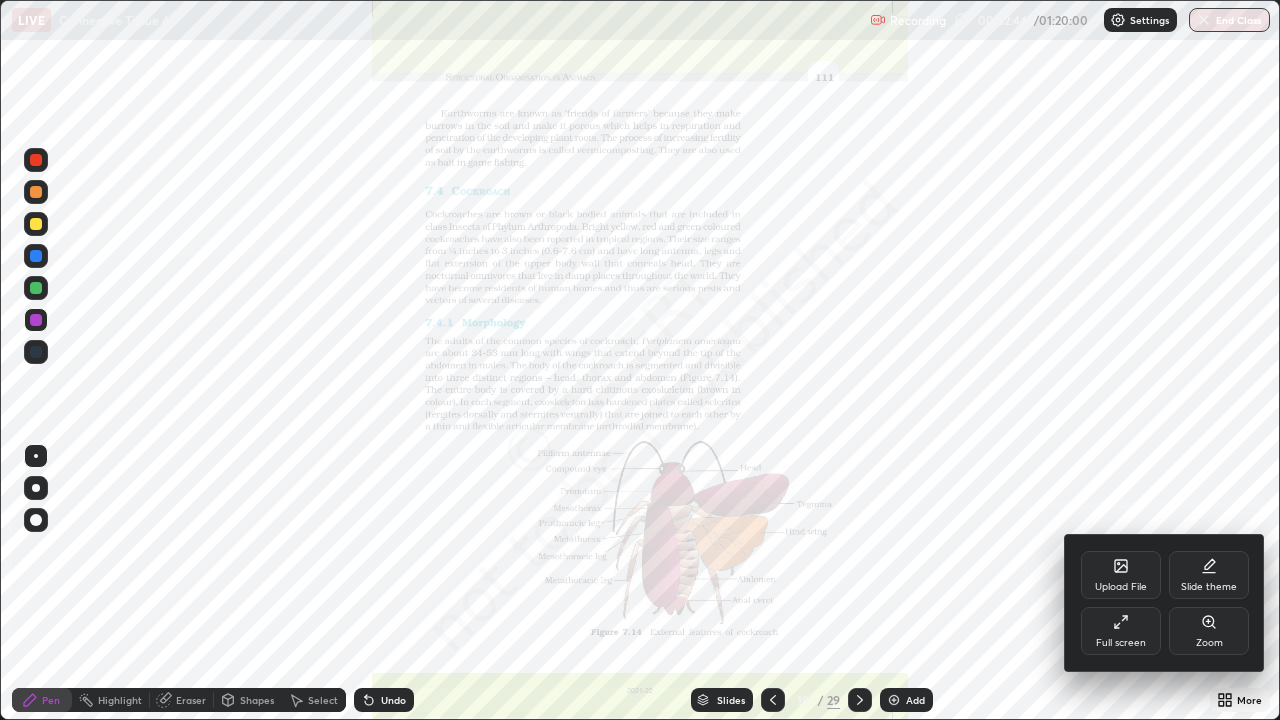 click on "Zoom" at bounding box center (1209, 643) 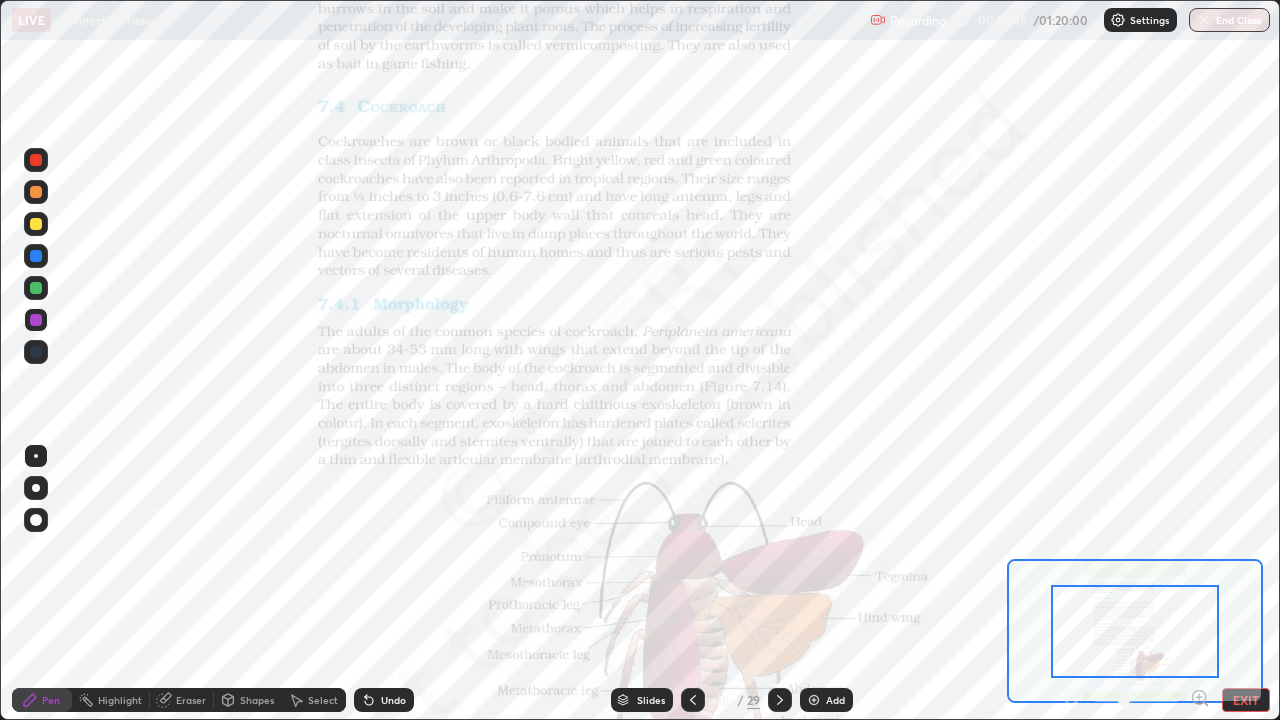 click 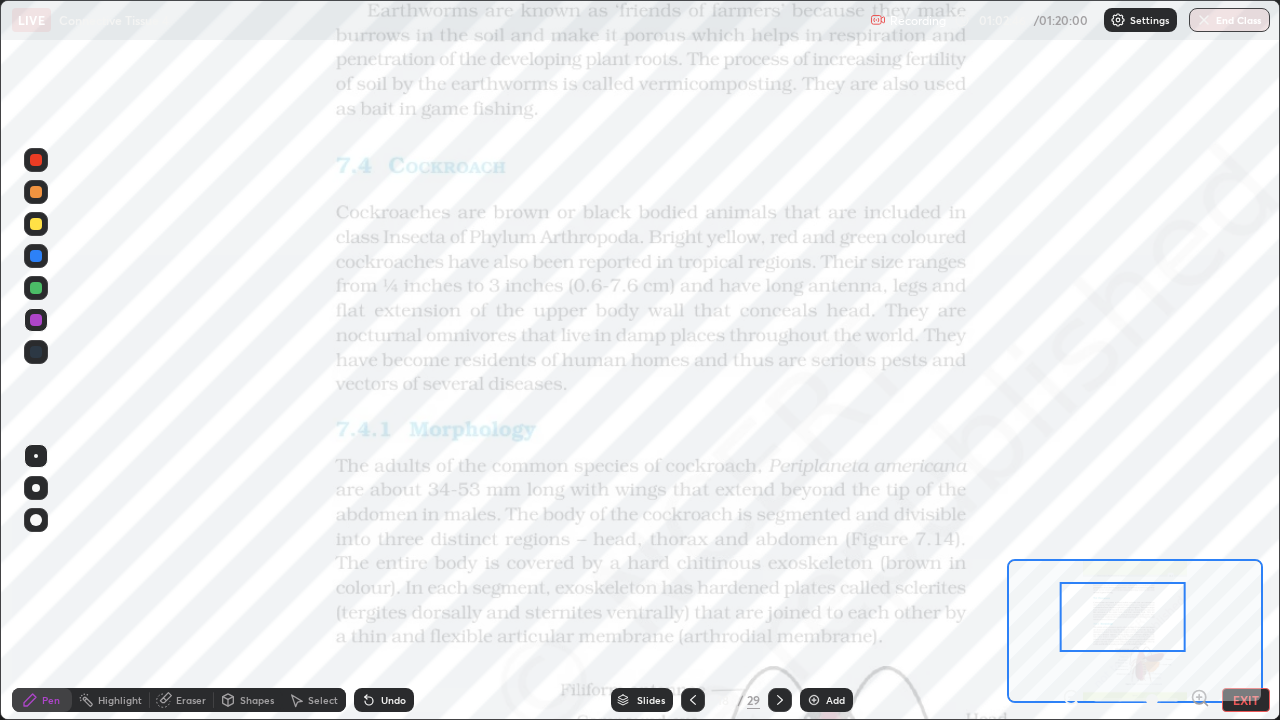 click at bounding box center (36, 352) 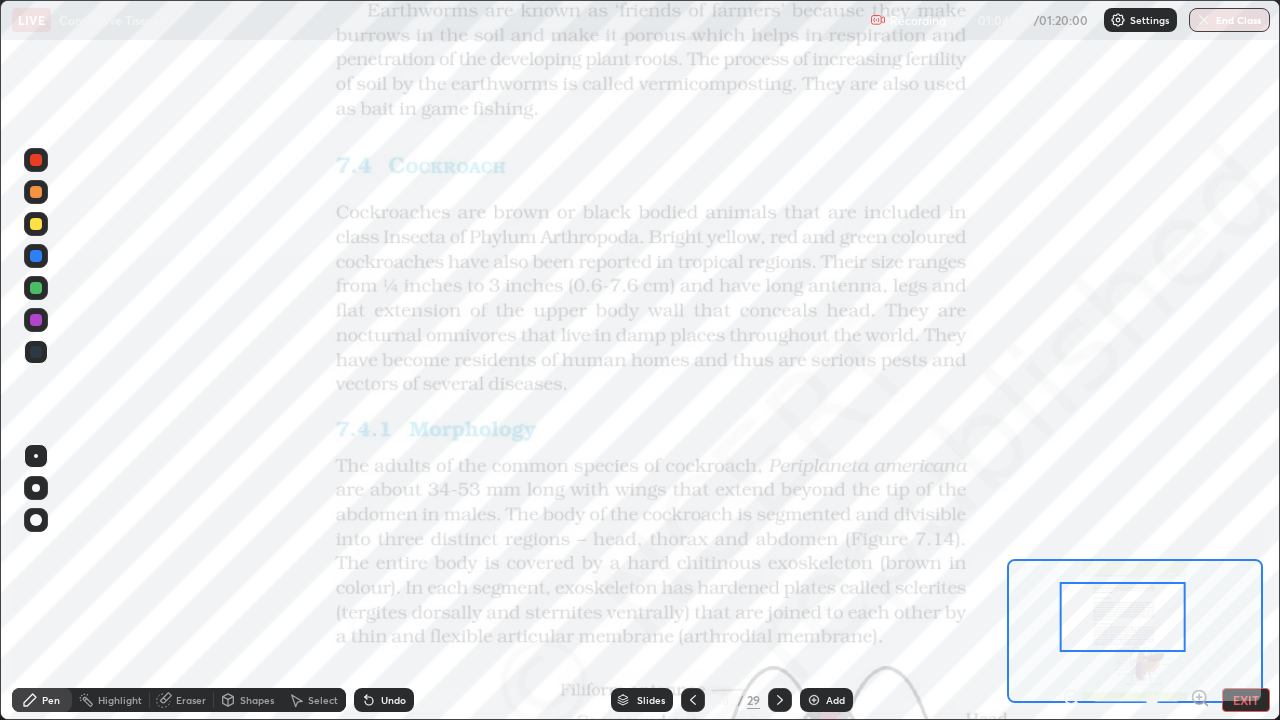 click at bounding box center [36, 352] 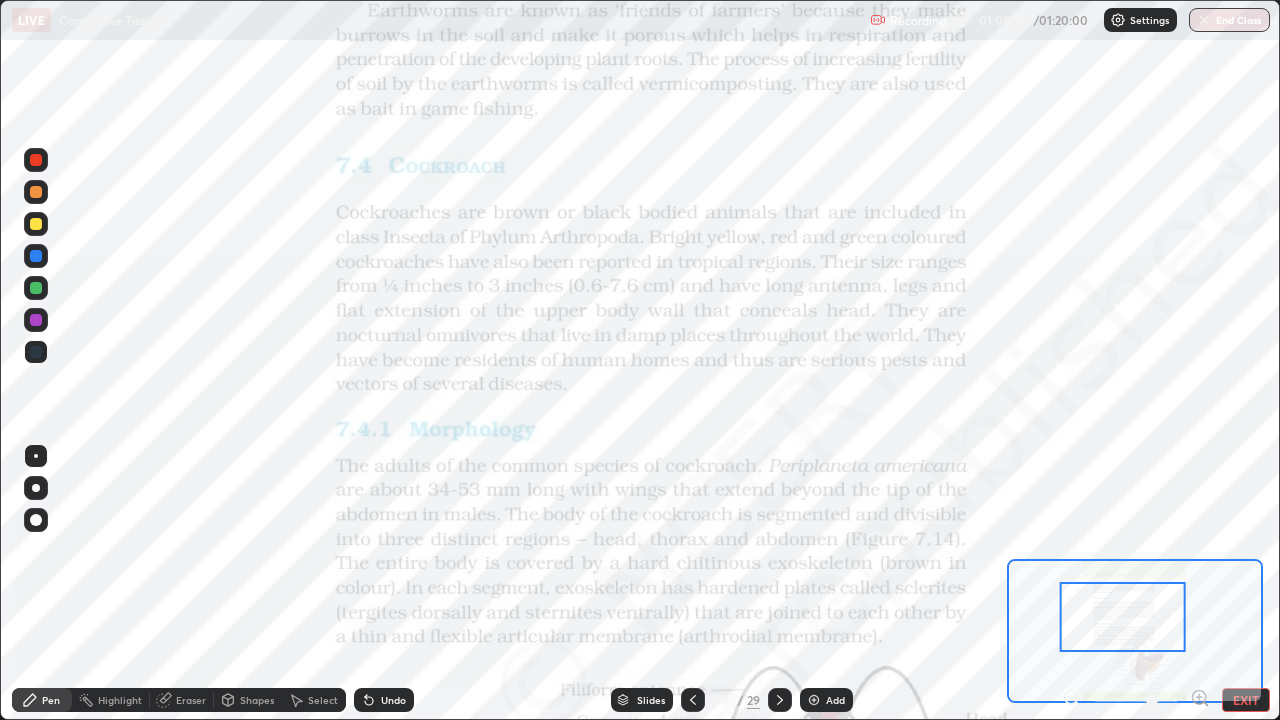 click on "Eraser" at bounding box center (191, 700) 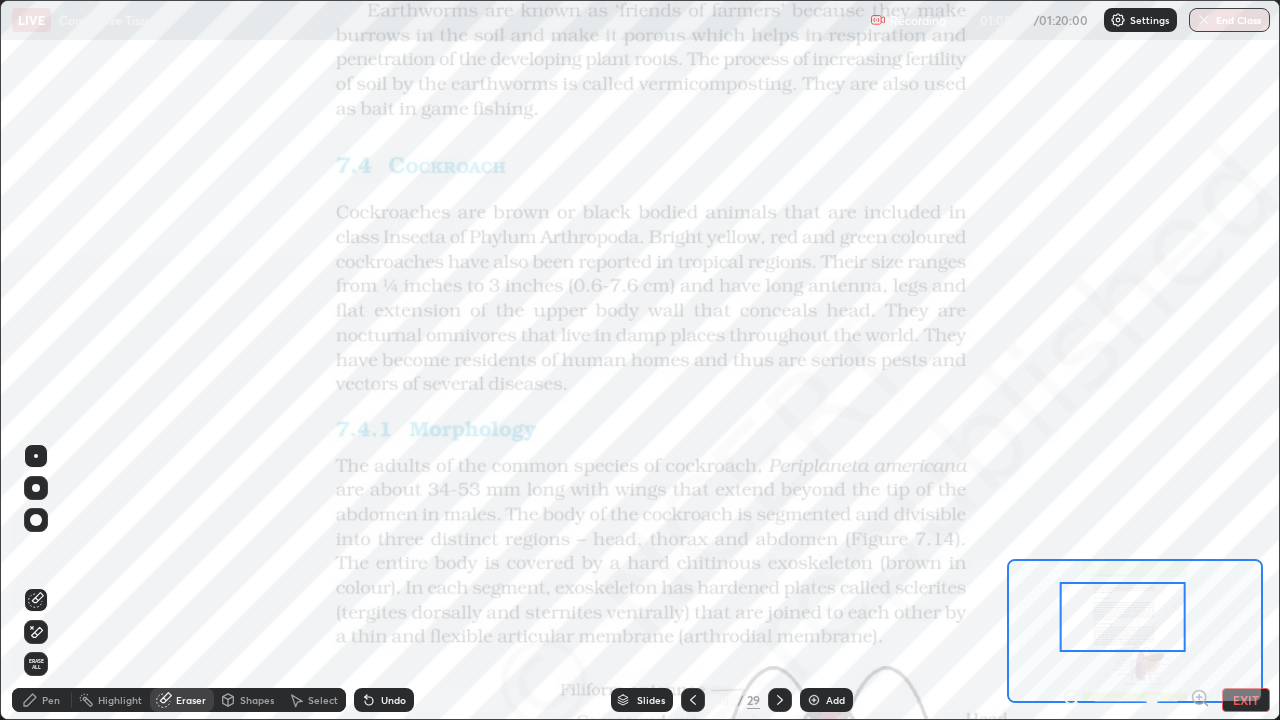click on "Erase all" at bounding box center [36, 664] 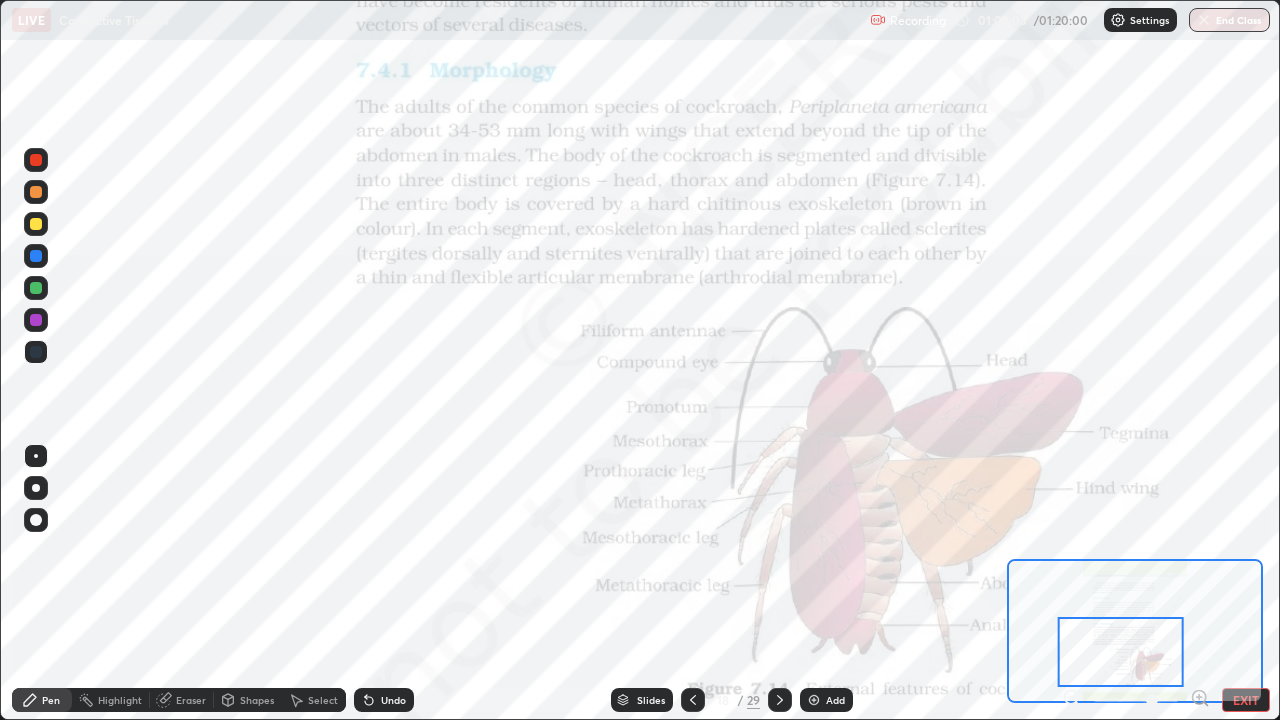 click at bounding box center (36, 256) 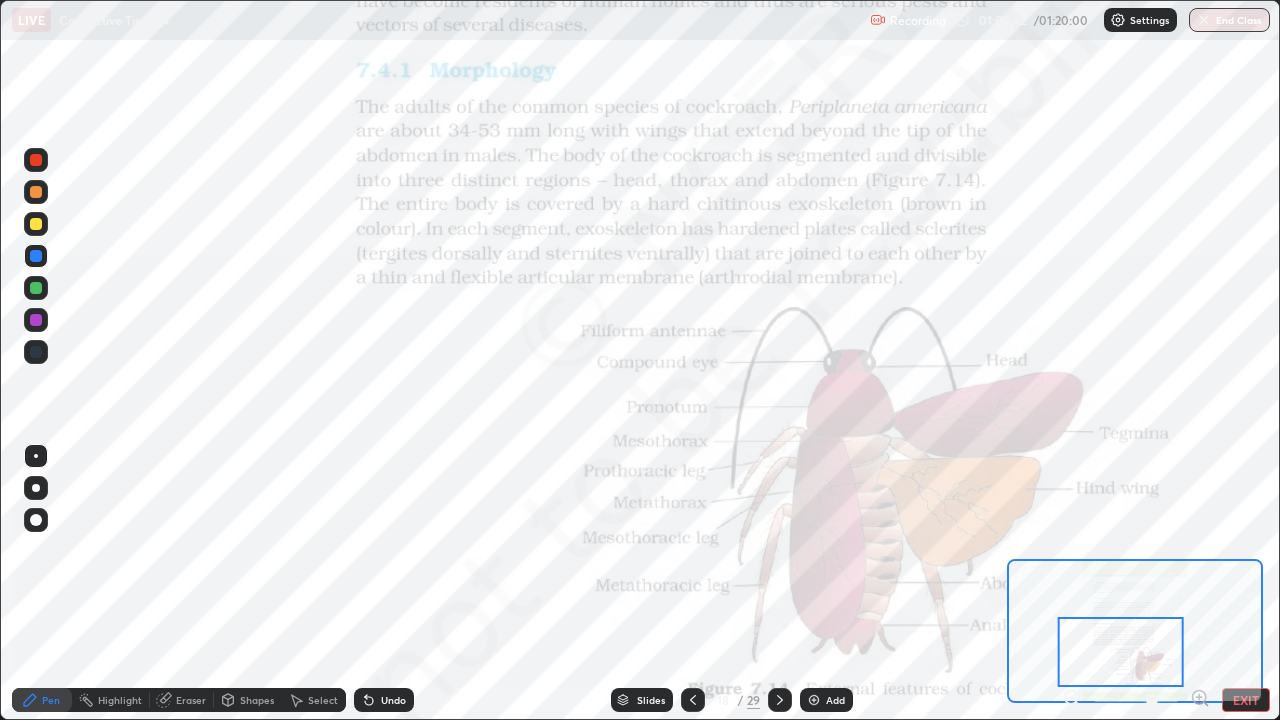 click at bounding box center (36, 320) 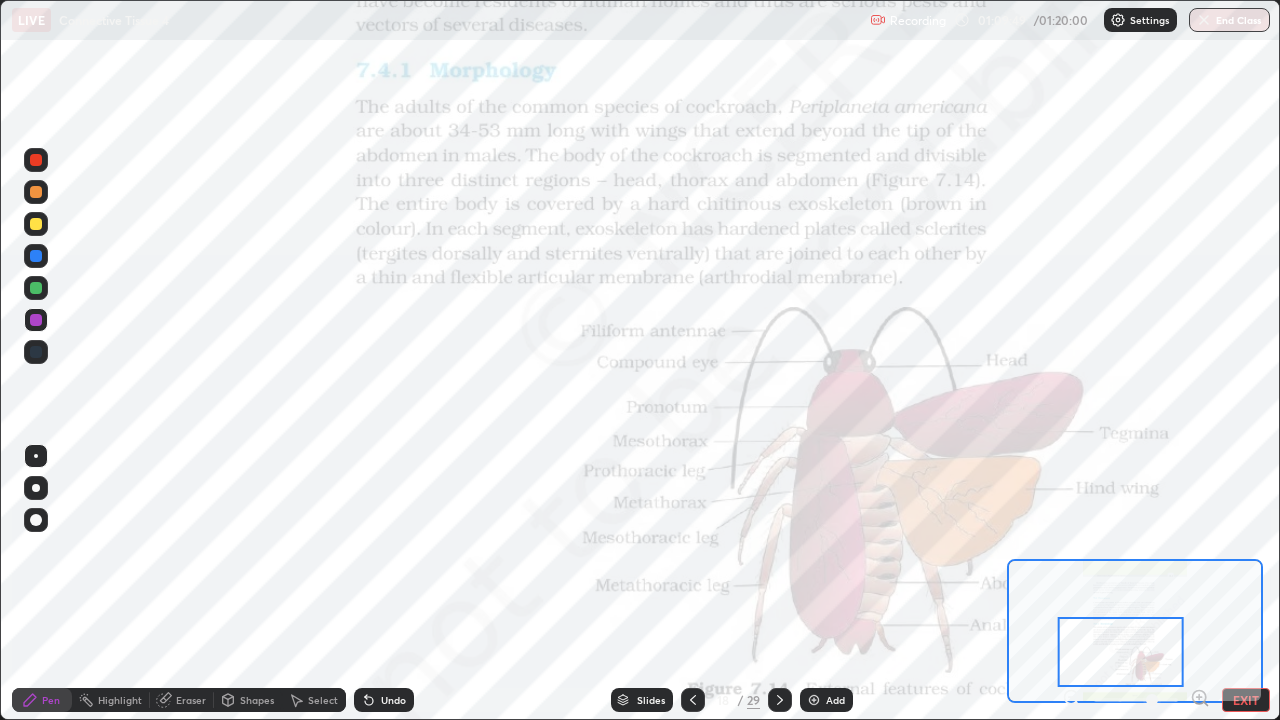 click at bounding box center [36, 352] 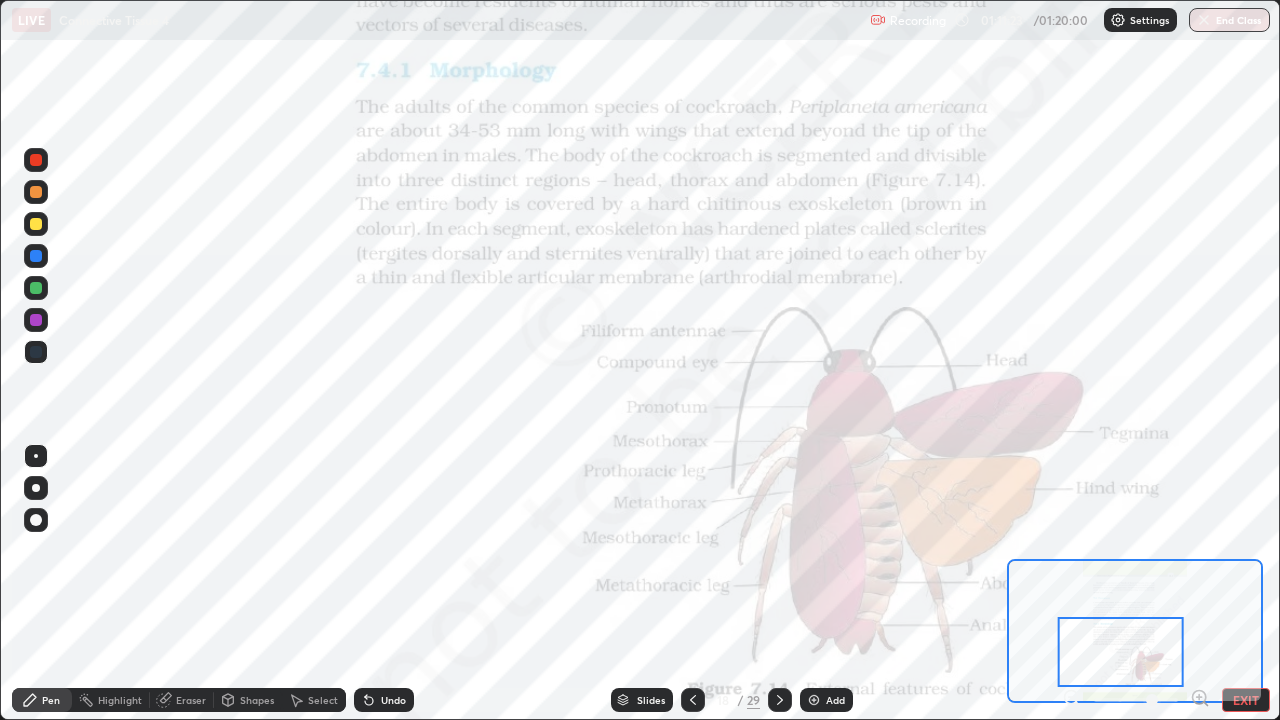 click on "Eraser" at bounding box center (191, 700) 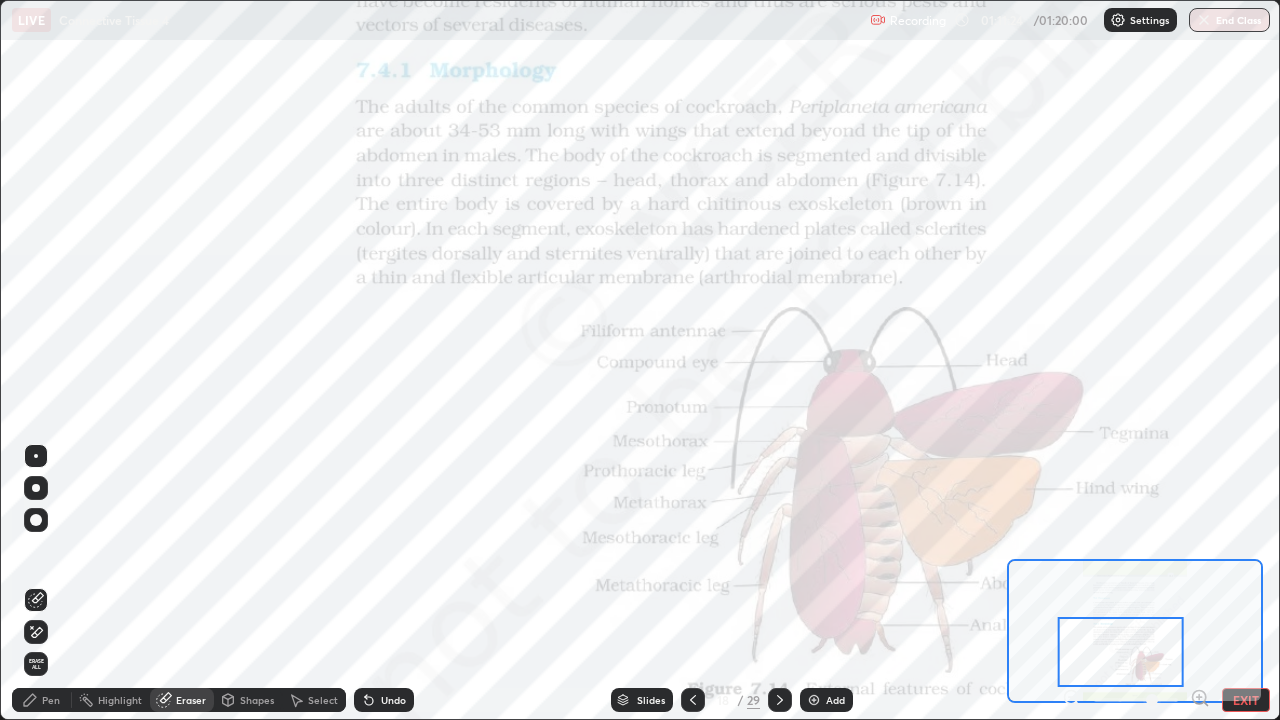 click on "Erase all" at bounding box center [36, 664] 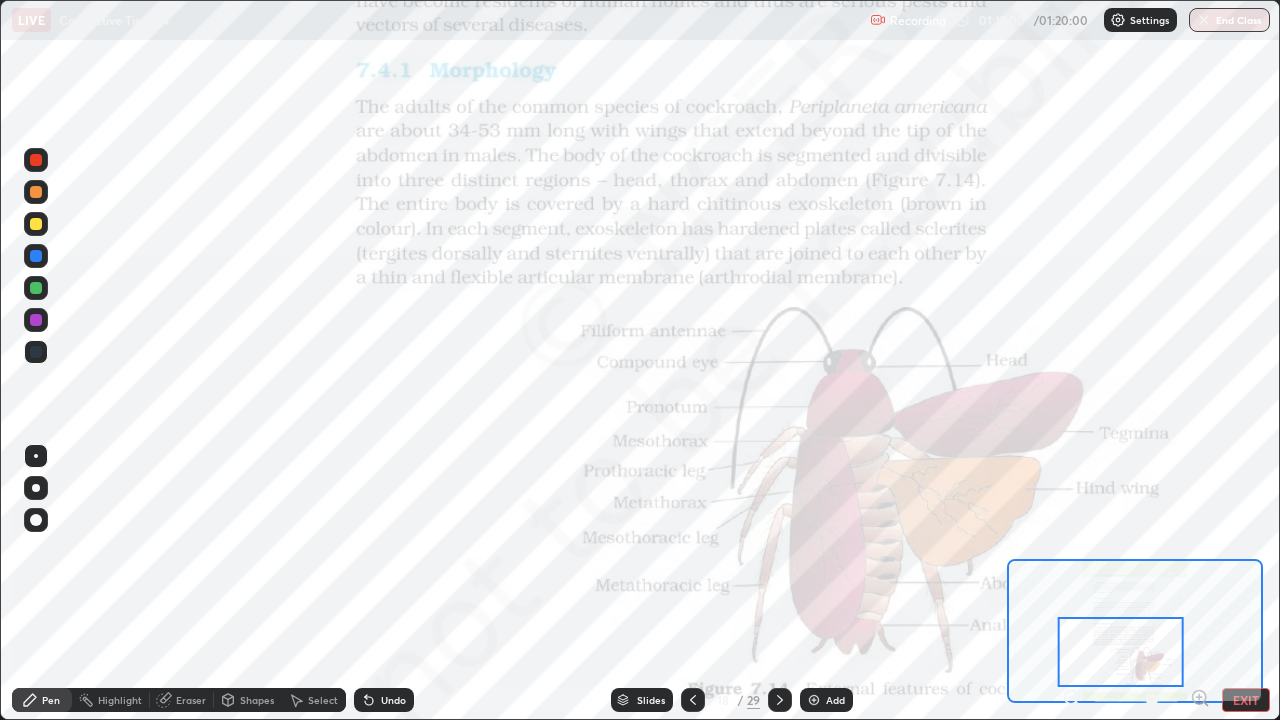 click at bounding box center [36, 352] 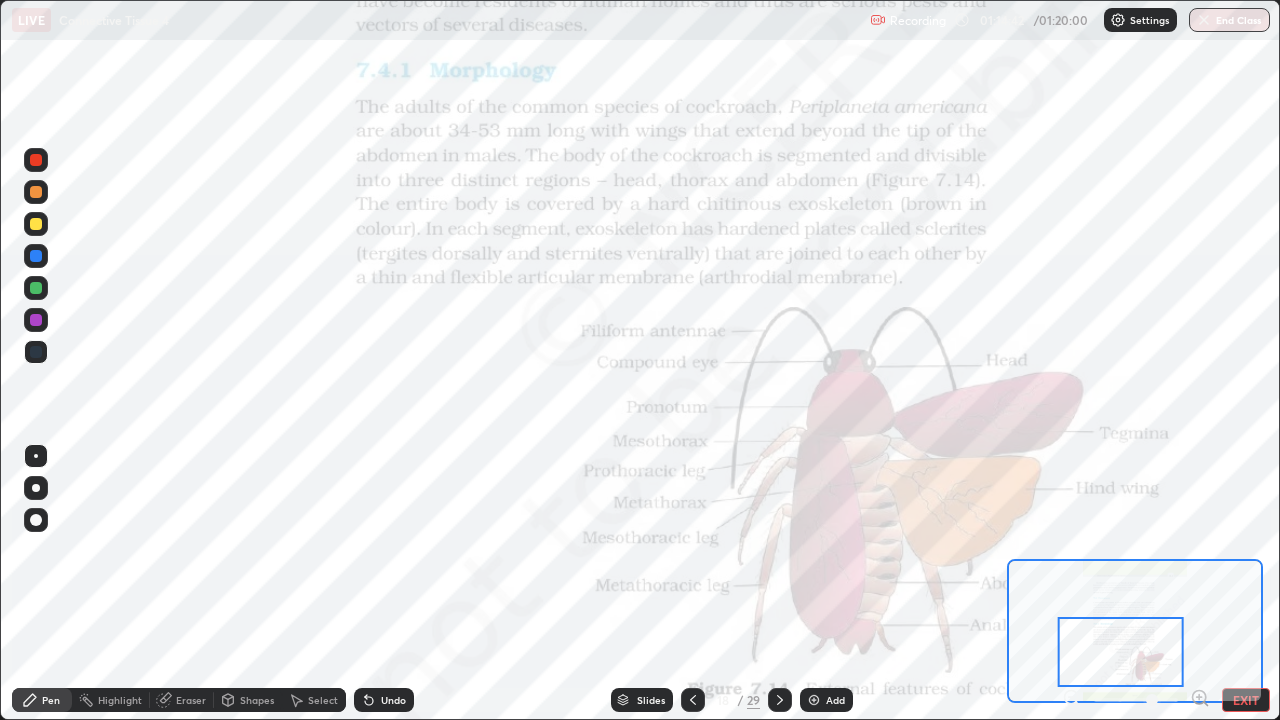 click at bounding box center (36, 320) 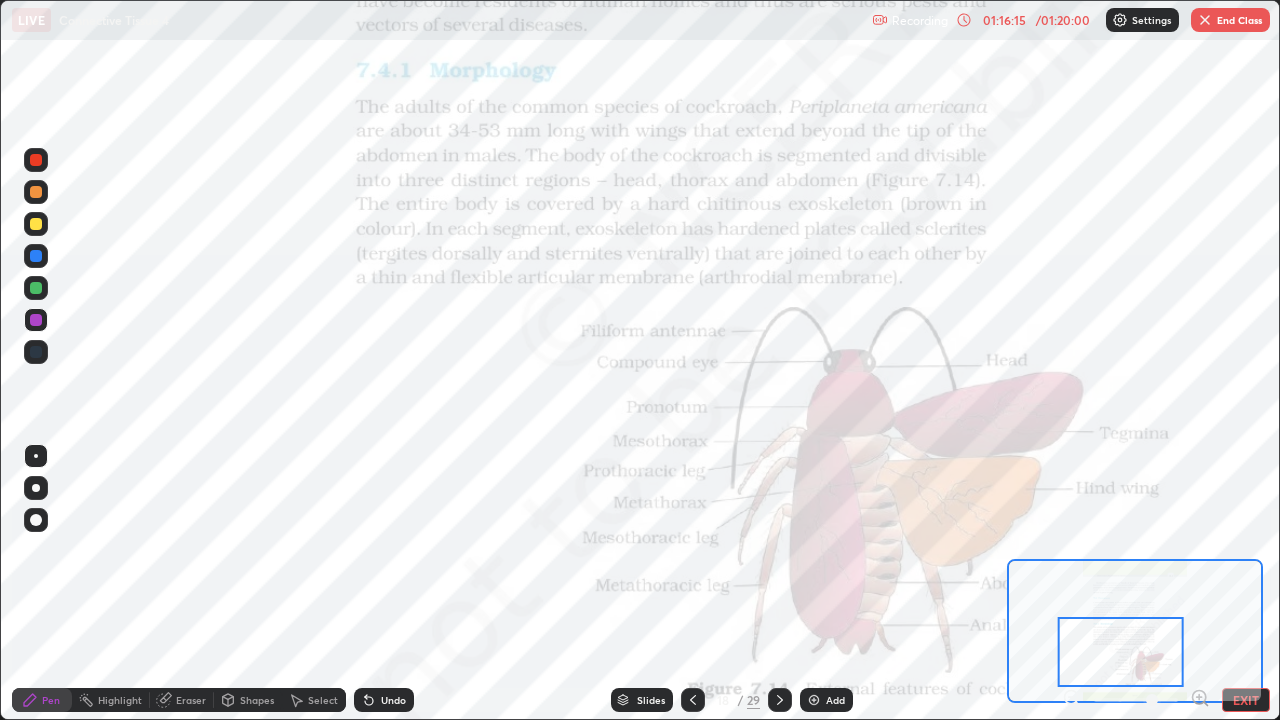 click on "Eraser" at bounding box center [191, 700] 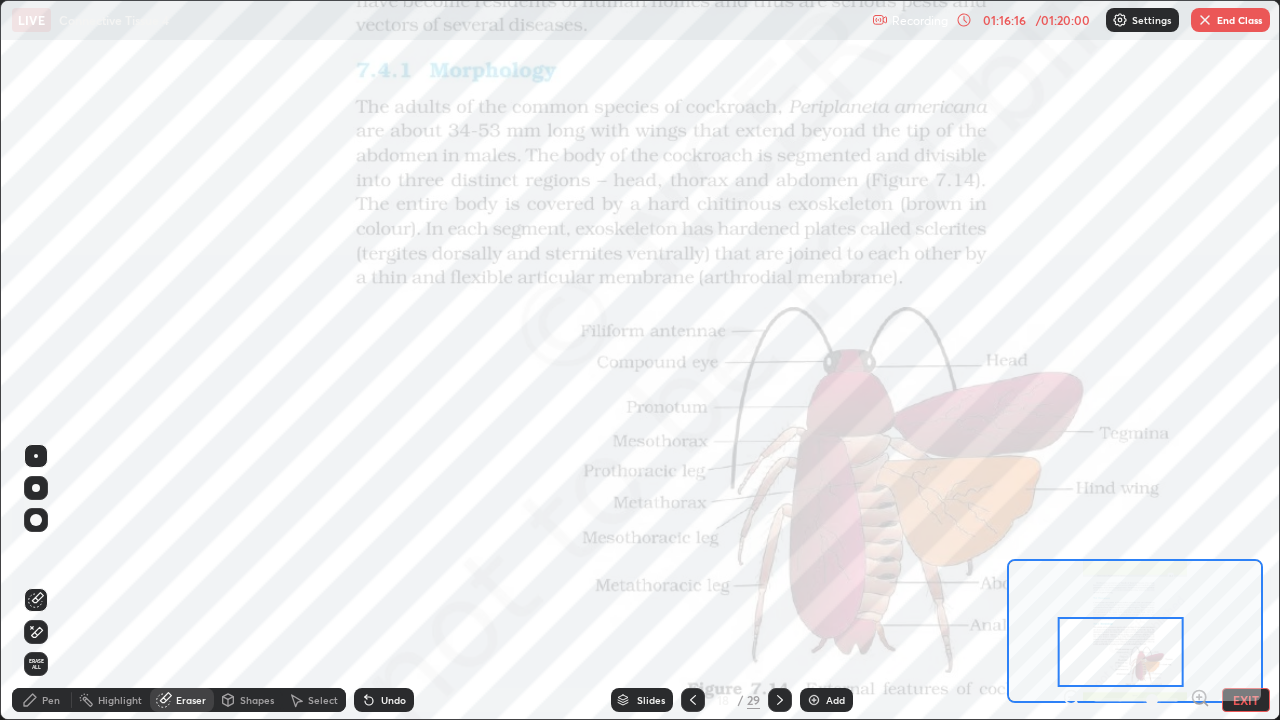 click on "Erase all" at bounding box center [36, 664] 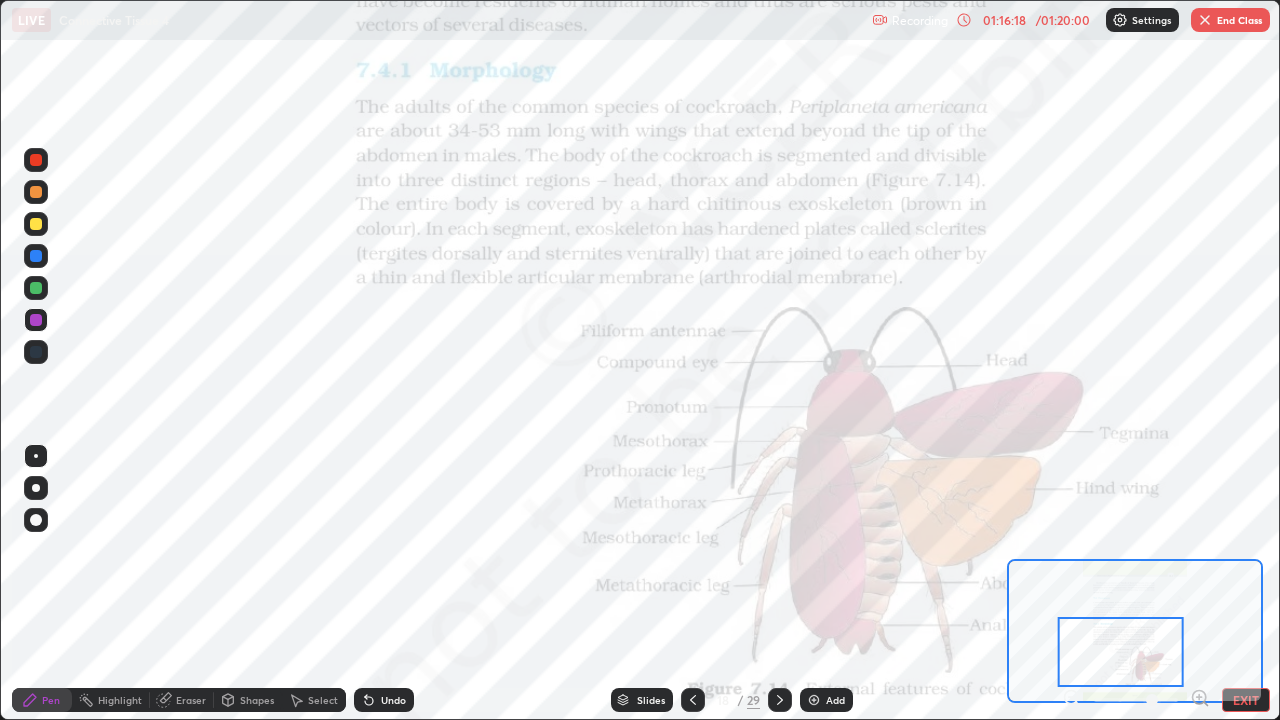 click at bounding box center [36, 320] 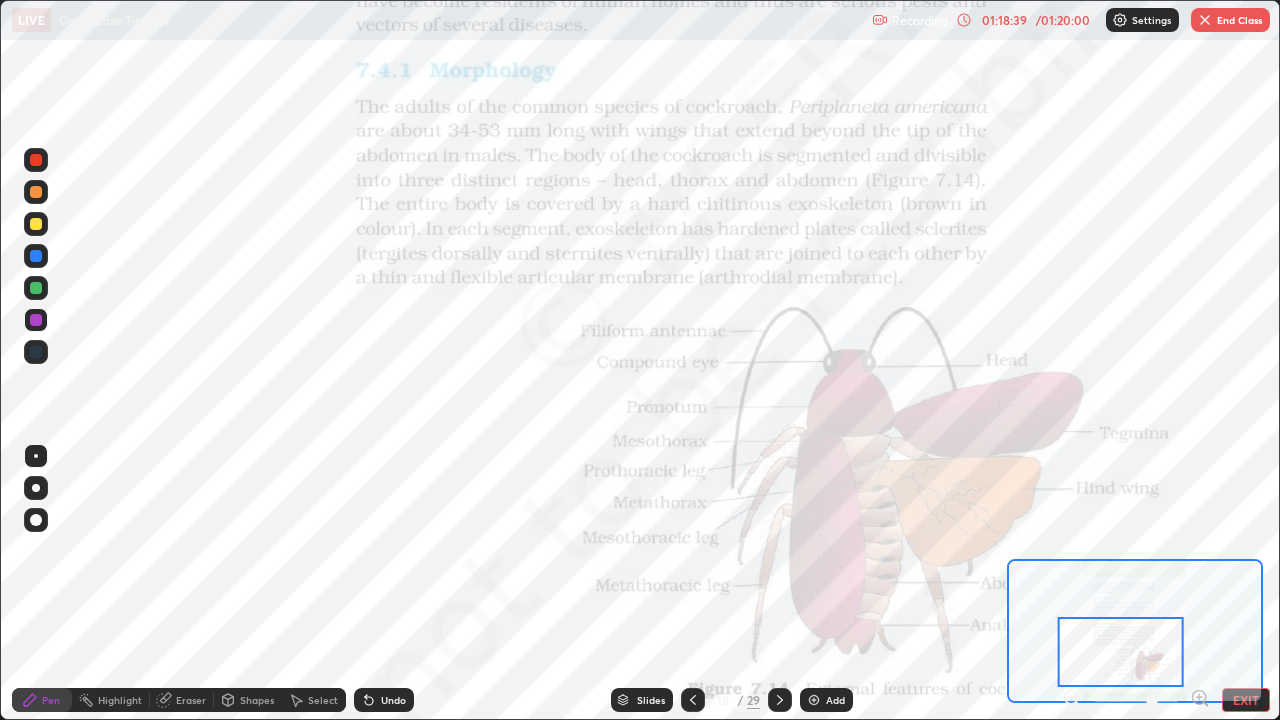 click on "End Class" at bounding box center [1230, 20] 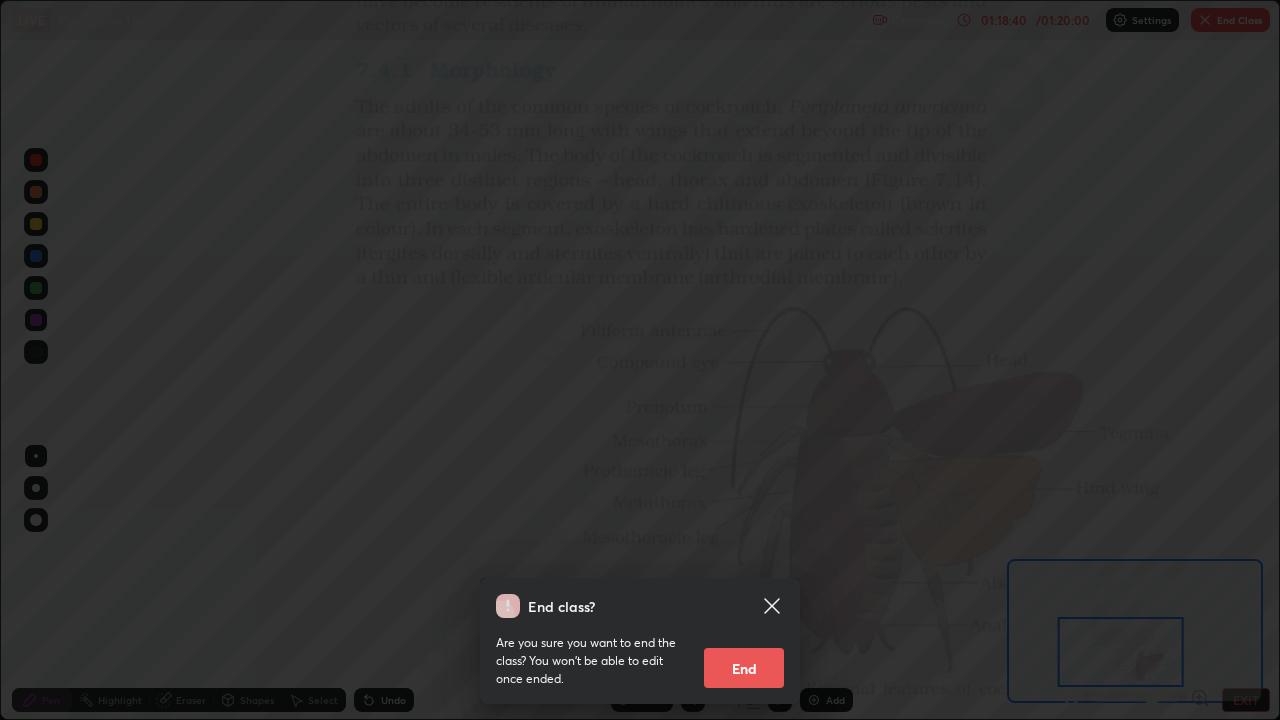 click on "End" at bounding box center [744, 668] 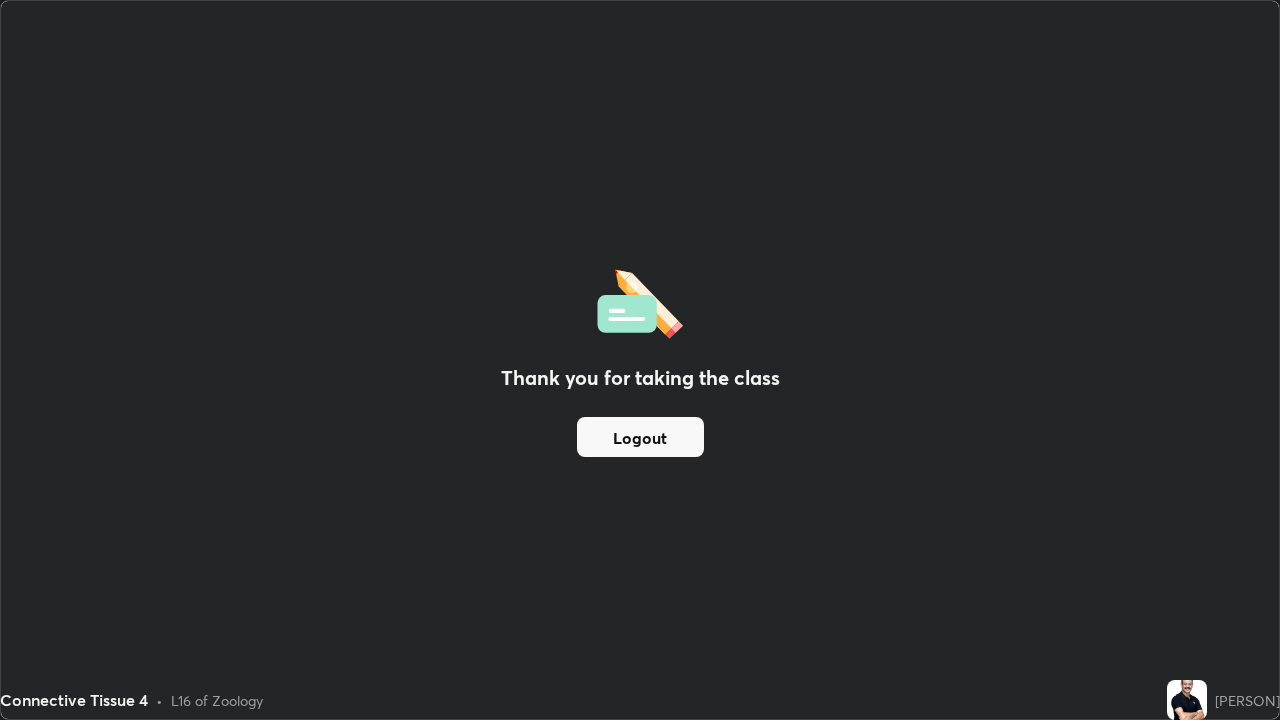 click on "Logout" at bounding box center [640, 437] 